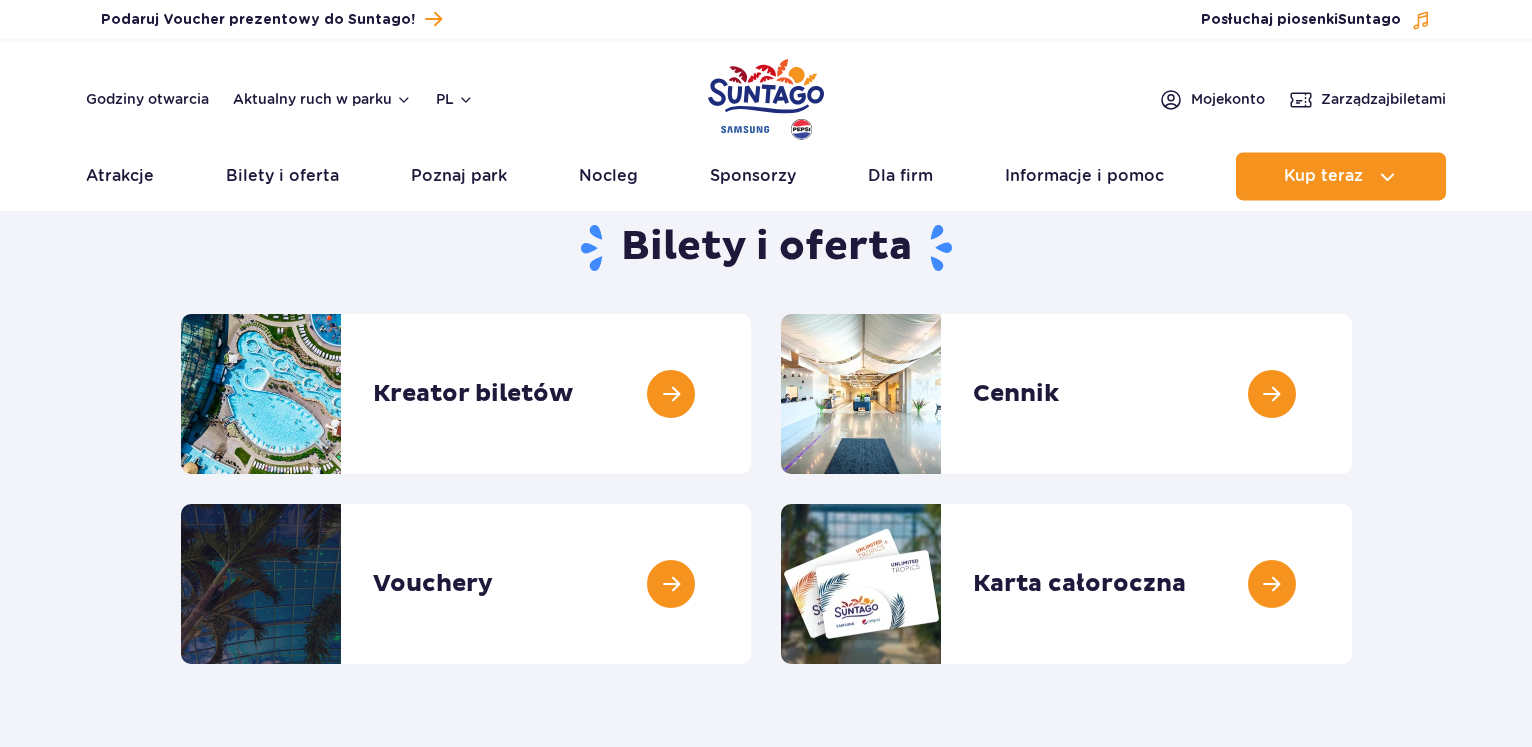 scroll, scrollTop: 102, scrollLeft: 0, axis: vertical 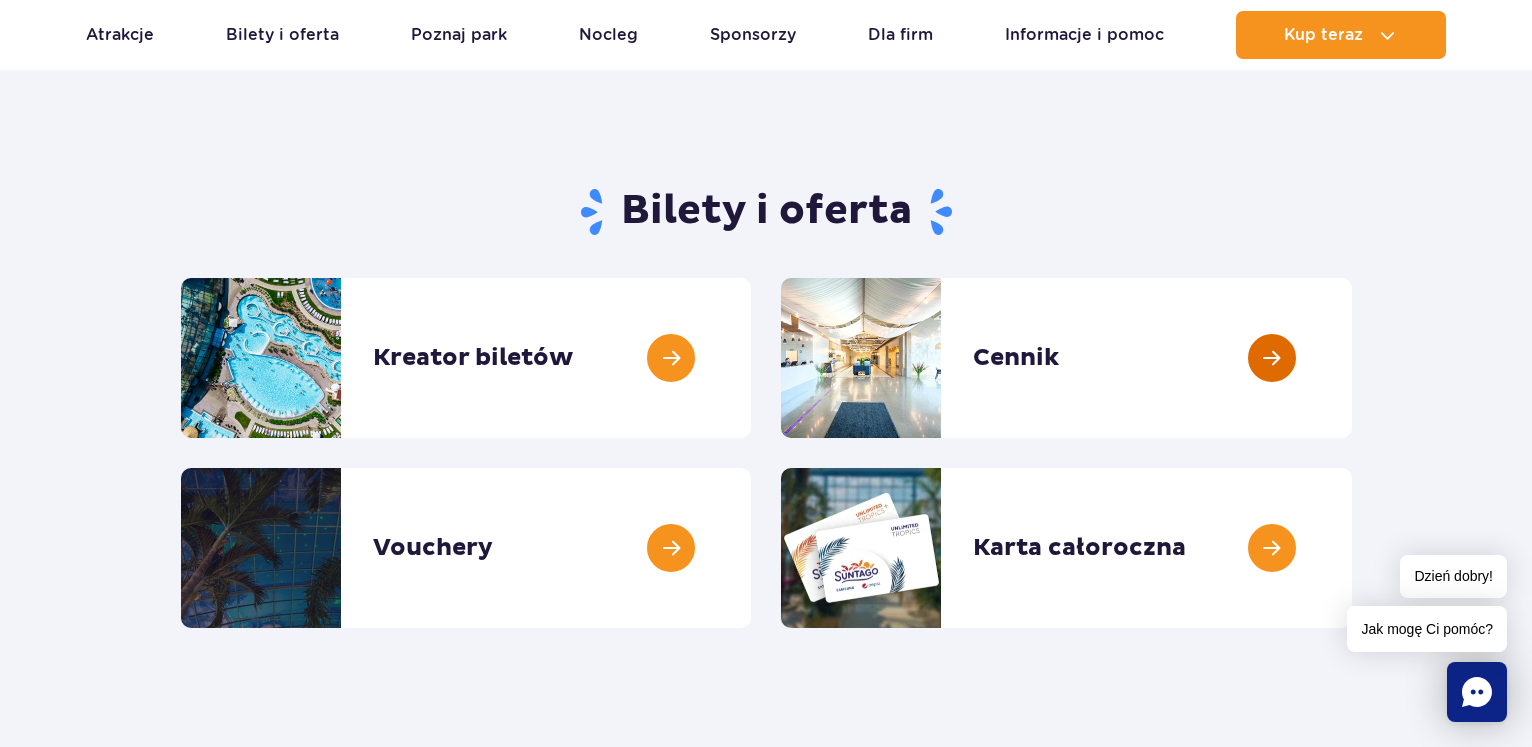 click at bounding box center (1352, 358) 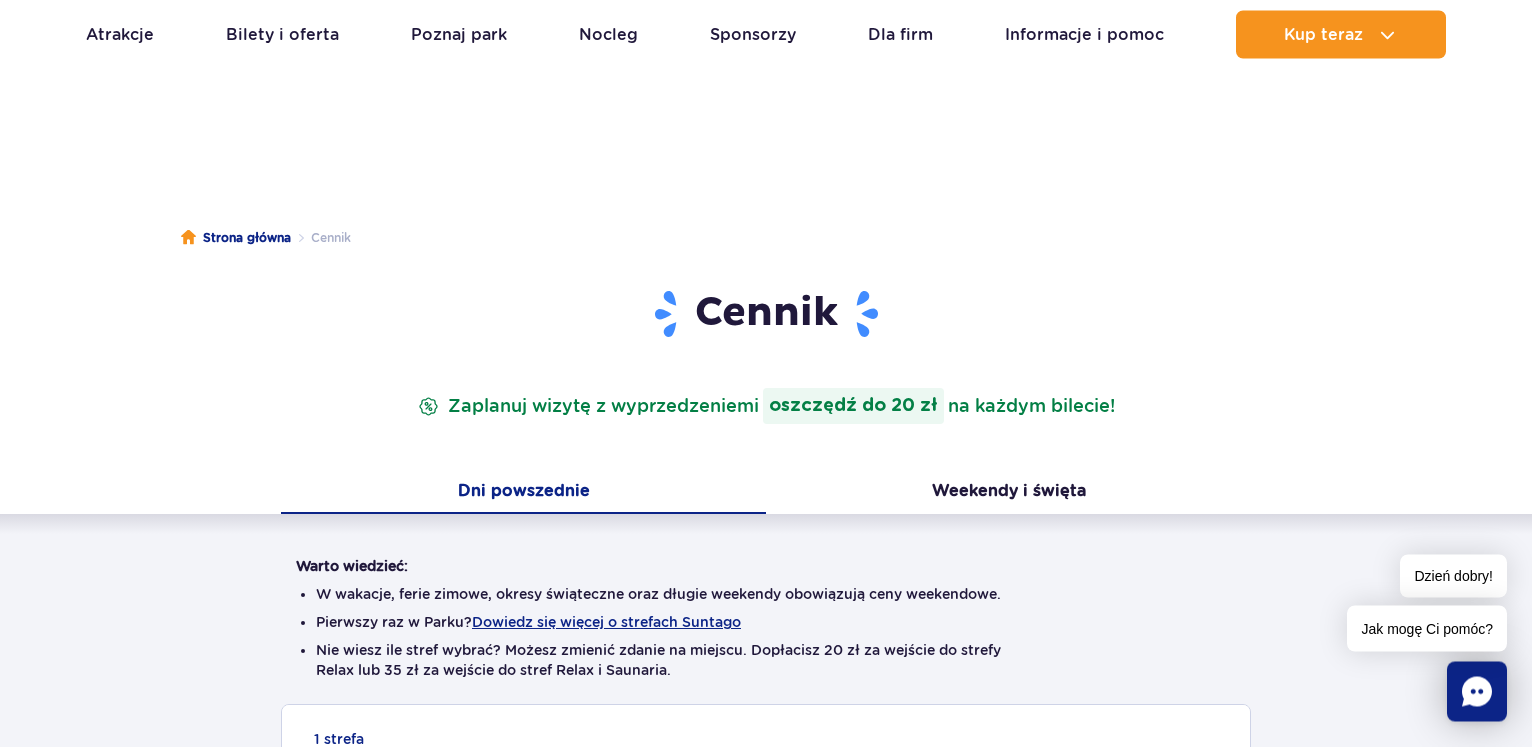 scroll, scrollTop: 0, scrollLeft: 0, axis: both 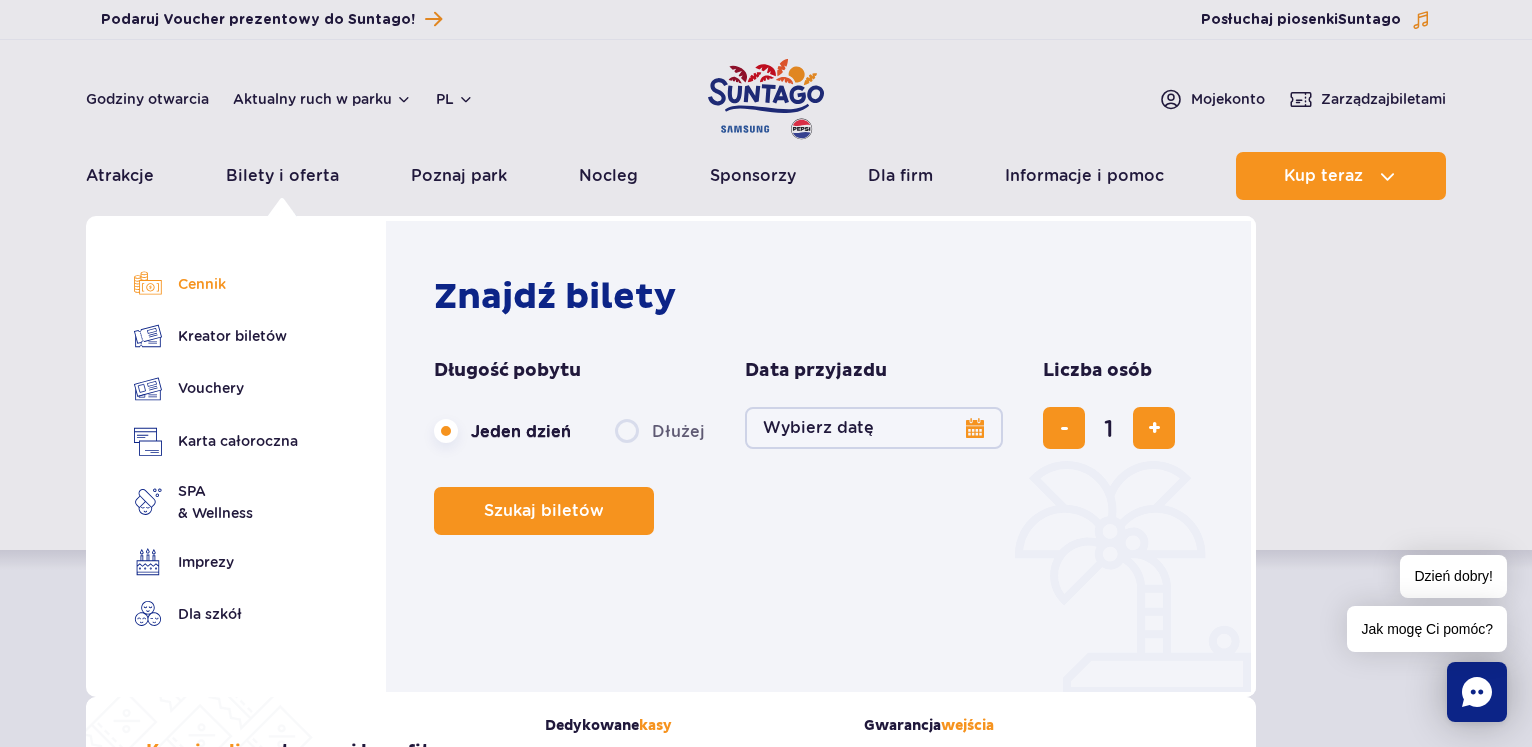 click on "Cennik" at bounding box center [216, 284] 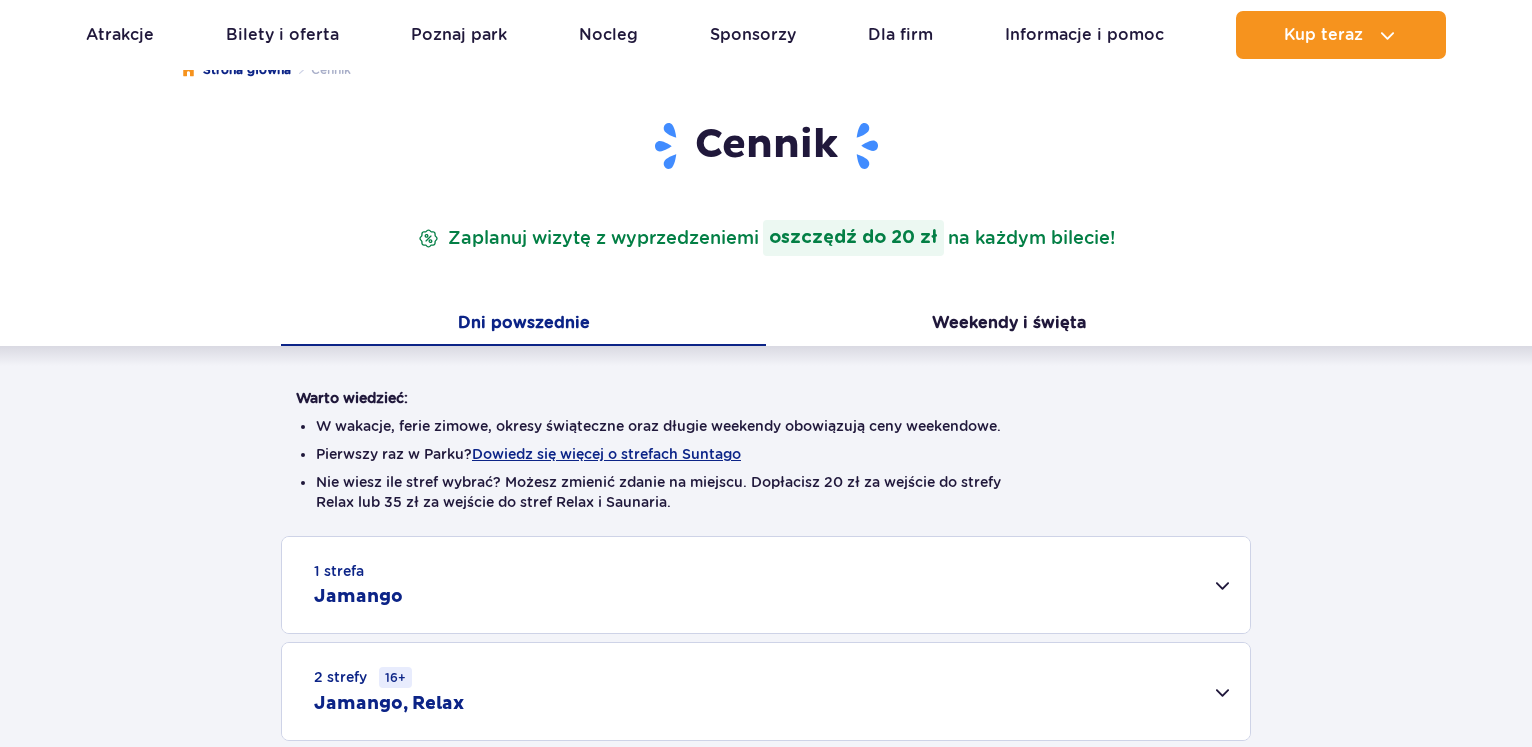 scroll, scrollTop: 204, scrollLeft: 0, axis: vertical 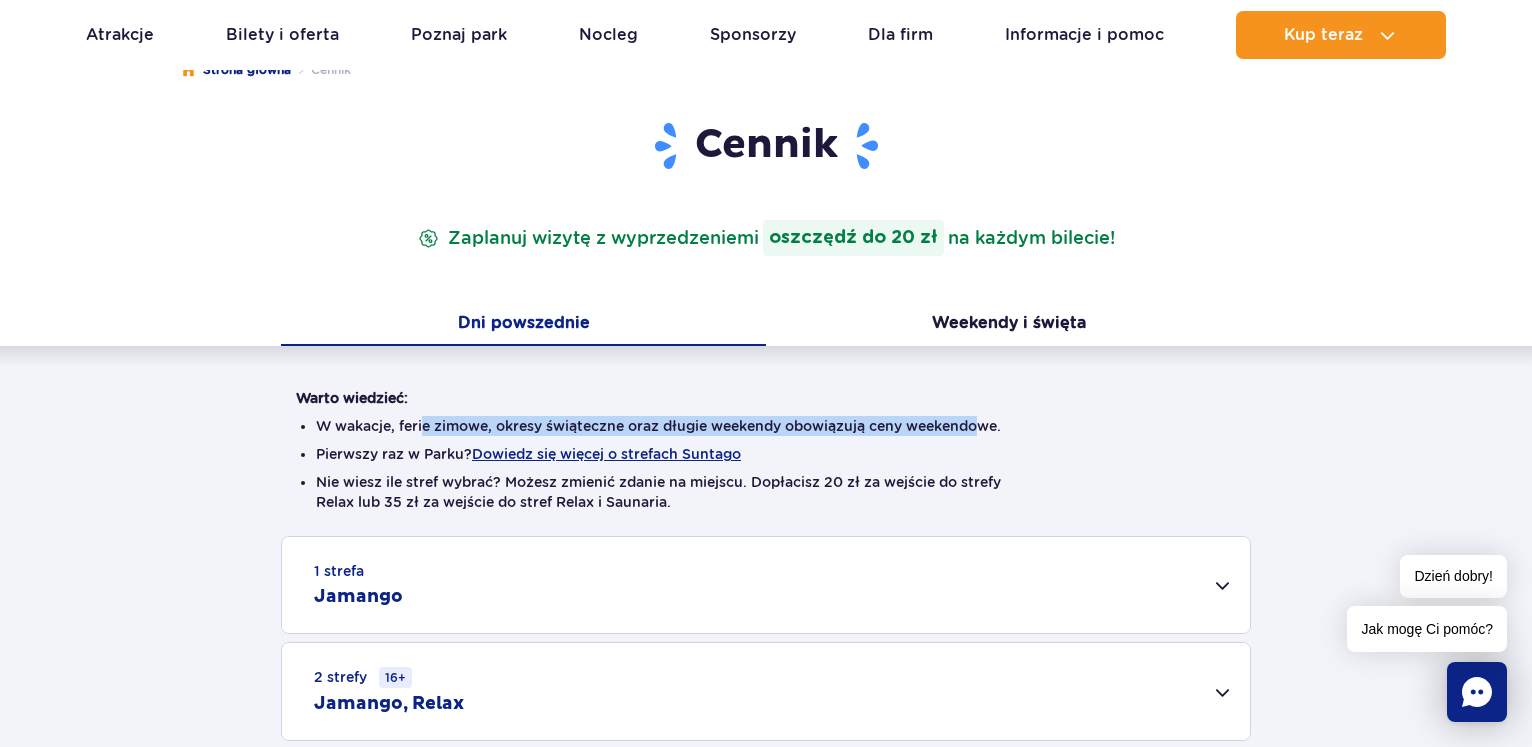 drag, startPoint x: 426, startPoint y: 420, endPoint x: 992, endPoint y: 424, distance: 566.01416 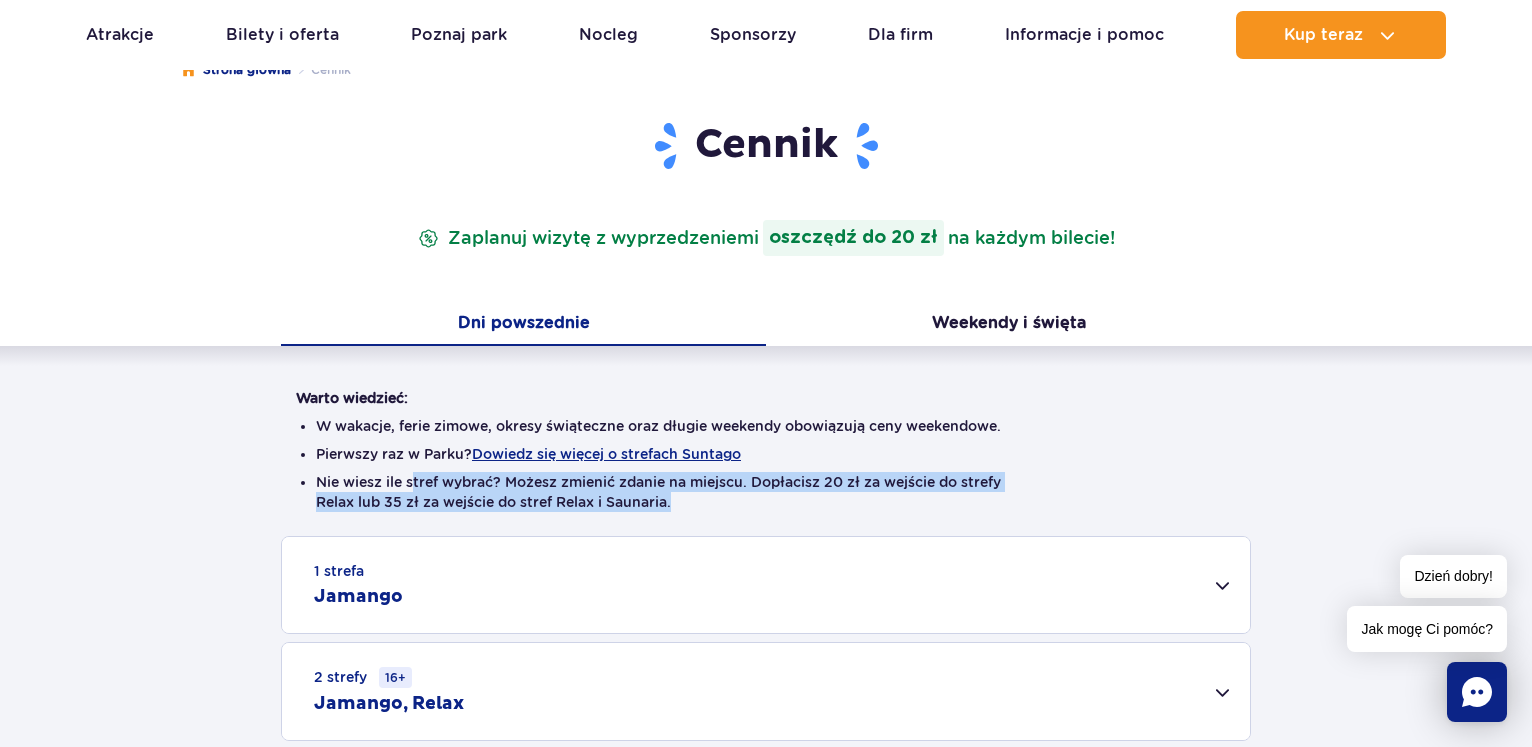 drag, startPoint x: 416, startPoint y: 481, endPoint x: 712, endPoint y: 522, distance: 298.82605 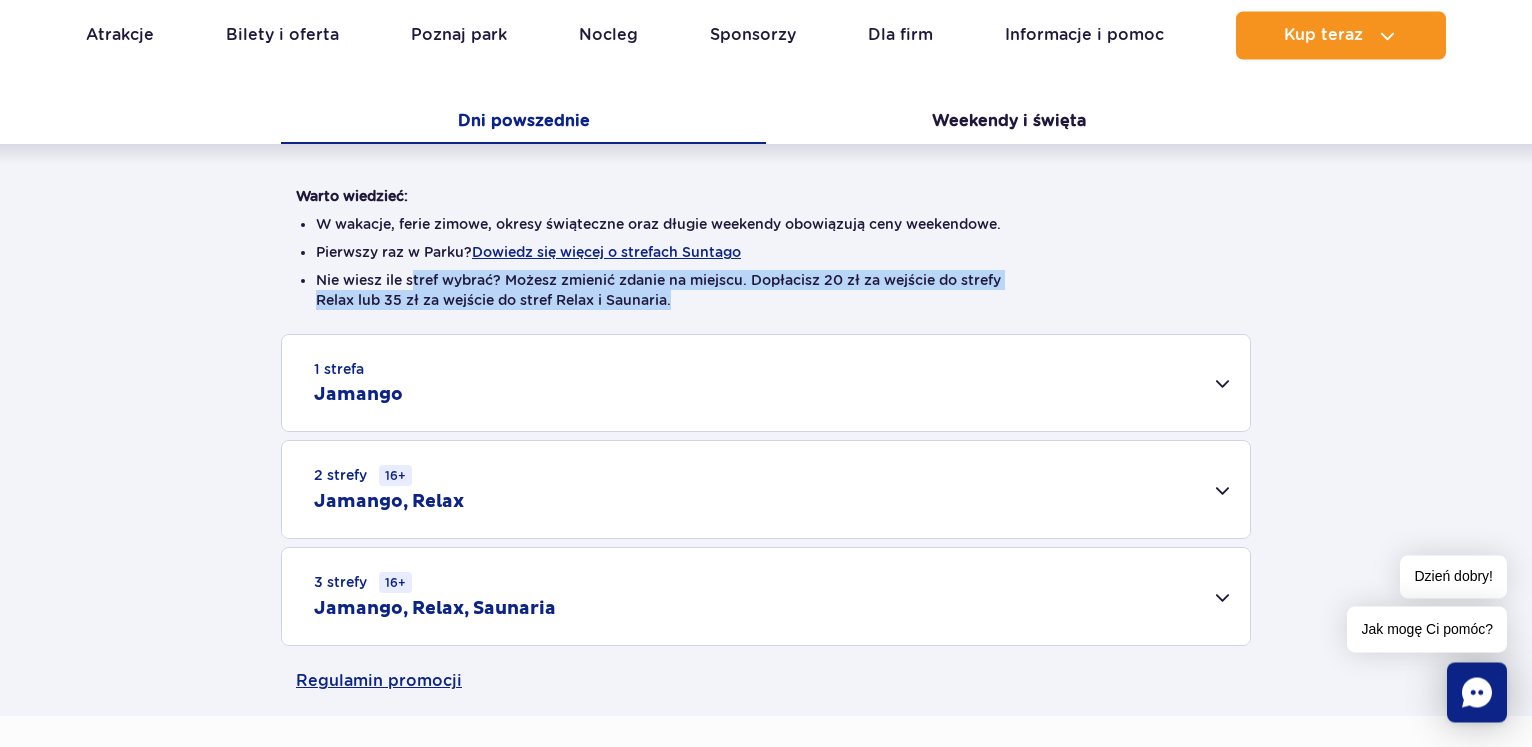 scroll, scrollTop: 408, scrollLeft: 0, axis: vertical 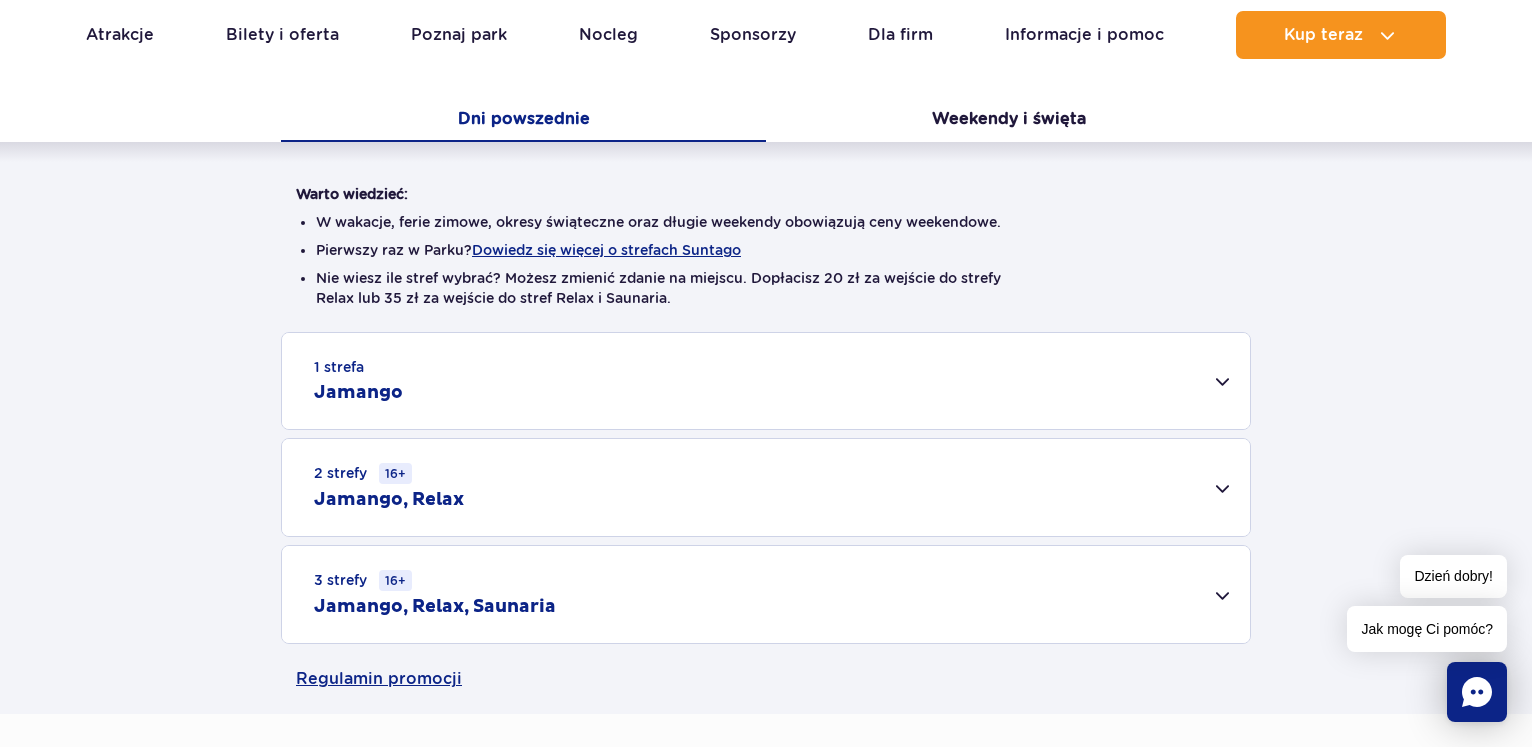 click on "3 strefy  16+
Jamango, Relax, Saunaria" at bounding box center [766, 594] 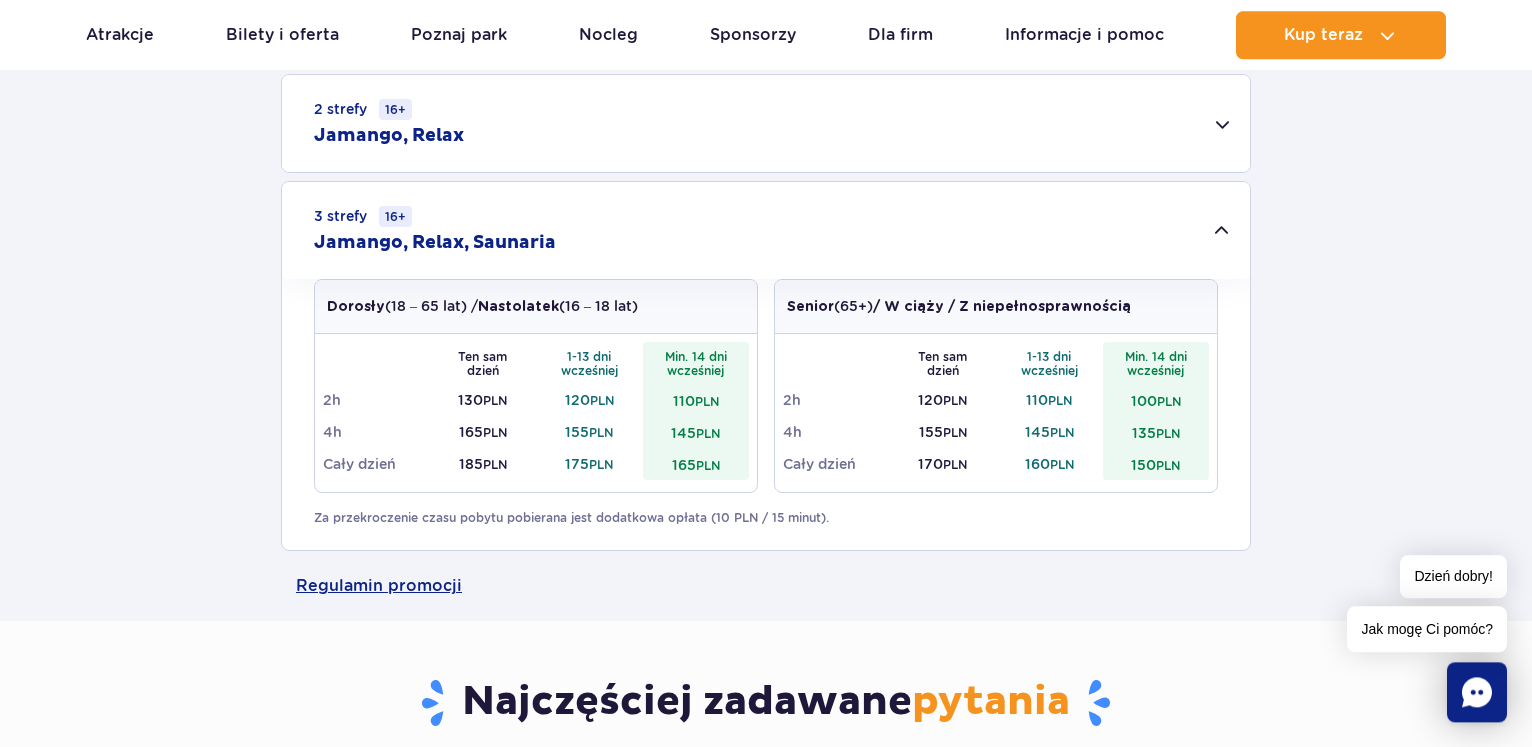 scroll, scrollTop: 816, scrollLeft: 0, axis: vertical 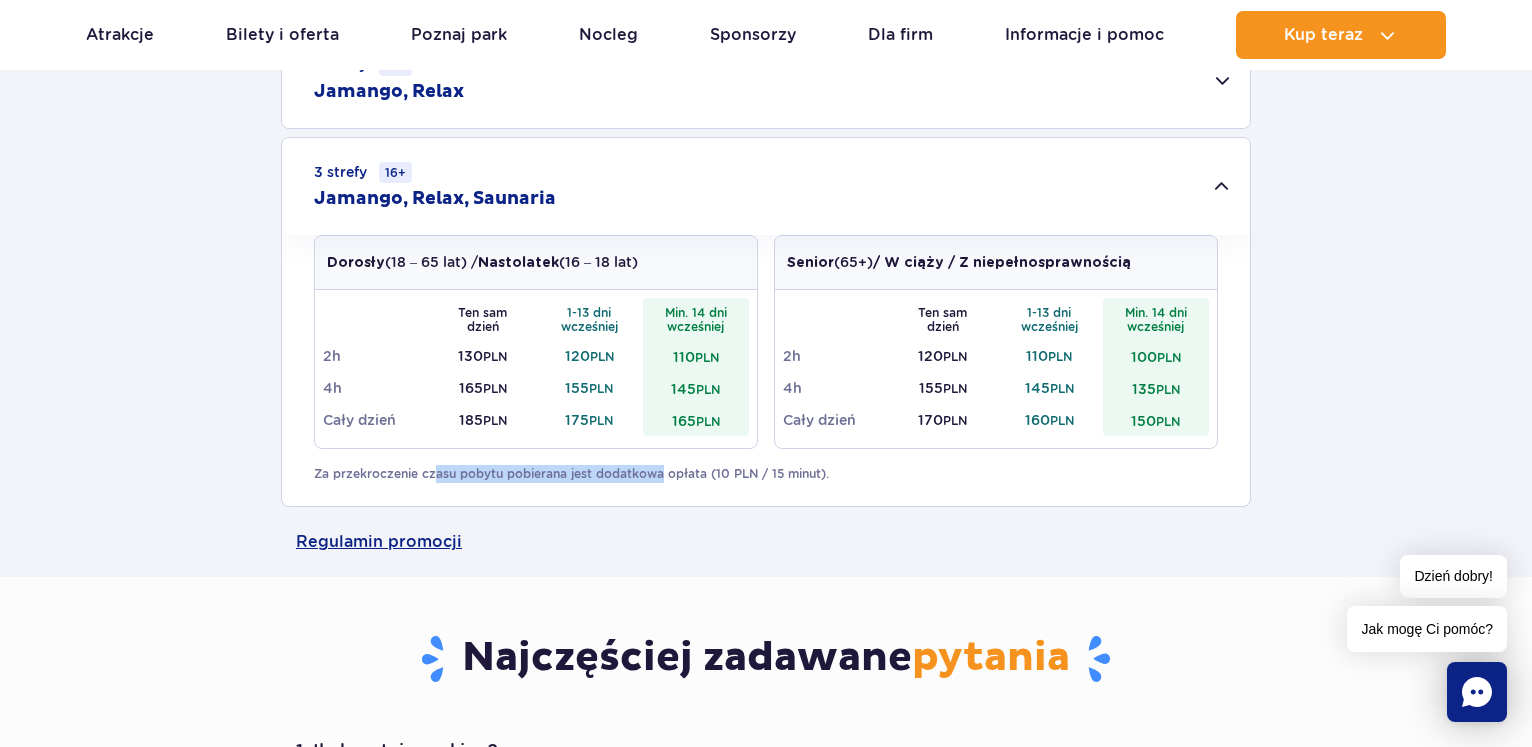 drag, startPoint x: 435, startPoint y: 478, endPoint x: 661, endPoint y: 503, distance: 227.37854 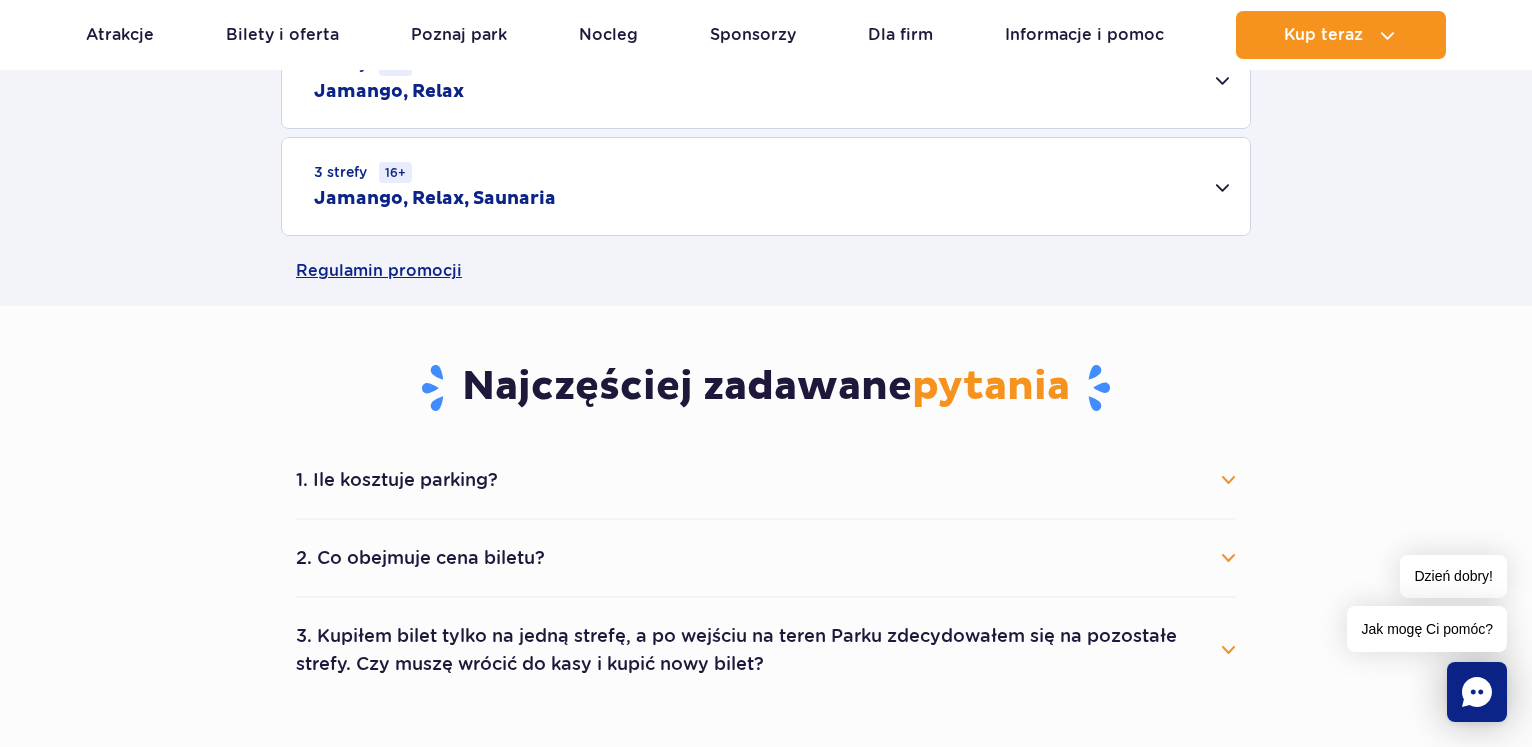 click on "1. Ile kosztuje parking?" at bounding box center (766, 480) 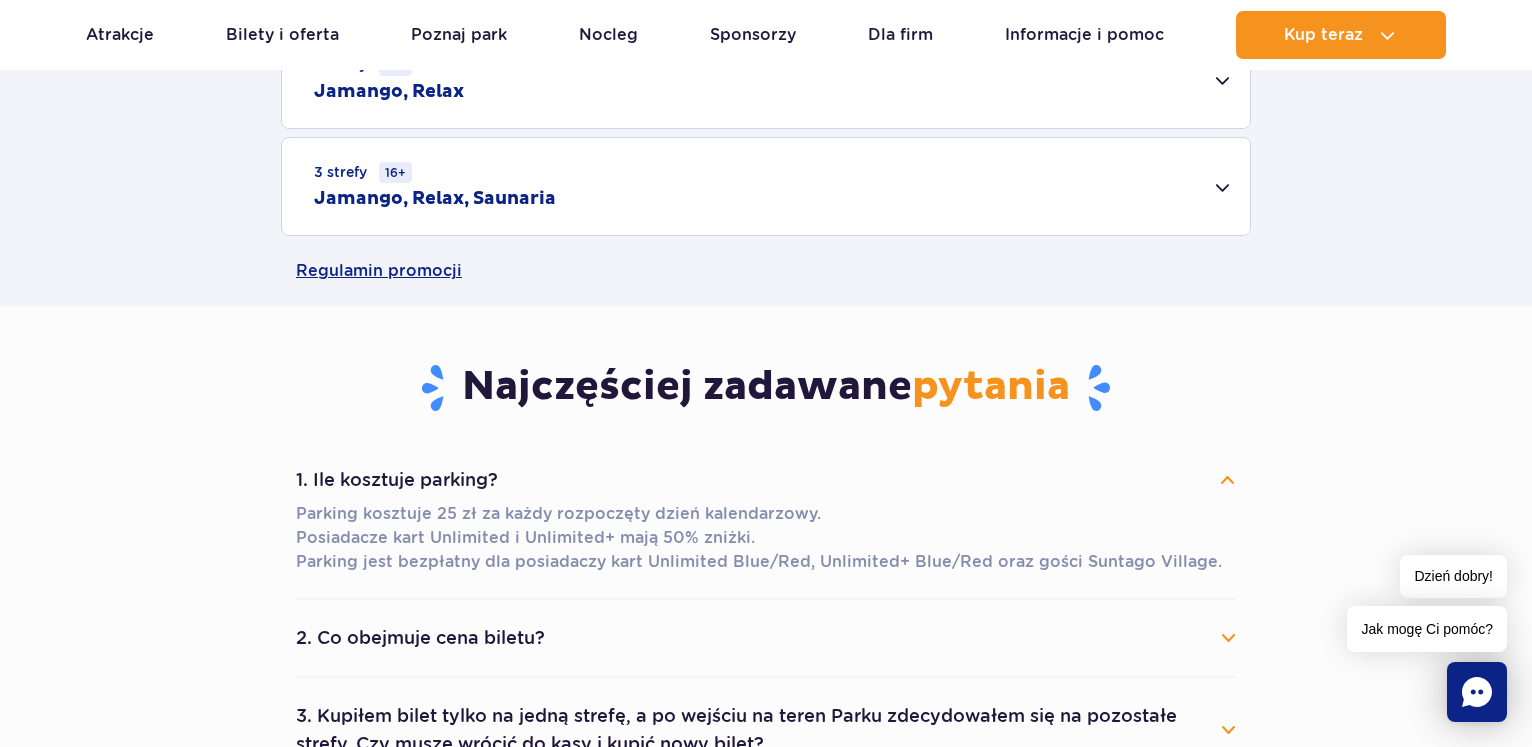 click on "Jamango, Relax, Saunaria" at bounding box center [435, 199] 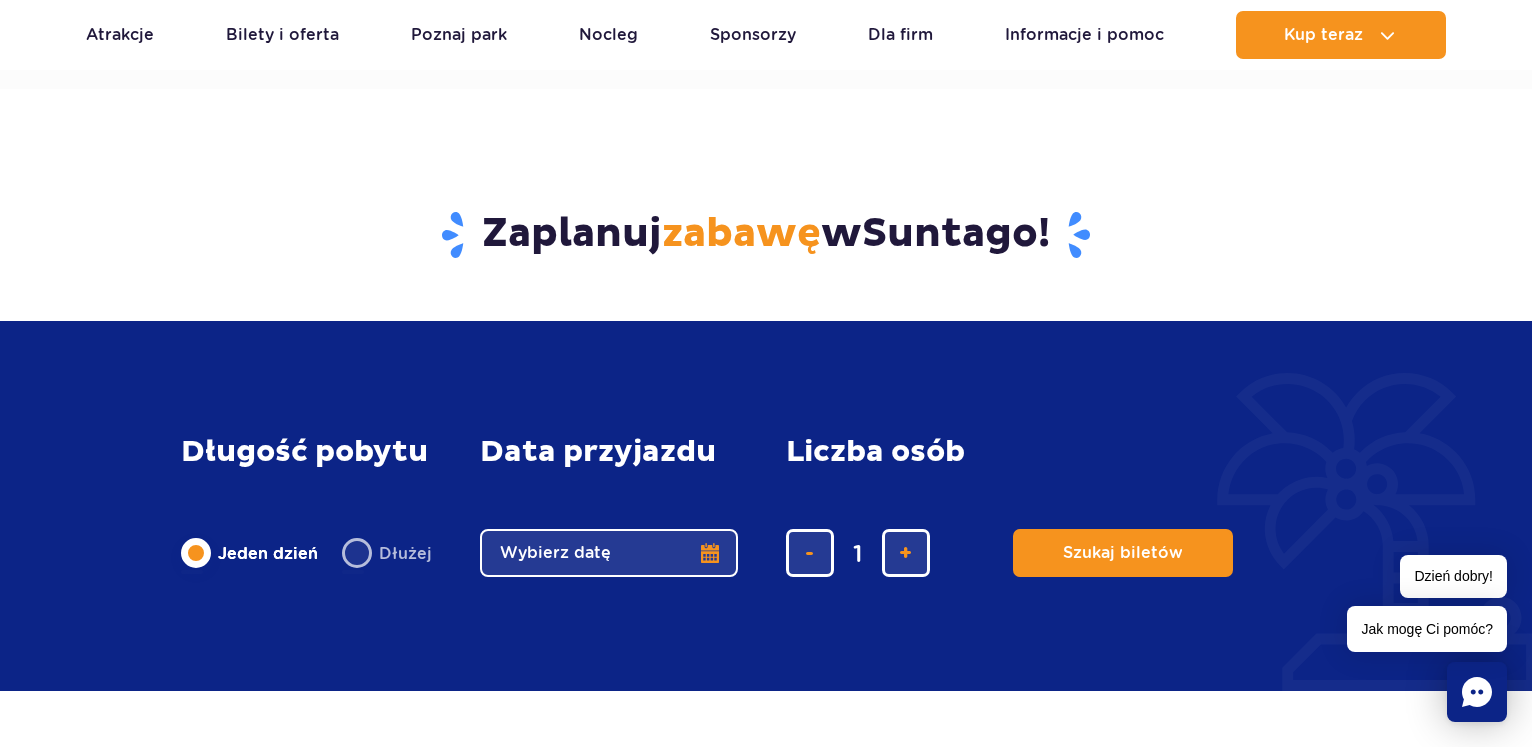 scroll, scrollTop: 2244, scrollLeft: 0, axis: vertical 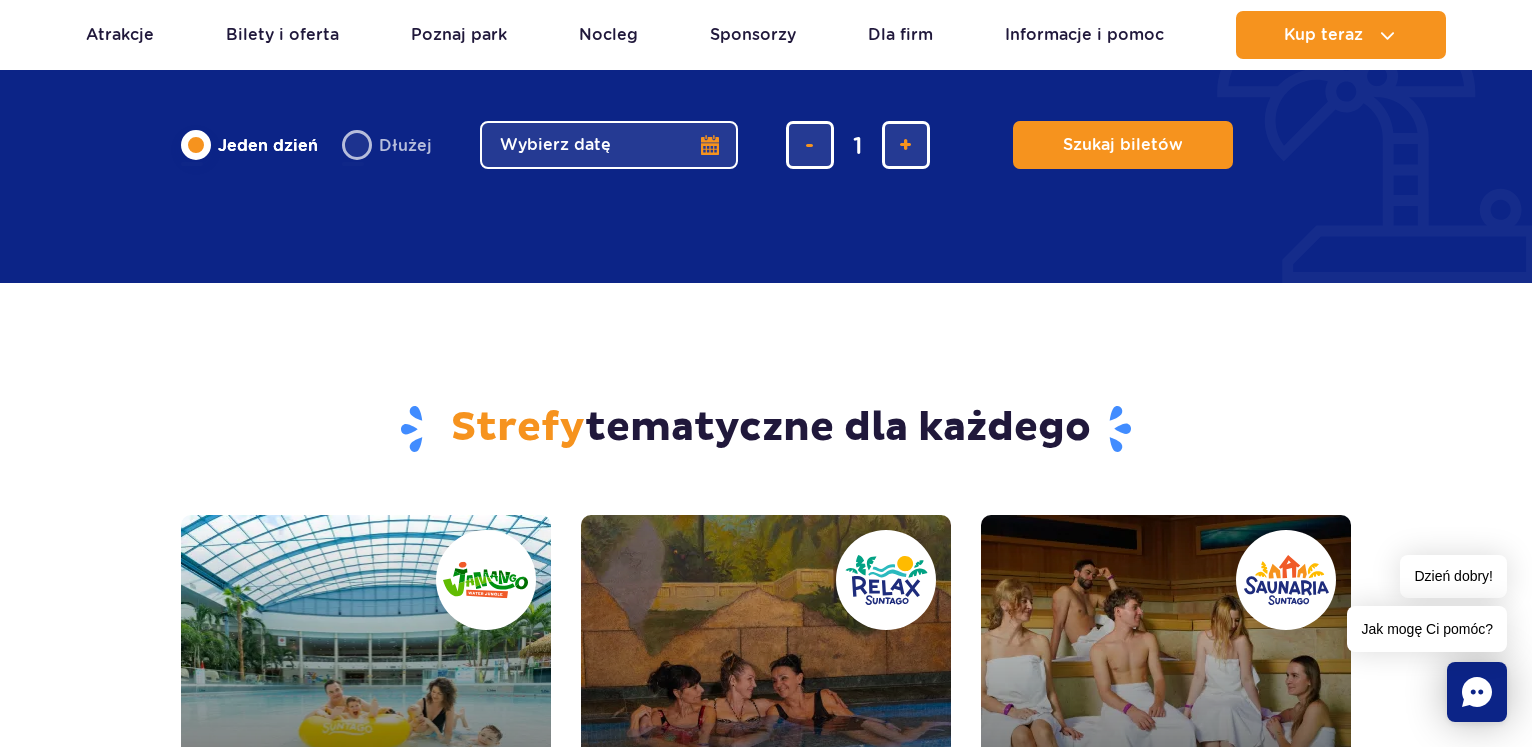 click on "Wybierz datę" at bounding box center [609, 145] 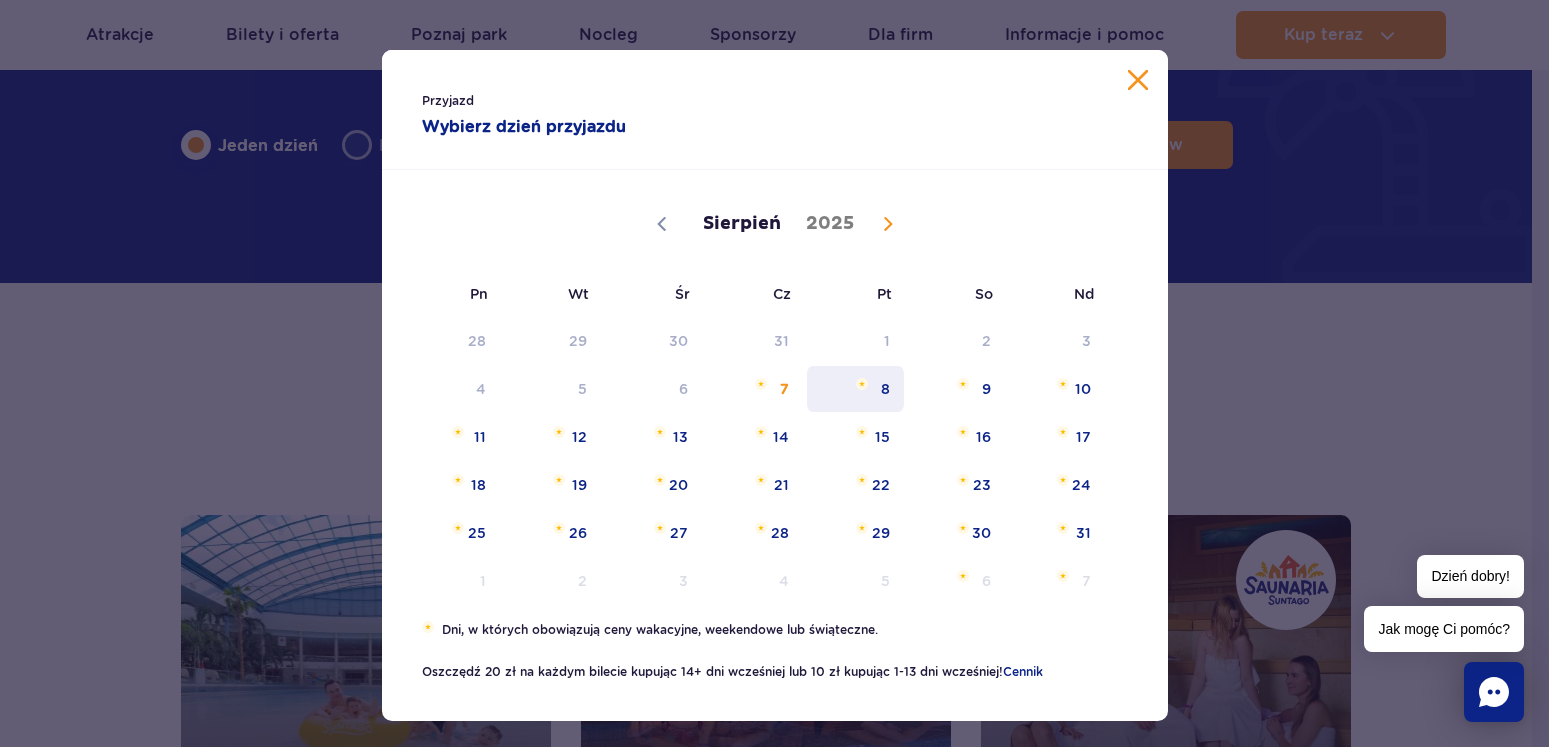 click on "8" at bounding box center (855, 389) 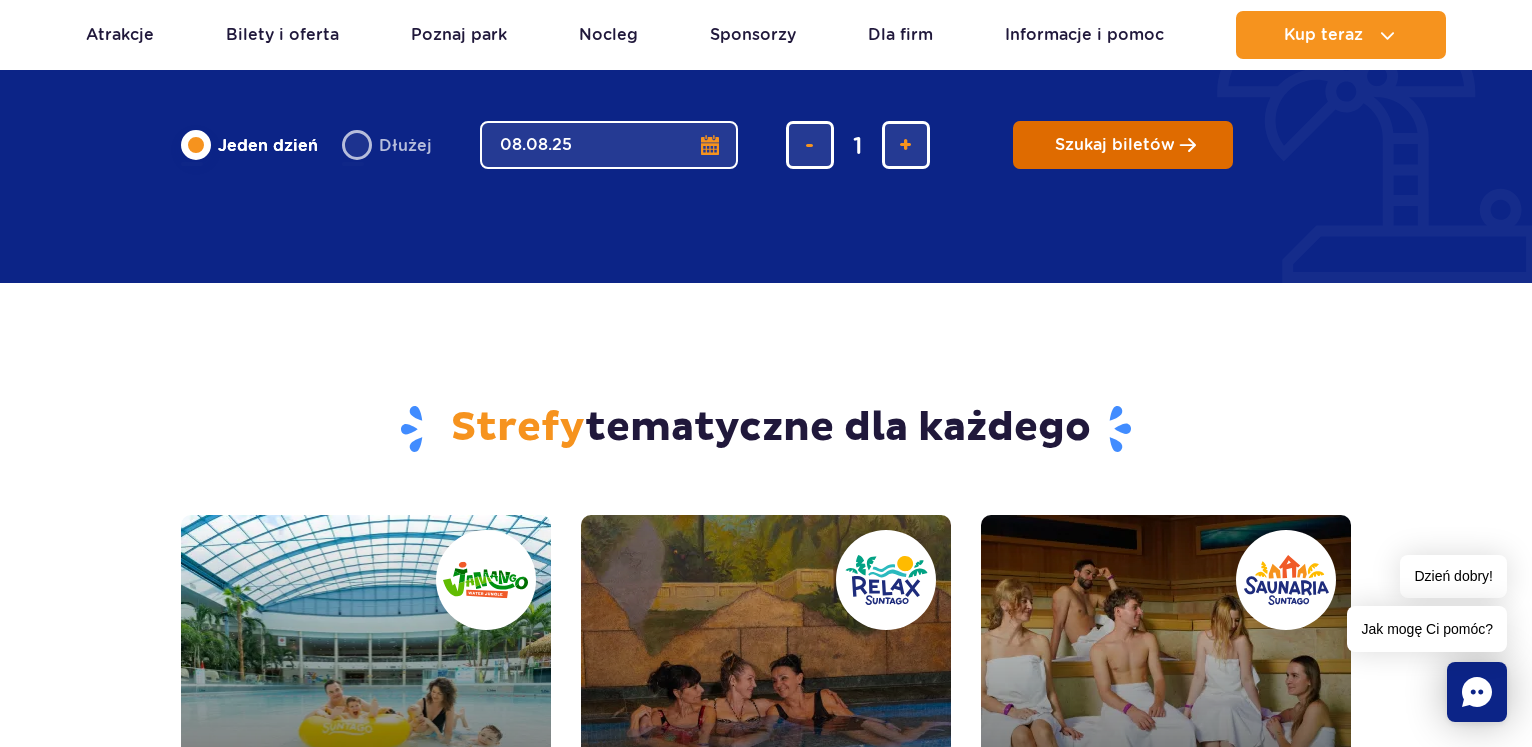 click on "Szukaj biletów" at bounding box center [1123, 145] 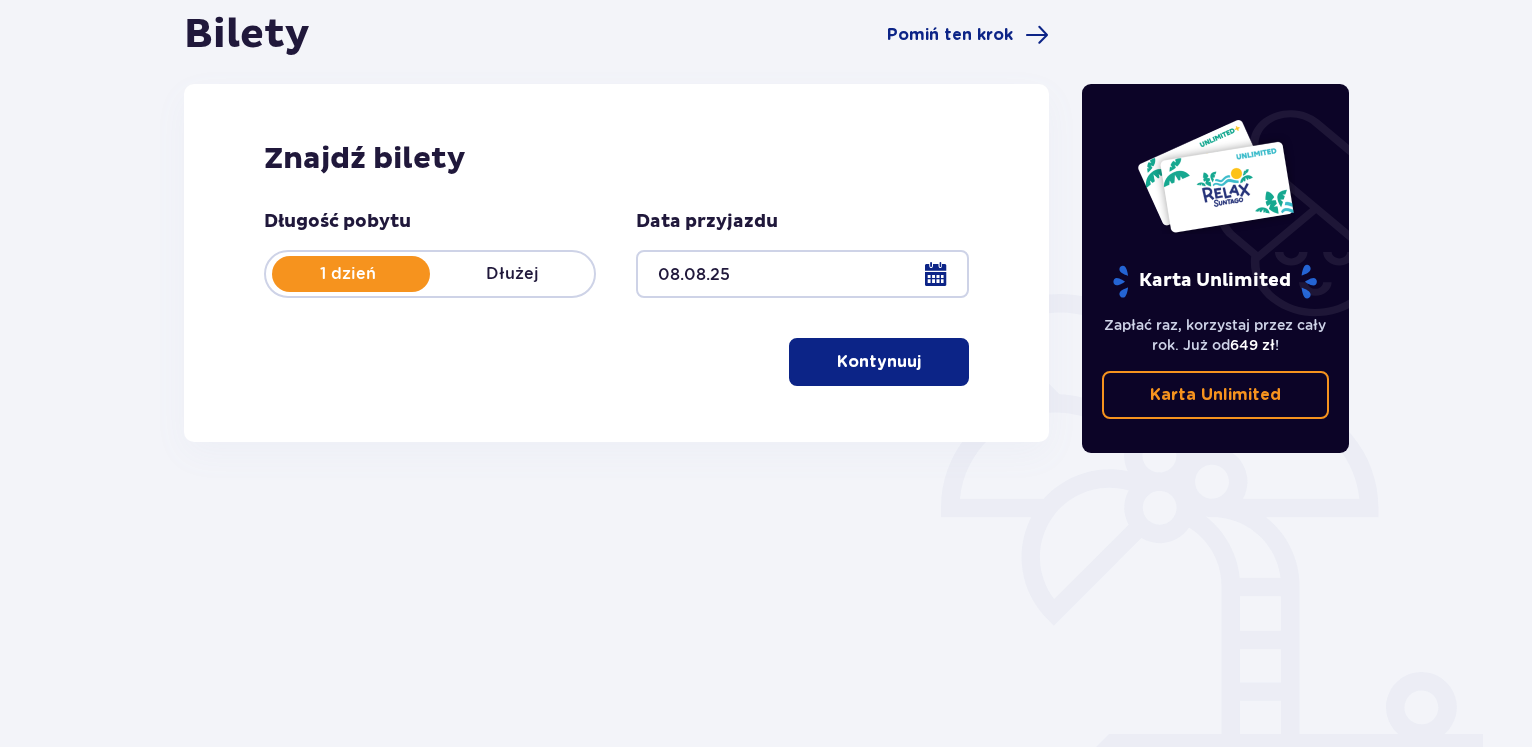 scroll, scrollTop: 204, scrollLeft: 0, axis: vertical 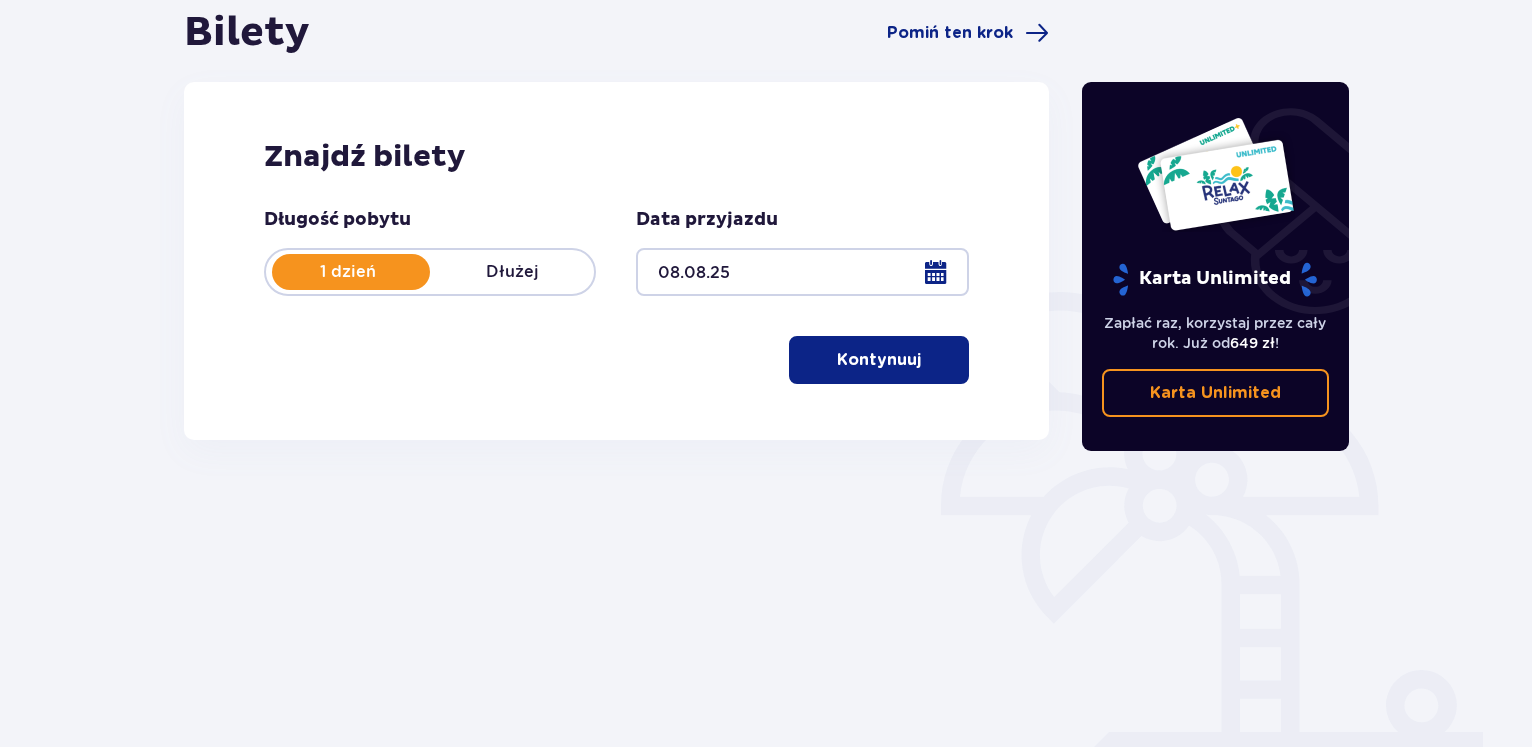 click on "Kontynuuj" at bounding box center (879, 360) 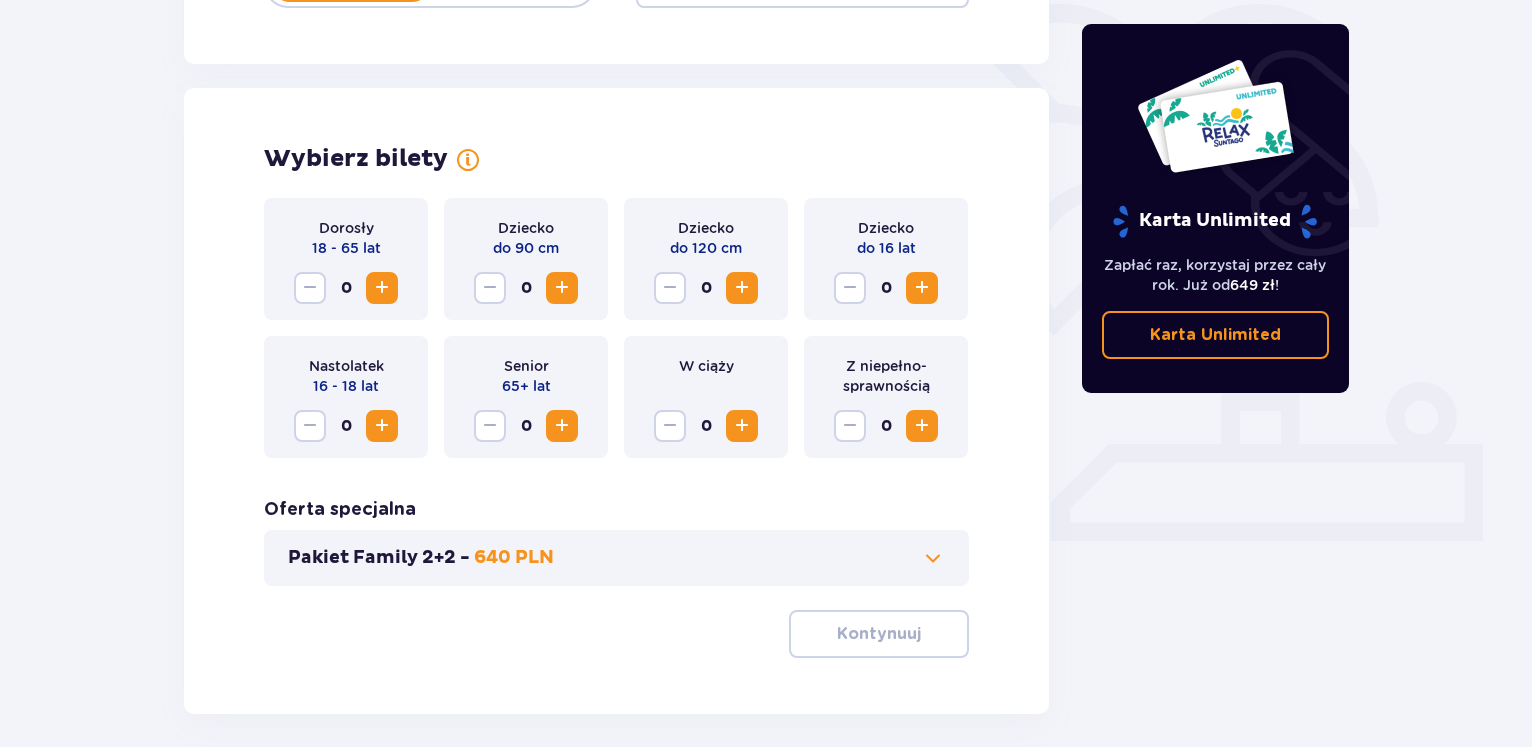 scroll, scrollTop: 556, scrollLeft: 0, axis: vertical 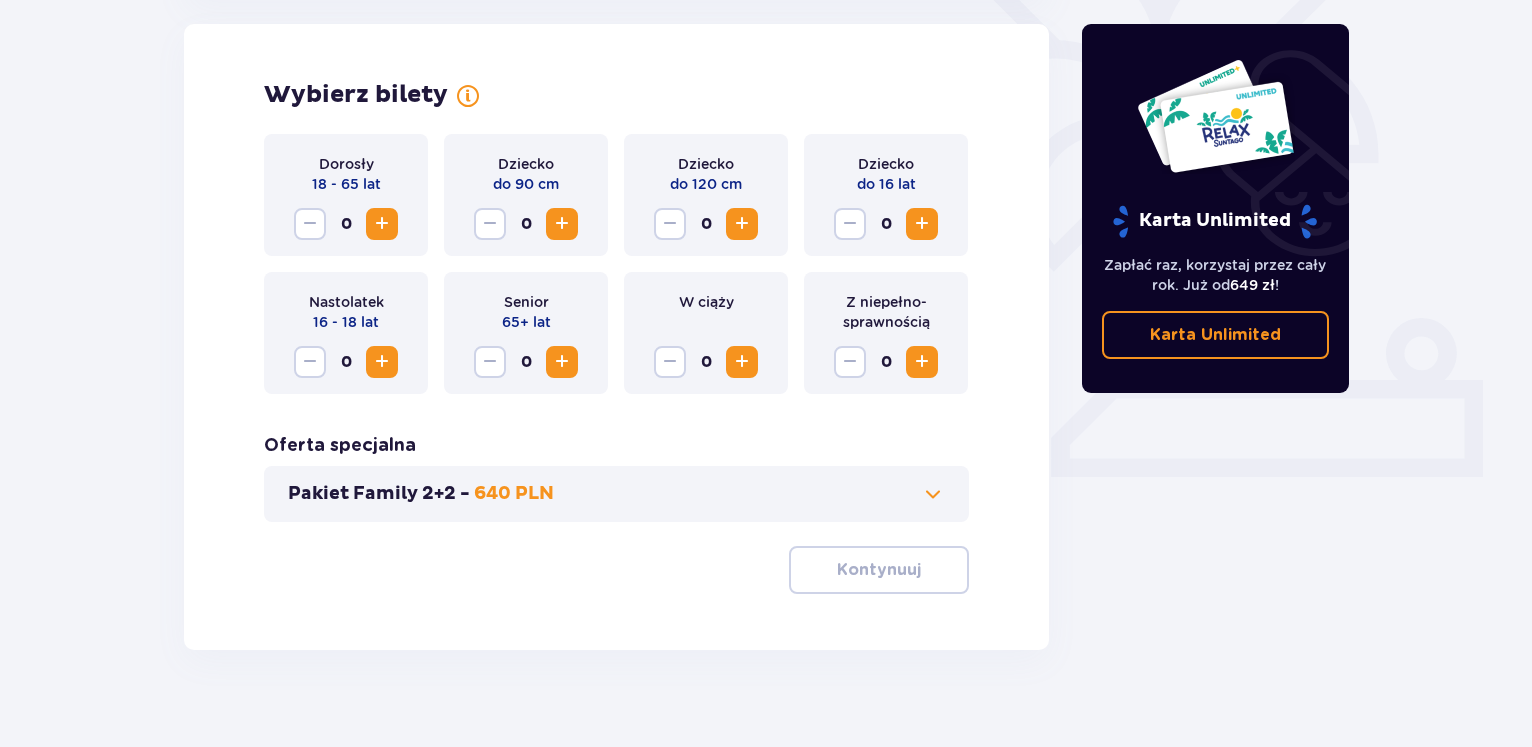 click at bounding box center [382, 224] 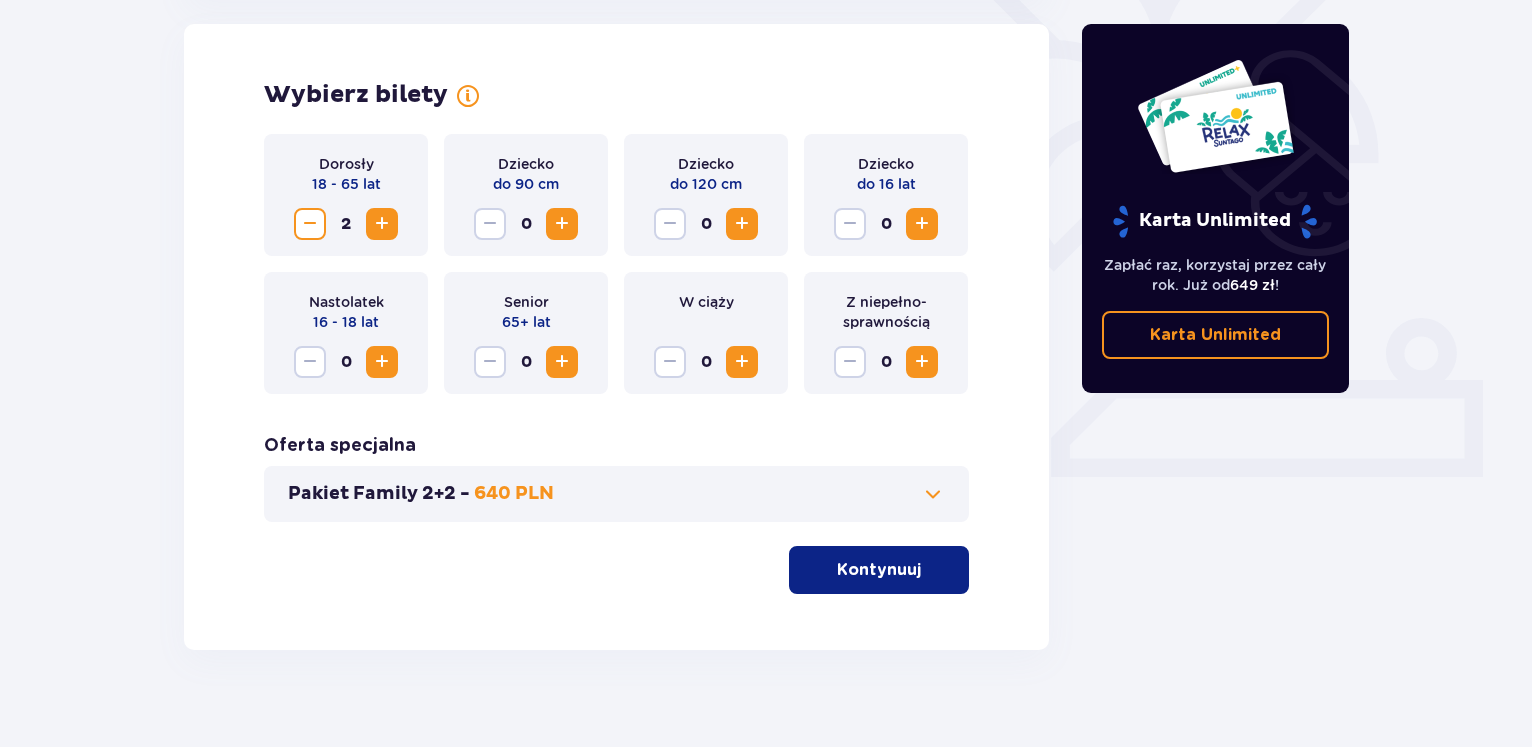 click on "Kontynuuj" at bounding box center [879, 570] 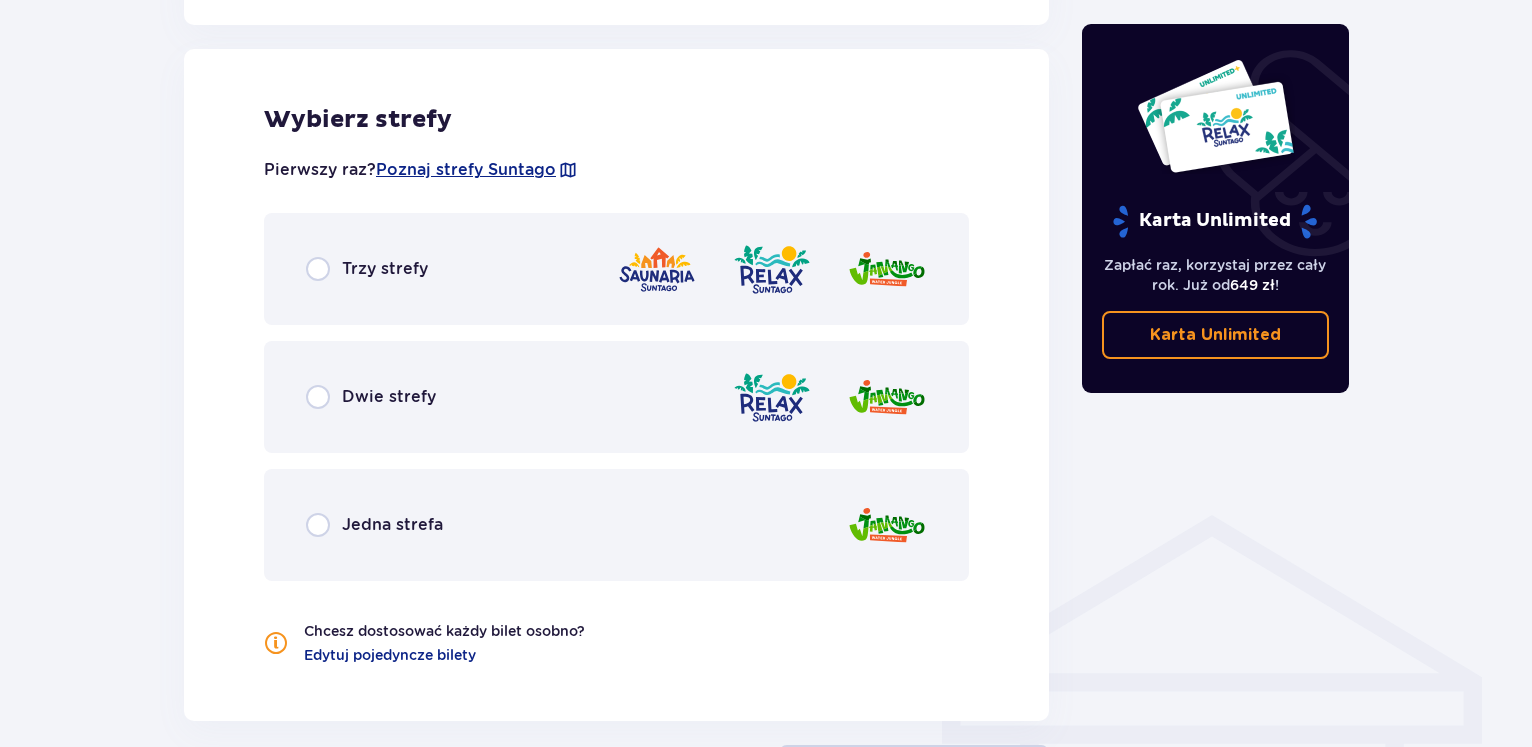 scroll, scrollTop: 1110, scrollLeft: 0, axis: vertical 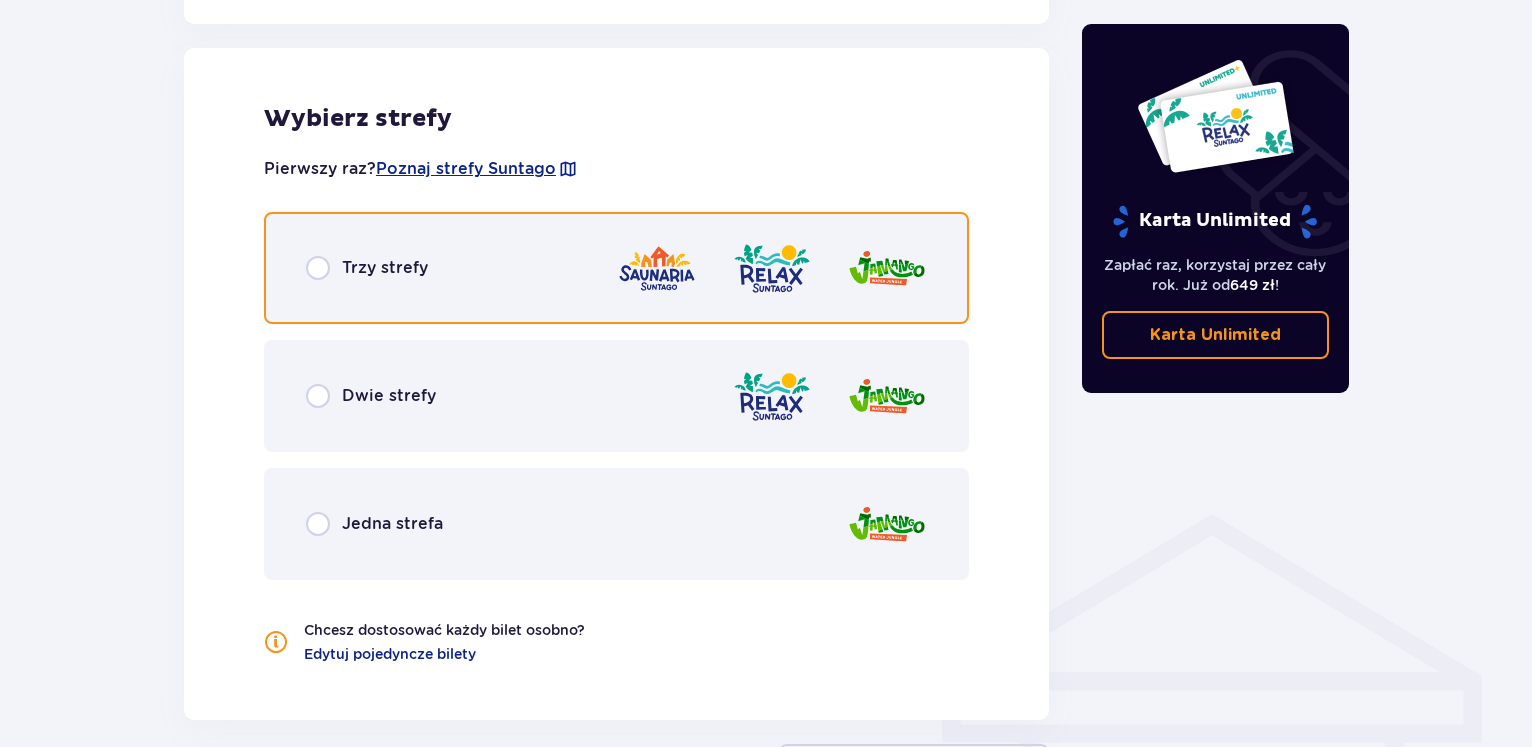 click at bounding box center [318, 268] 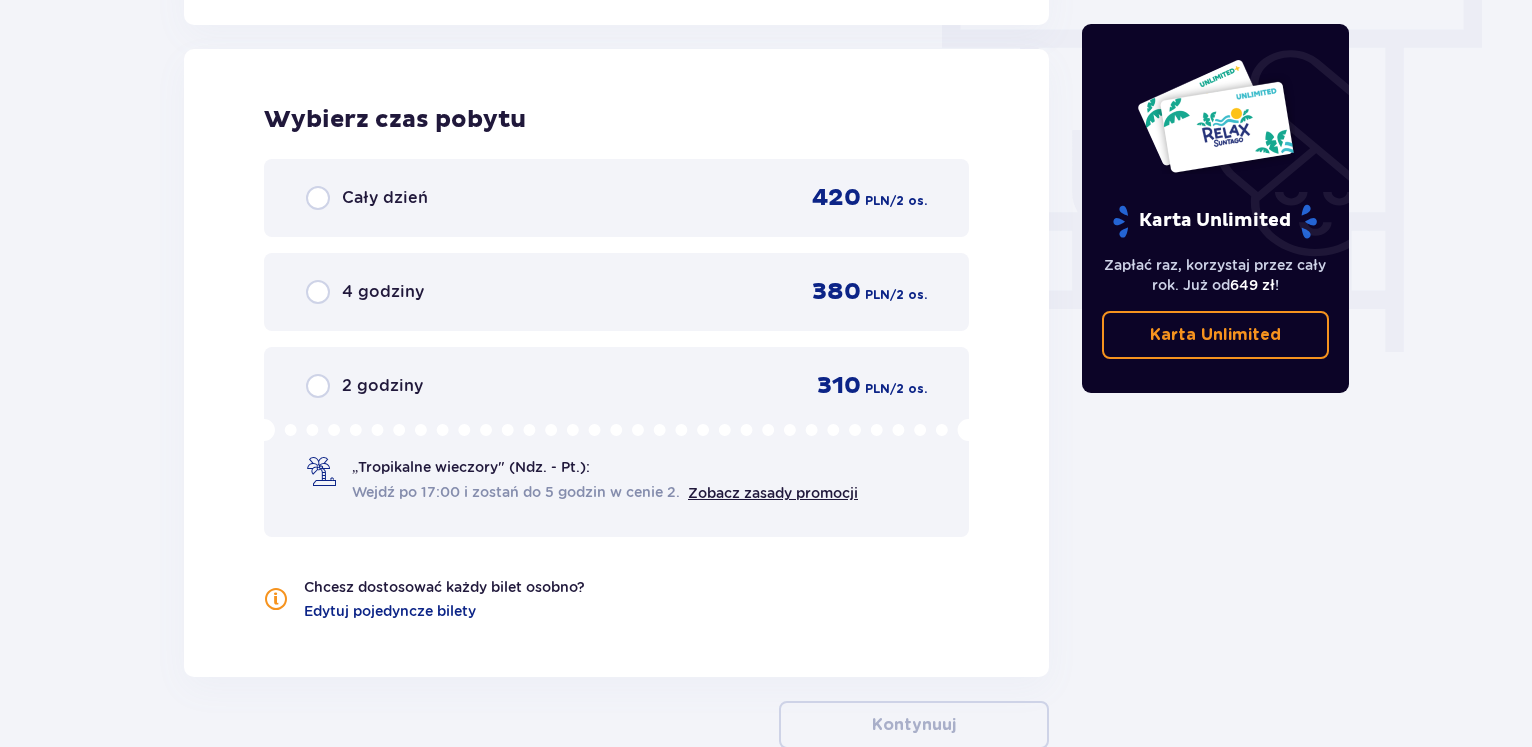 scroll, scrollTop: 1806, scrollLeft: 0, axis: vertical 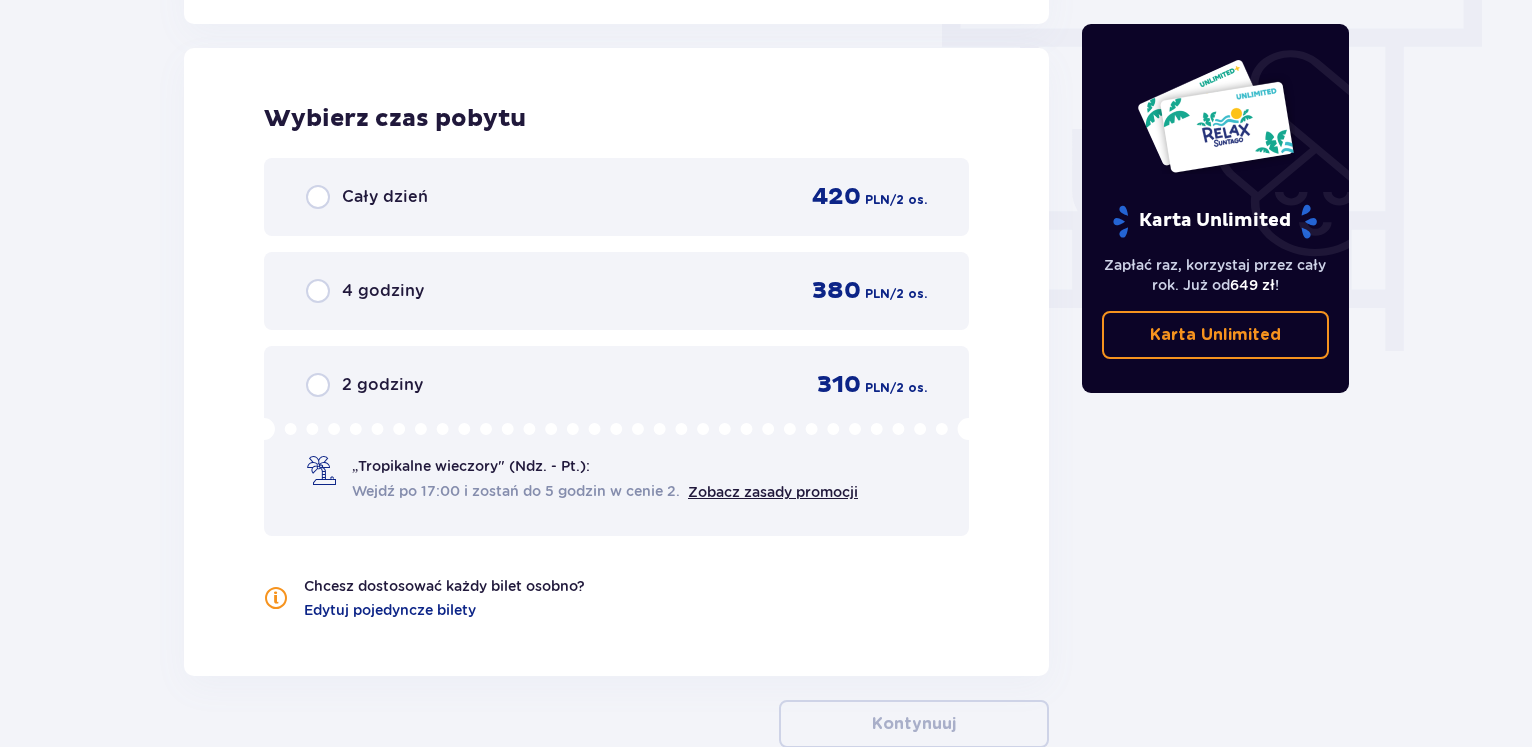 click on "Cały dzień   420 PLN / 2 os." at bounding box center [616, 197] 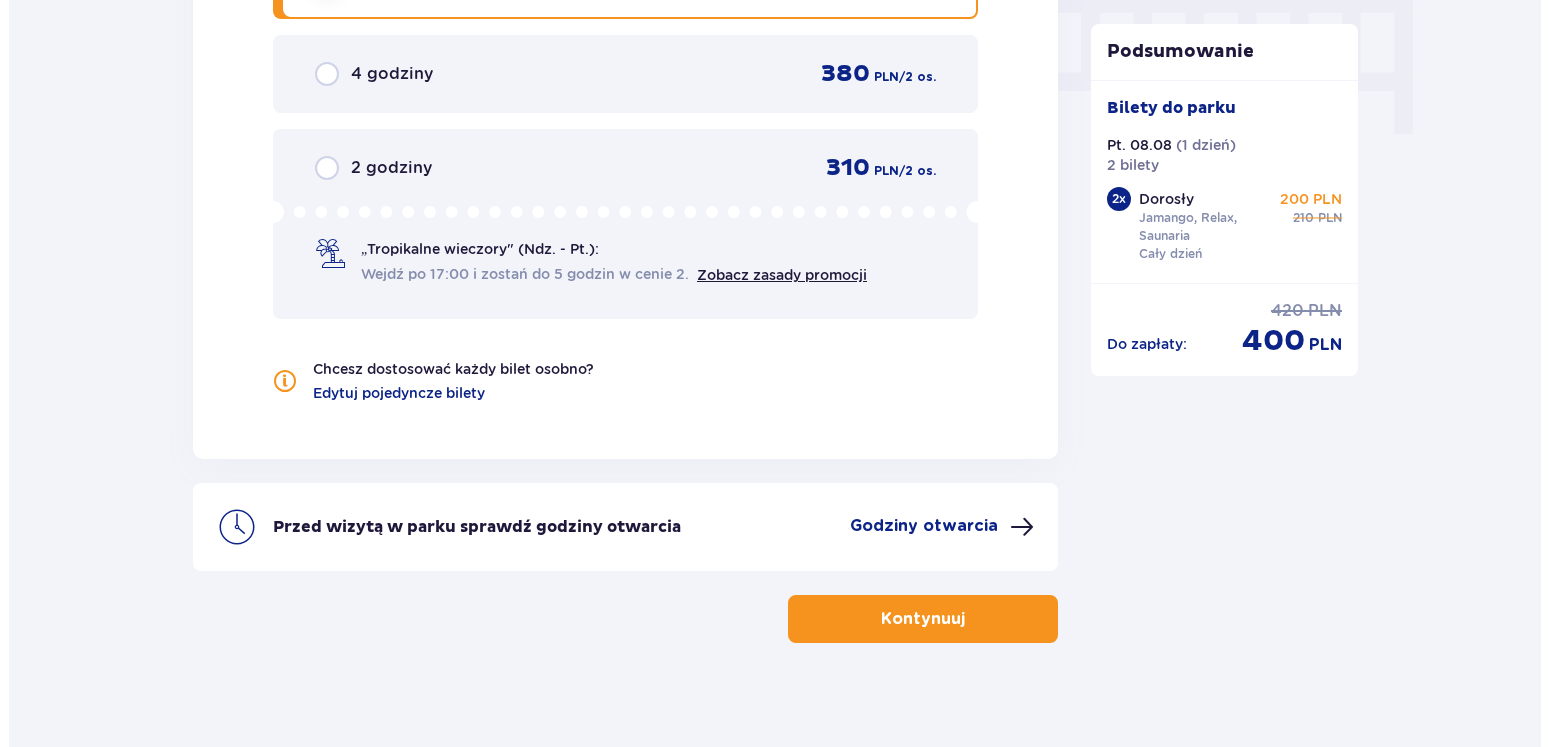 scroll, scrollTop: 2039, scrollLeft: 0, axis: vertical 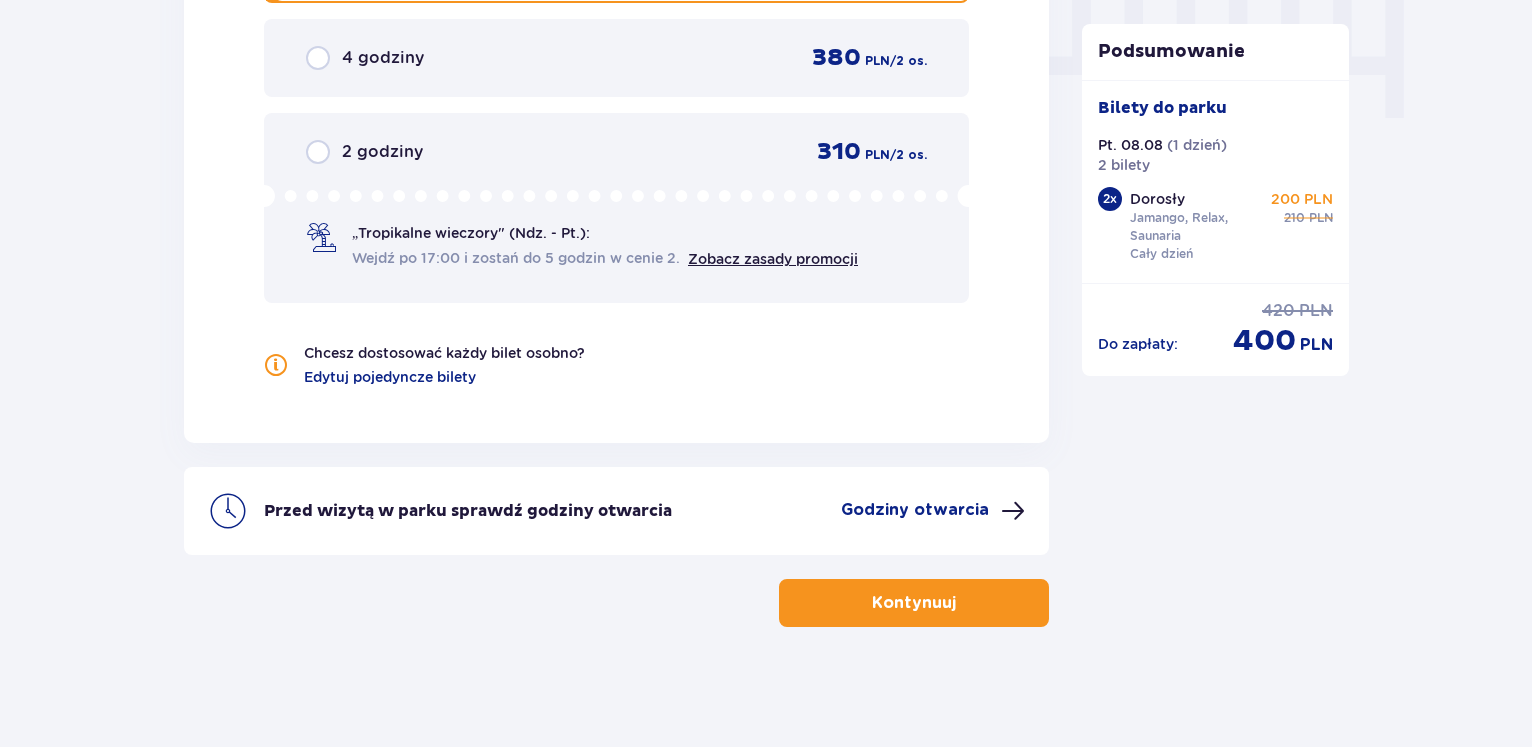 click on "Godziny otwarcia" at bounding box center [915, 510] 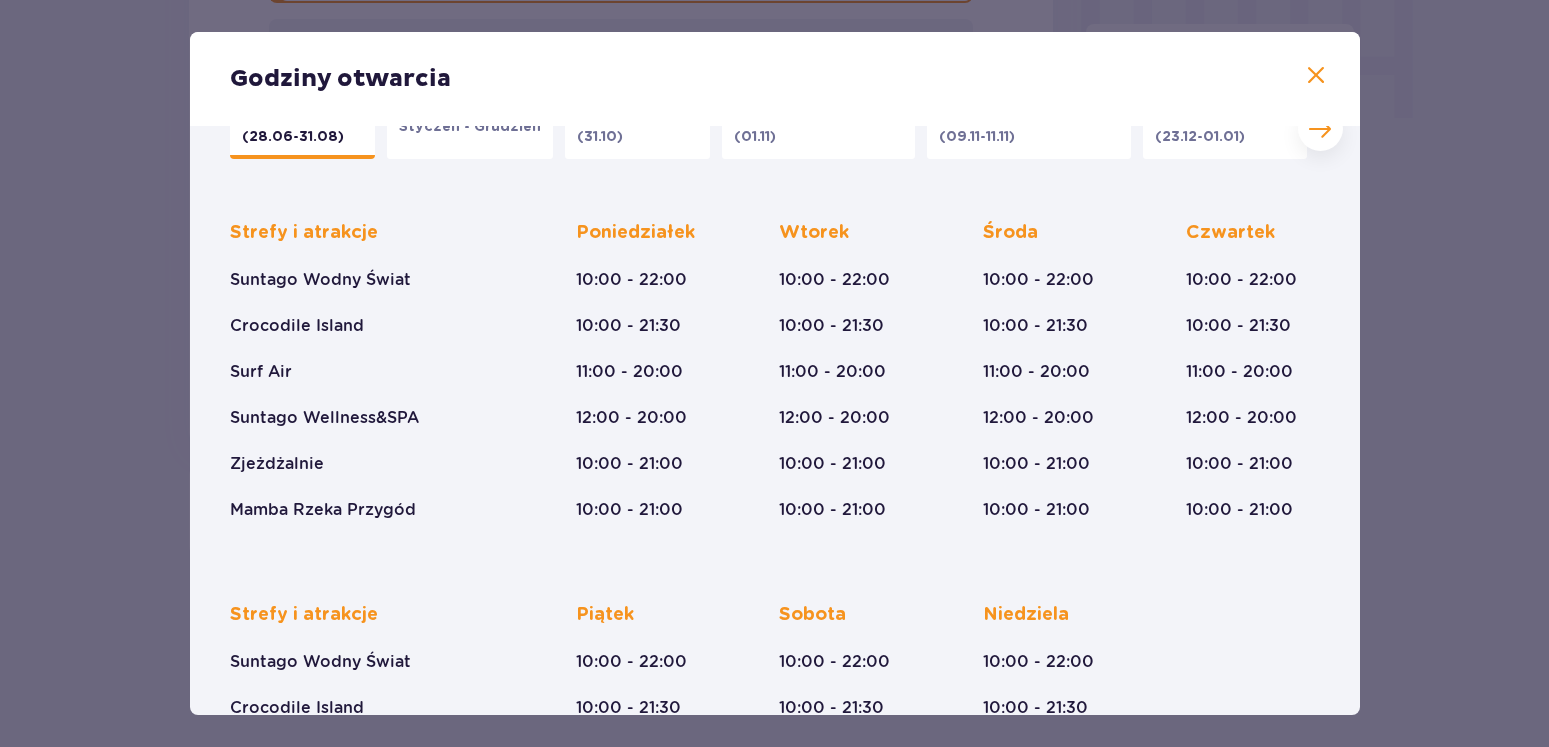 scroll, scrollTop: 0, scrollLeft: 0, axis: both 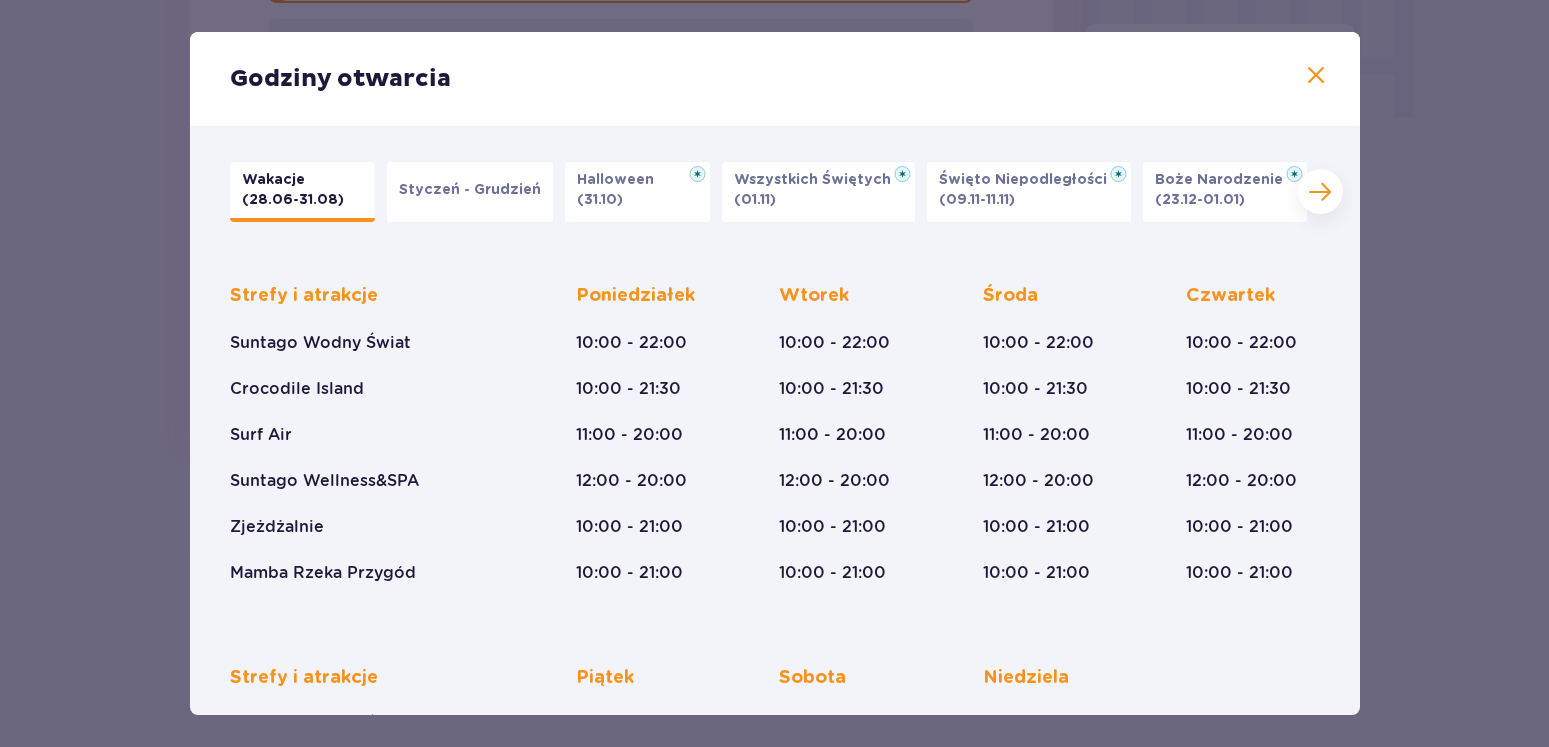 click at bounding box center (1320, 192) 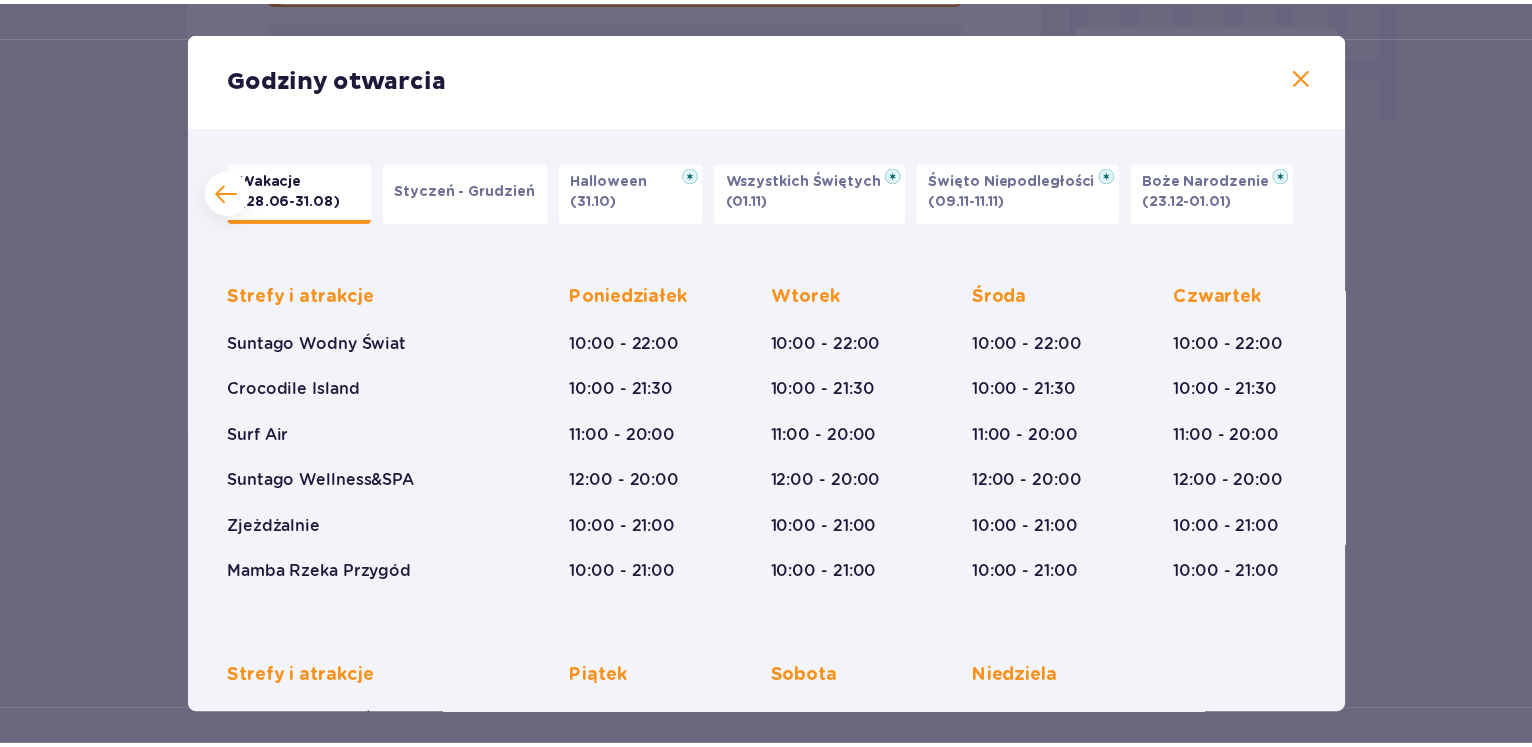 scroll, scrollTop: 0, scrollLeft: 51, axis: horizontal 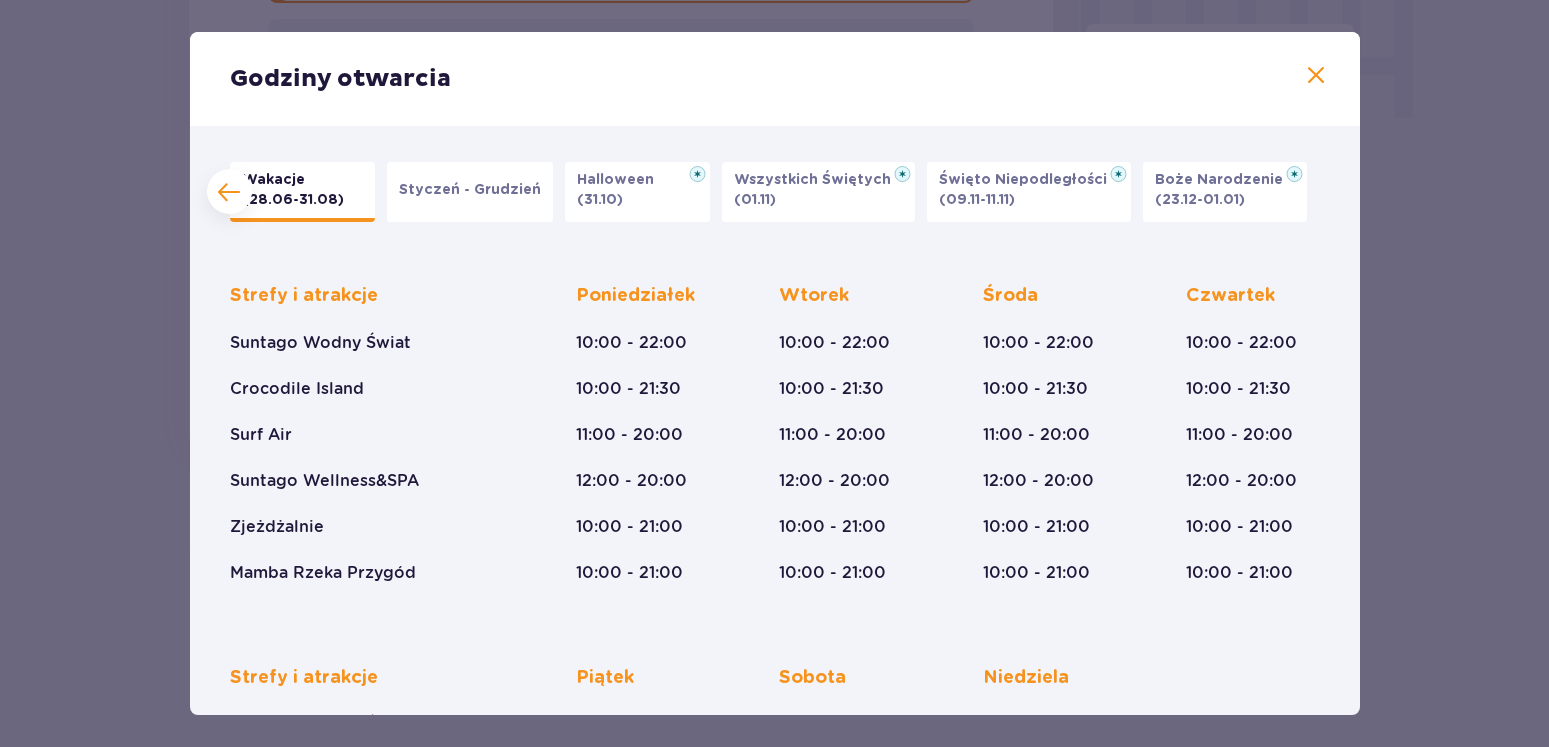 click on "Wakacje  (28.06-31.08) Styczeń - Grudzień Halloween  (31.10) Wszystkich Świętych  (01.11) Święto Niepodległości  (09.11-11.11) Boże Narodzenie  (23.12-01.01) Strefy i atrakcje Suntago Wodny Świat Crocodile Island Surf Air Suntago Wellness&SPA Zjeżdżalnie Mamba Rzeka Przygód Poniedziałek 10:00 - 22:00 10:00 - 21:30 11:00 - 20:00 12:00 - 20:00 10:00 - 21:00 10:00 - 21:00 Wtorek 10:00 - 22:00 10:00 - 21:30 11:00 - 20:00 12:00 - 20:00 10:00 - 21:00 10:00 - 21:00 Środa 10:00 - 22:00 10:00 - 21:30 11:00 - 20:00 12:00 - 20:00 10:00 - 21:00 10:00 - 21:00 Czwartek 10:00 - 22:00 10:00 - 21:30 11:00 - 20:00 12:00 - 20:00 10:00 - 21:00 10:00 - 21:00 Strefy i atrakcje Suntago Wodny Świat Crocodile Island Surf Air Suntago Wellness&SPA Zjeżdżalnie Mamba Rzeka Przygód Piątek 10:00 - 22:00 10:00 - 21:30 11:00 - 20:00 12:00 - 20:00 10:00 - 21:00 10:00 - 21:00 Sobota 10:00 - 22:00 10:00 - 21:30 11:00 - 20:00 12:00 - 20:00 10:00 - 21:00 10:00 - 21:00 Niedziela 10:00 - 22:00 10:00 - 21:30 11:00 - 20:00" at bounding box center [775, 566] 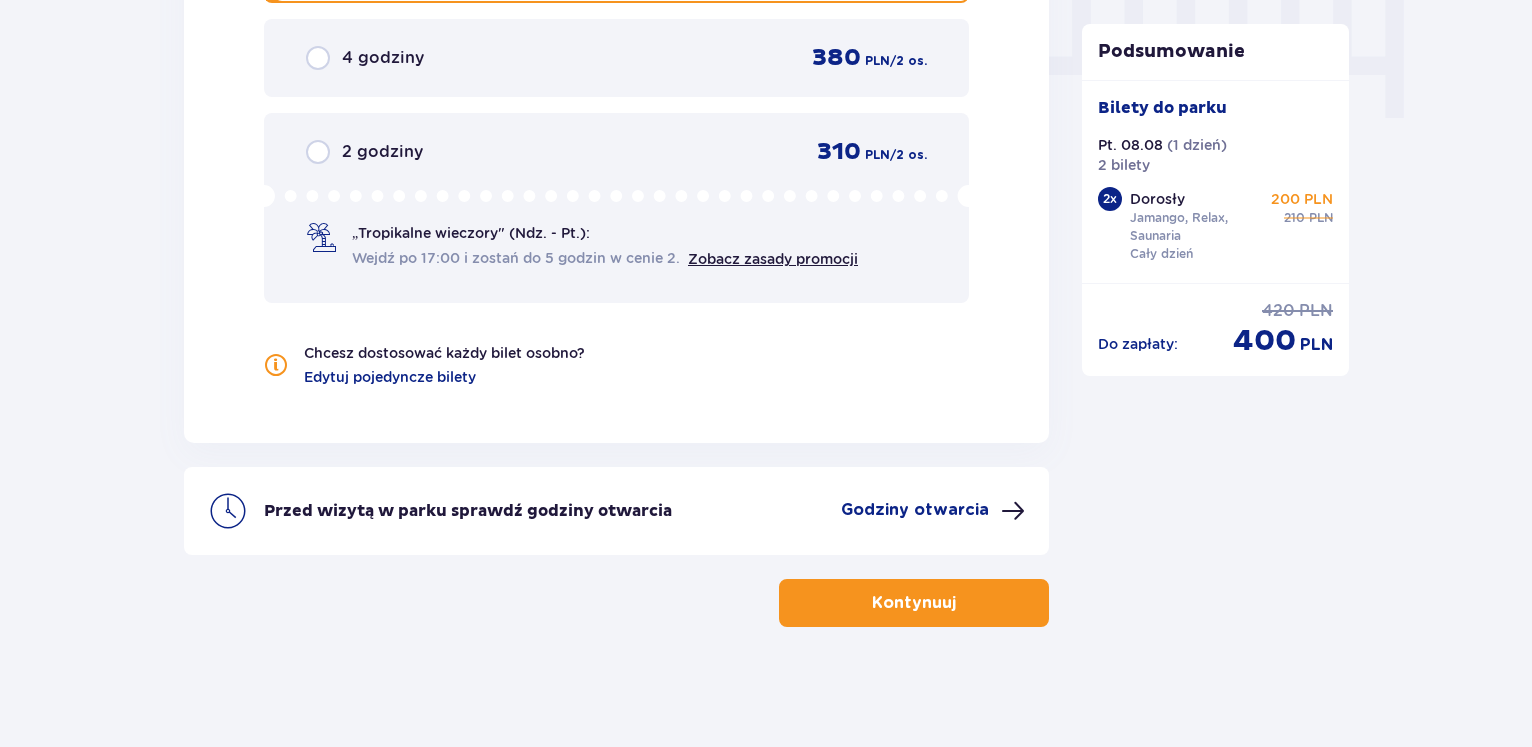 click on "Kontynuuj" at bounding box center (616, 591) 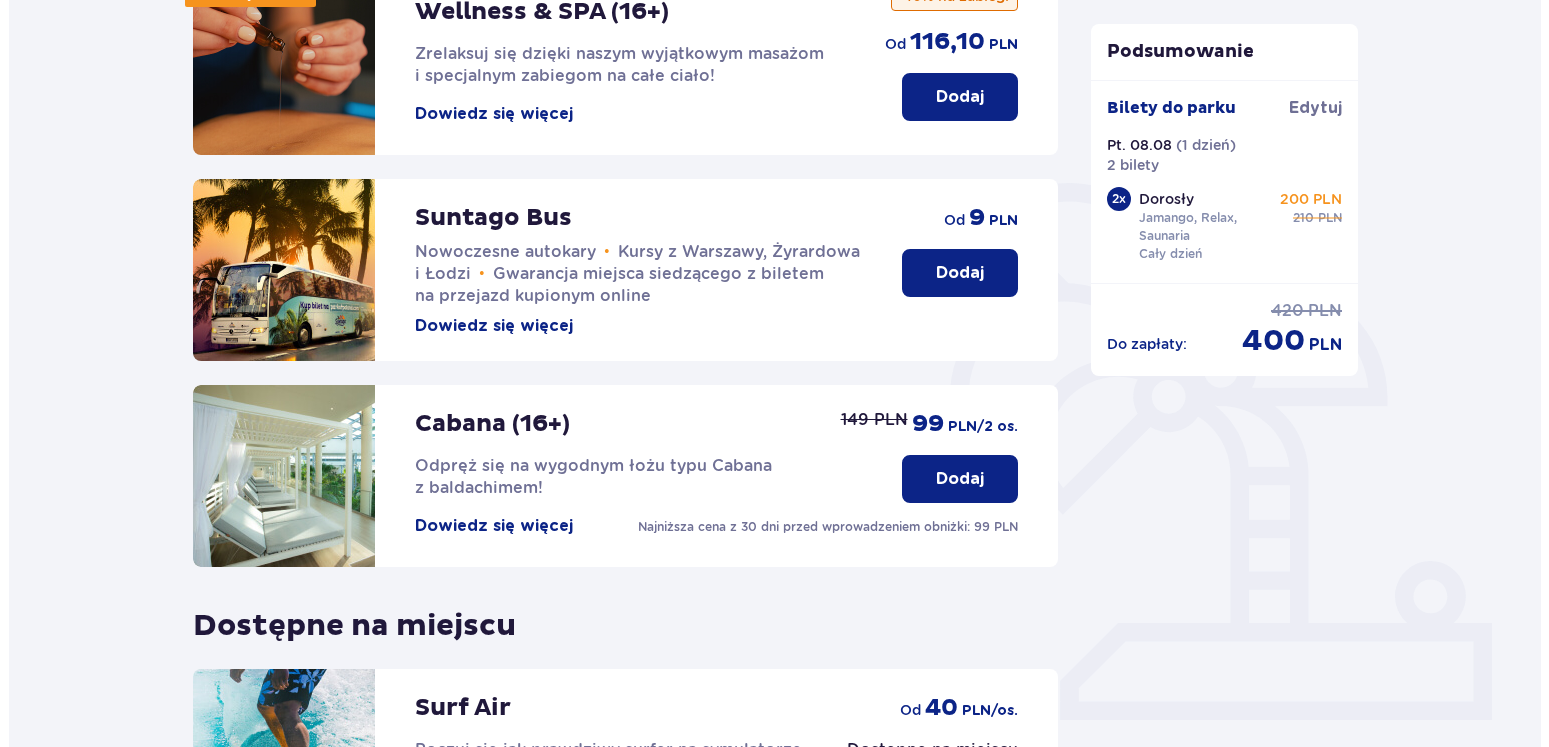 scroll, scrollTop: 201, scrollLeft: 0, axis: vertical 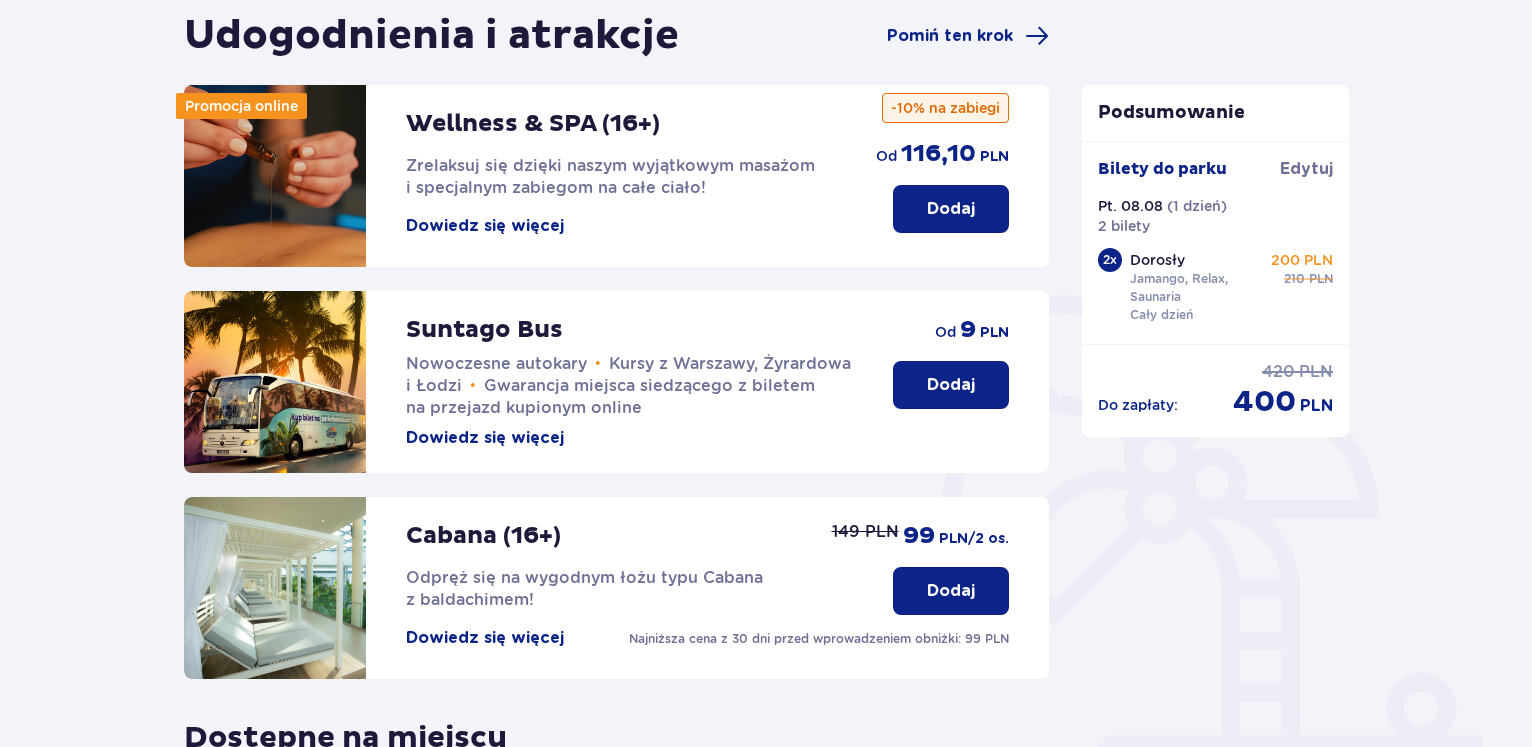 click on "Dowiedz się więcej" at bounding box center (485, 226) 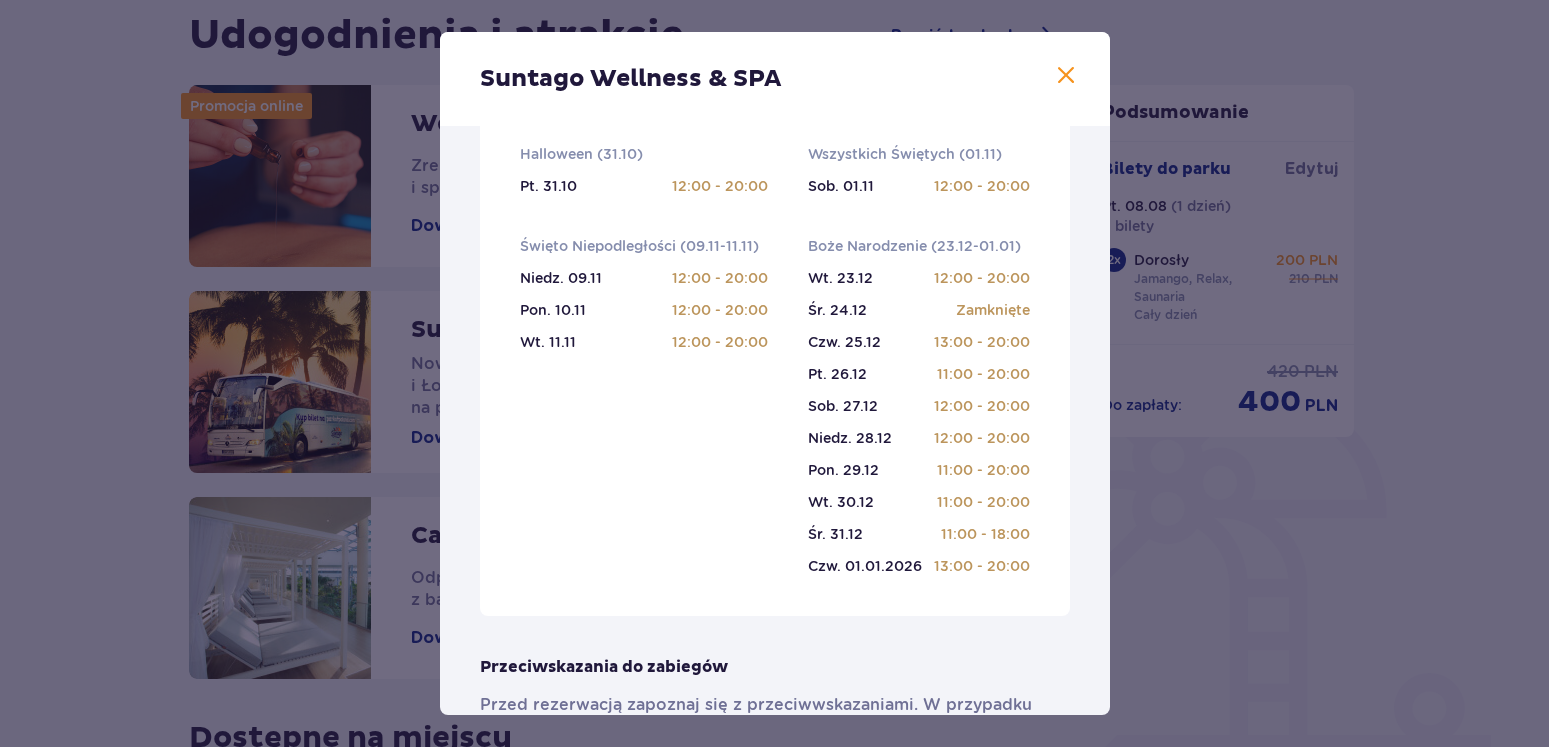 scroll, scrollTop: 1331, scrollLeft: 0, axis: vertical 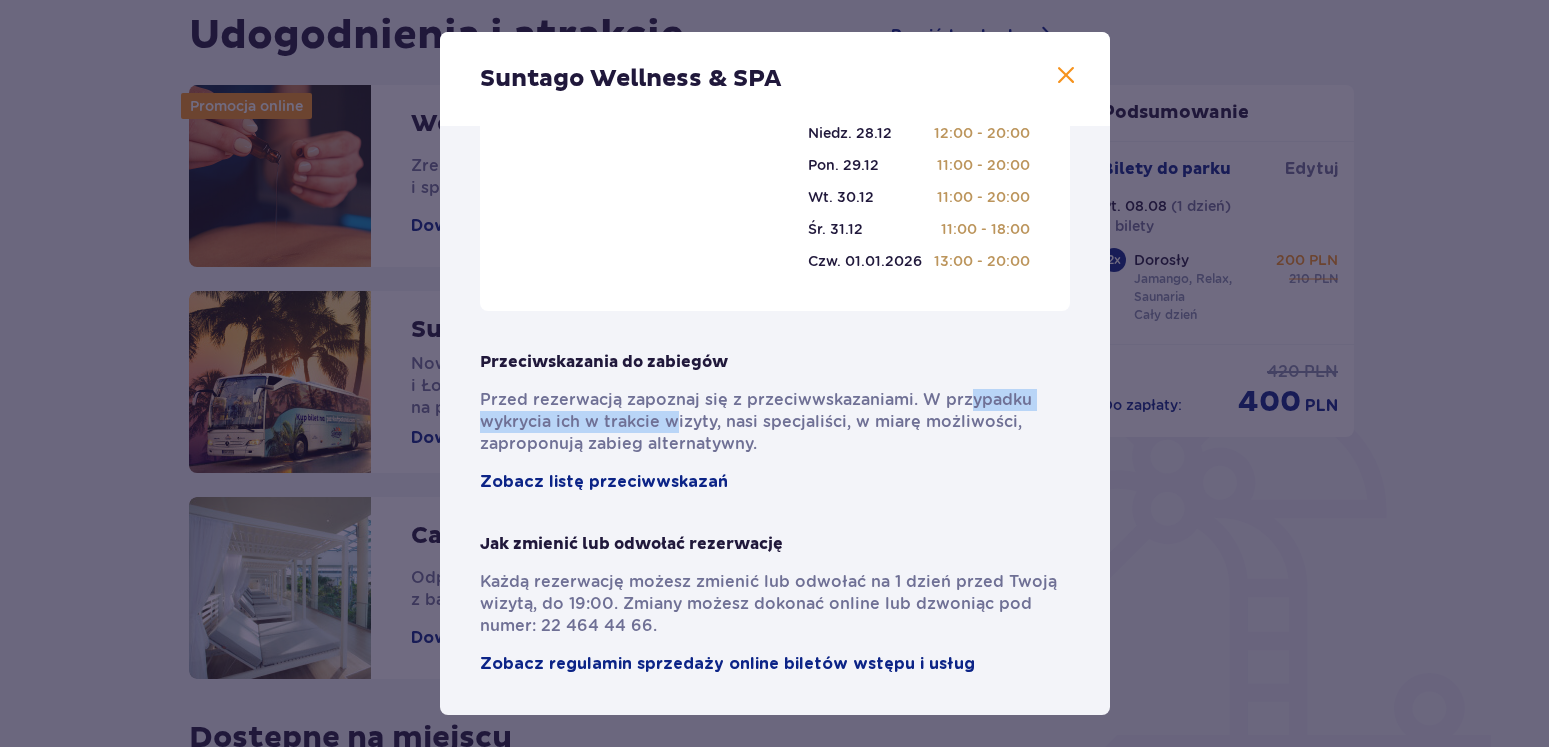drag, startPoint x: 779, startPoint y: 405, endPoint x: 751, endPoint y: 446, distance: 49.648766 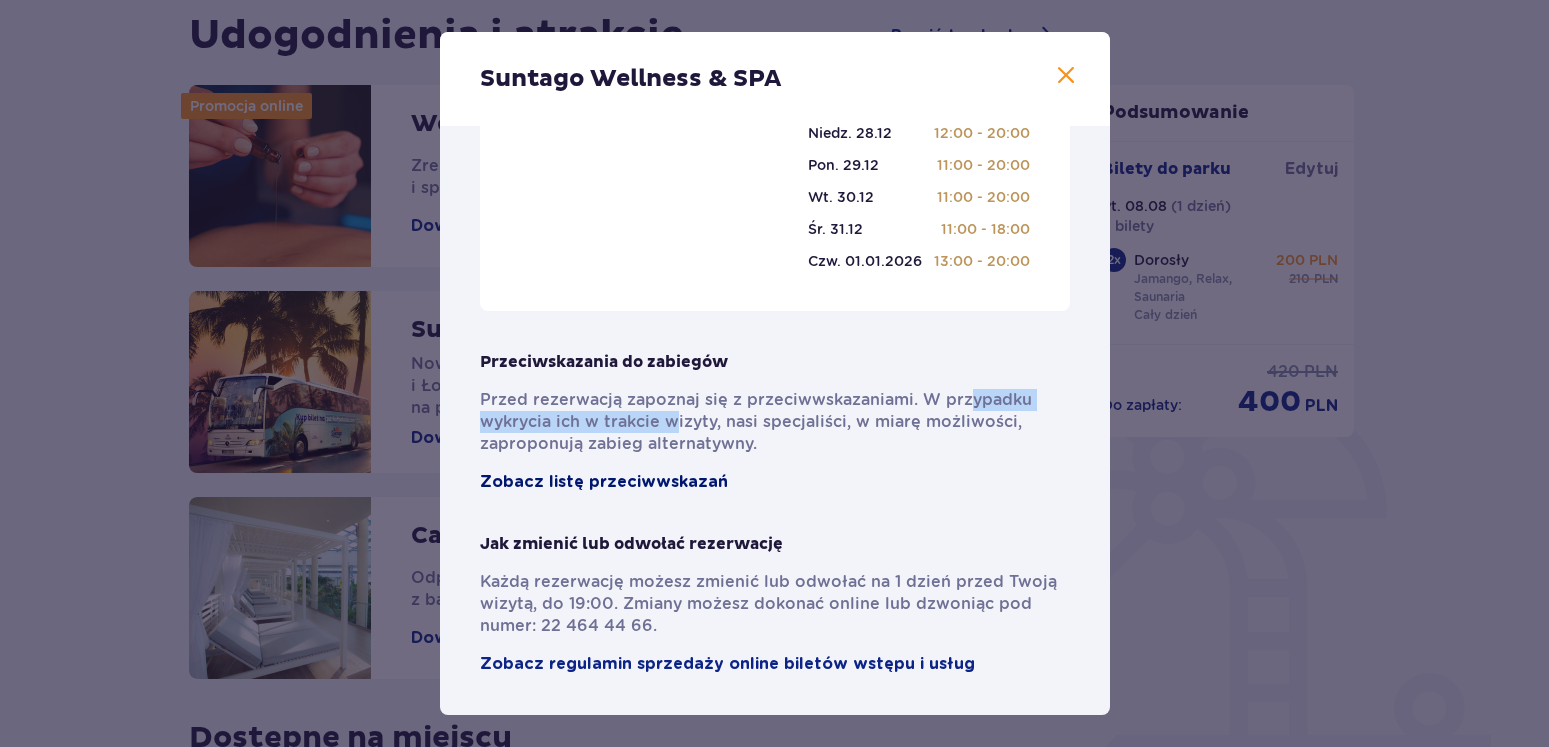 click on "Zobacz listę przeciwwskazań" at bounding box center (604, 482) 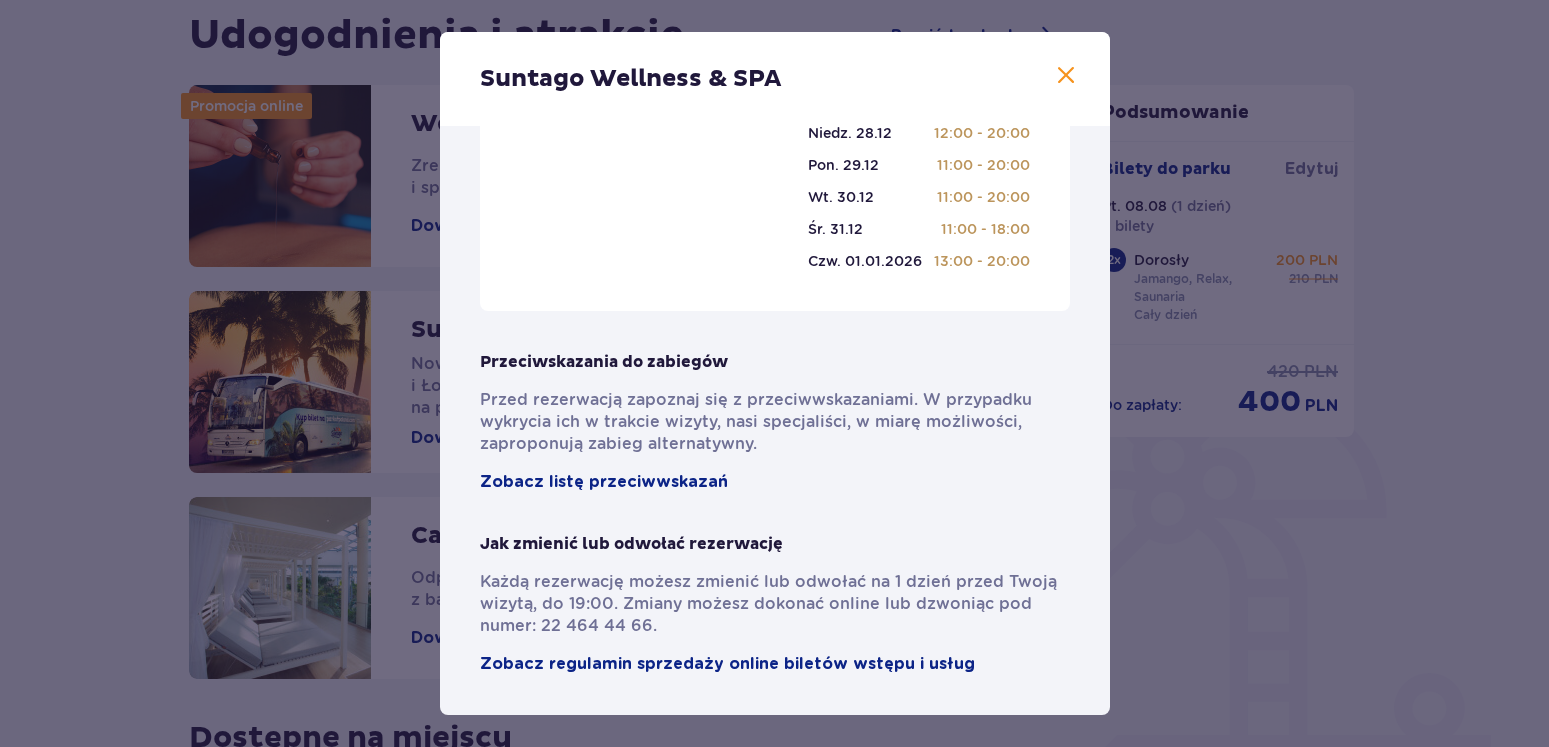 click on "Suntago Wellness & SPA   Pełni pasji profesjonaliści , którzy pomogą Ci dobrać zabiegi do Twoich potrzeb.   Unikatowe wnętrza , zaprojektowane z myślą o relaksie w najlepszym wydaniu   Wyjątkowe rytuały Suntago  inspirowane energią żywiołów.   Ponad 30 zabiegów  na twarz, ciało, stopy i dłonie (masaże, zabiegi uzupełniające, rytuały). Godziny otwarcia Wakacje (28.06-31.08) Poniedziałek 12:00 - 20:00 Wtorek 12:00 - 20:00 Środa 12:00 - 20:00 Czwartek 12:00 - 20:00 Piątek 12:00 - 20:00 Sobota 12:00 - 20:00 Niedziela 12:00 - 20:00 Styczeń - Grudzień Poniedziałek 12:00 - 20:00 Wtorek 12:00 - 20:00 Środa 12:00 - 20:00 Czwartek 12:00 - 20:00 Piątek 12:00 - 20:00 Sobota 12:00 - 20:00 Niedziela 12:00 - 20:00 Halloween (31.10) Pt. 31.10 12:00 - 20:00 Wszystkich Świętych (01.11) Sob. 01.11 12:00 - 20:00 Święto Niepodległości (09.11-11.11) Niedz. 09.11 12:00 - 20:00 Pon. 10.11 12:00 - 20:00 Wt. 11.11 12:00 - 20:00 Boże Narodzenie (23.12-01.01) Wt. 23.12 12:00 - 20:00 Śr. 24.12" at bounding box center (774, 373) 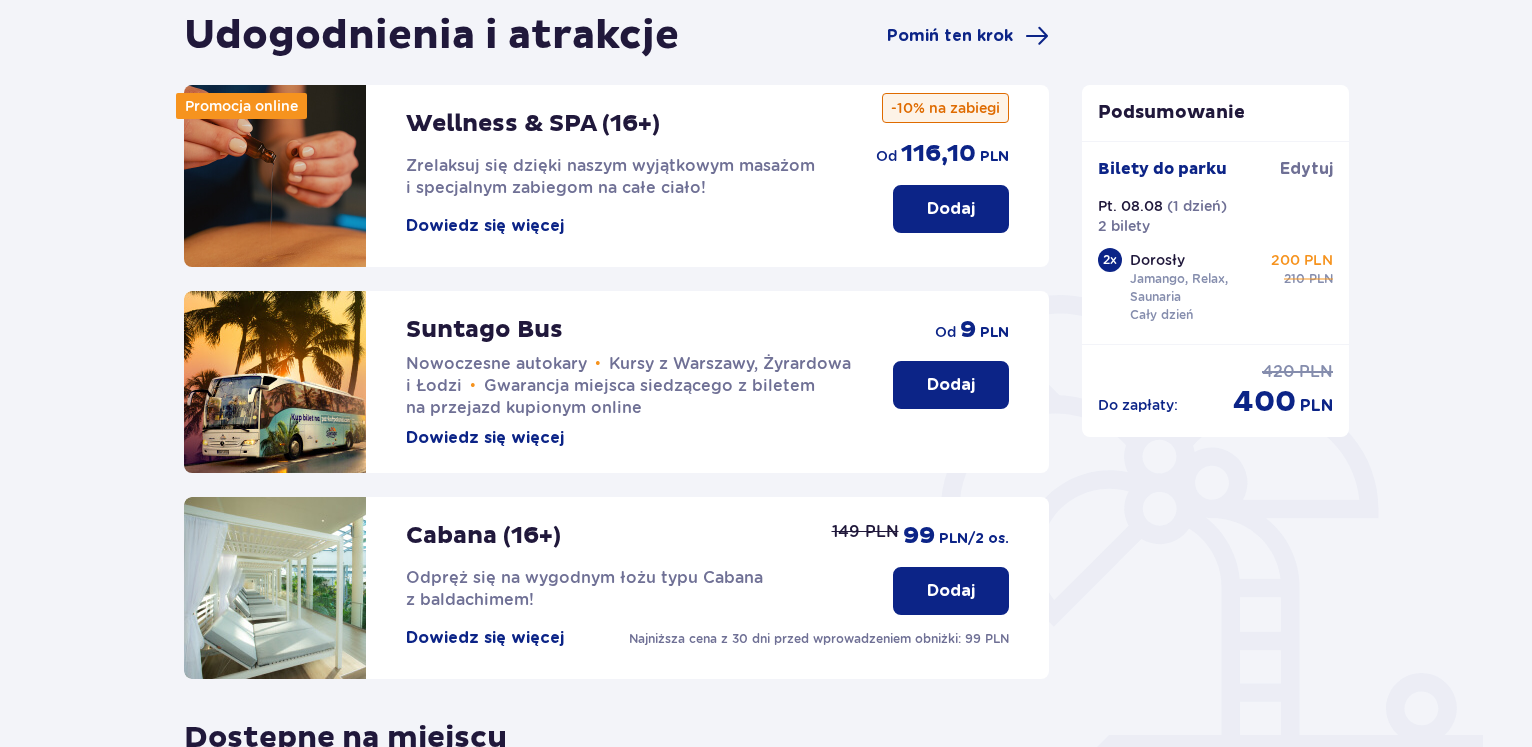 click on "Dowiedz się więcej" at bounding box center (485, 638) 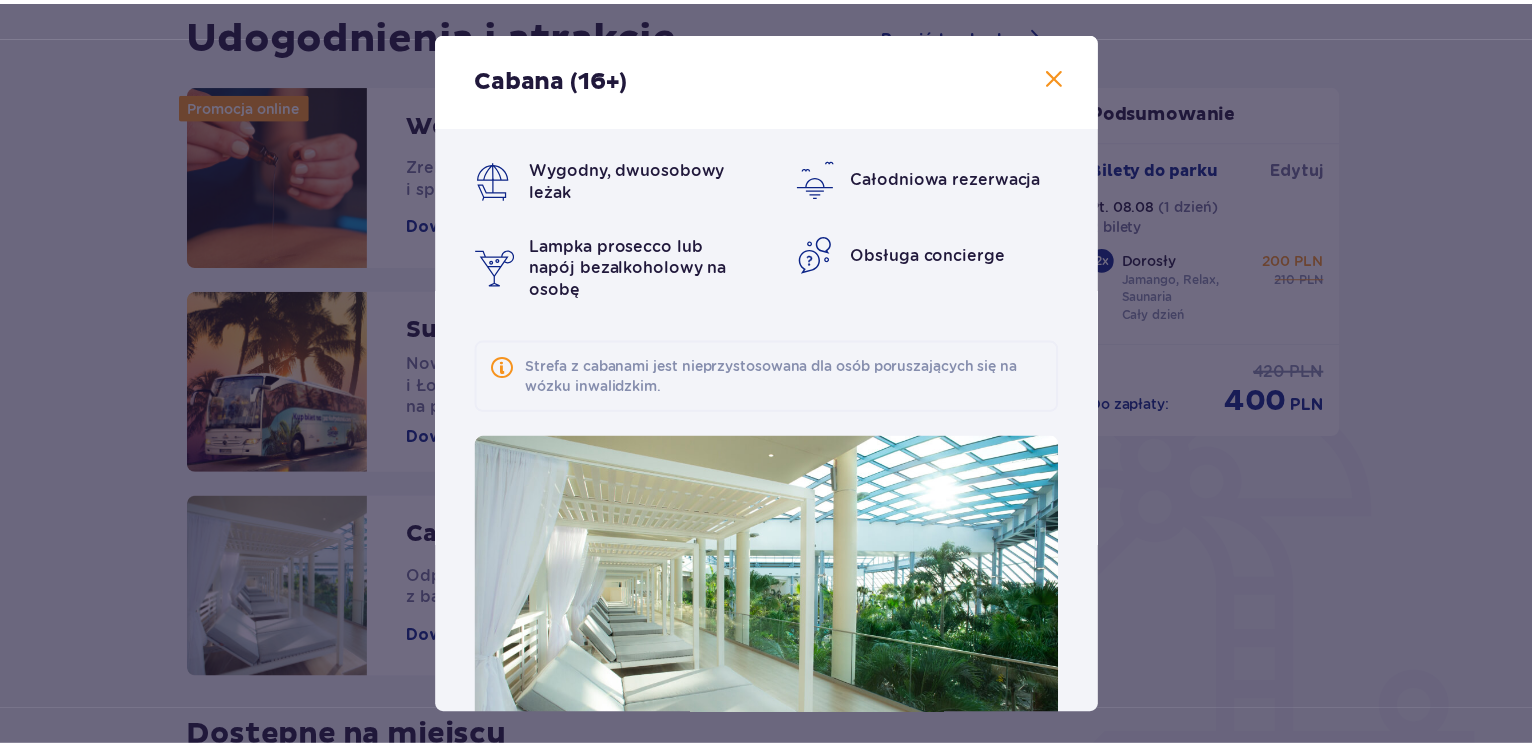 scroll, scrollTop: 82, scrollLeft: 0, axis: vertical 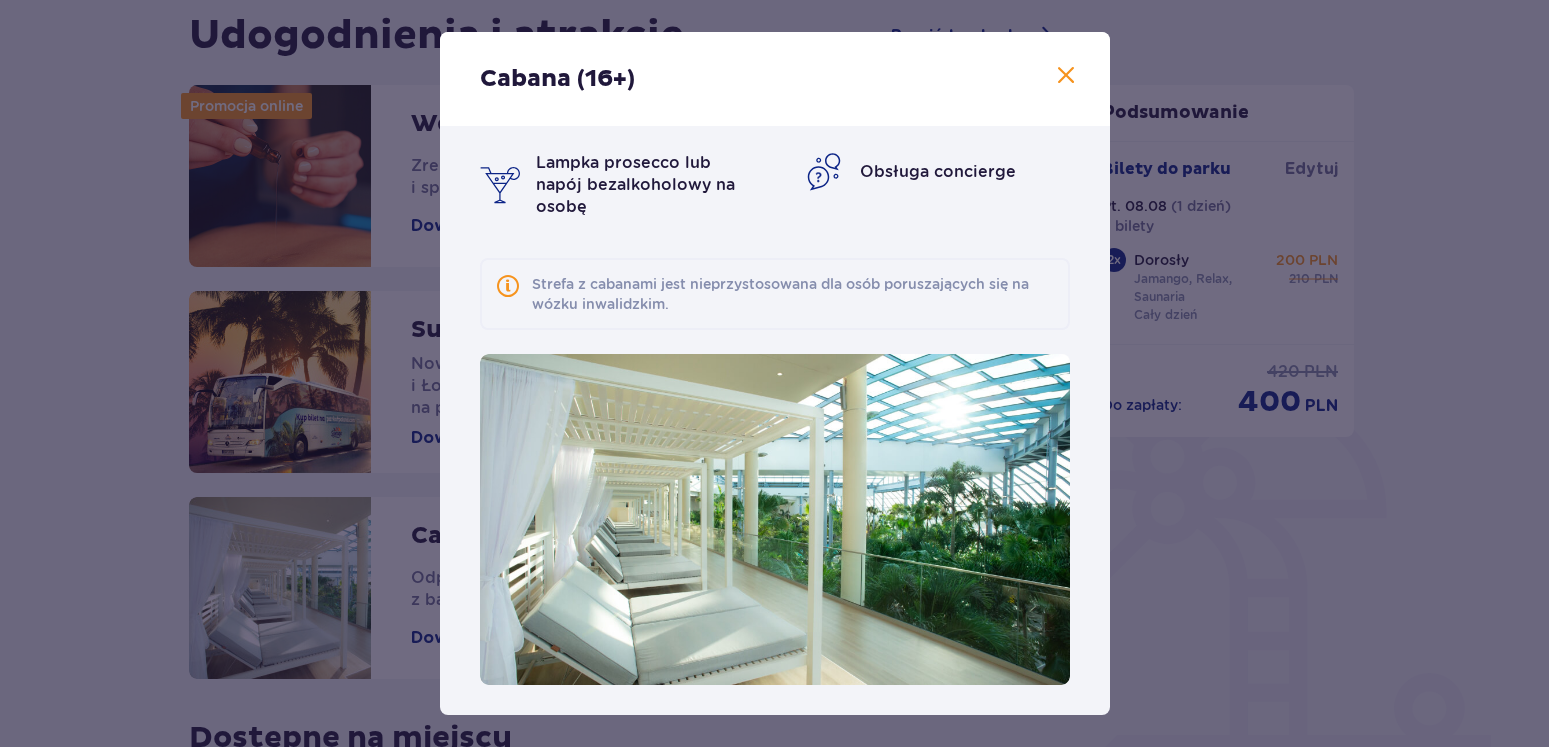 click on "Cabana (16+) Wygodny, dwuosobowy leżak   Całodniowa rezerwacja   Lampka prosecco lub napój bezalkoholowy na osobę   Obsługa concierge   Strefa z cabanami jest nieprzystosowana dla osób poruszających się na wózku inwalidzkim." at bounding box center (774, 373) 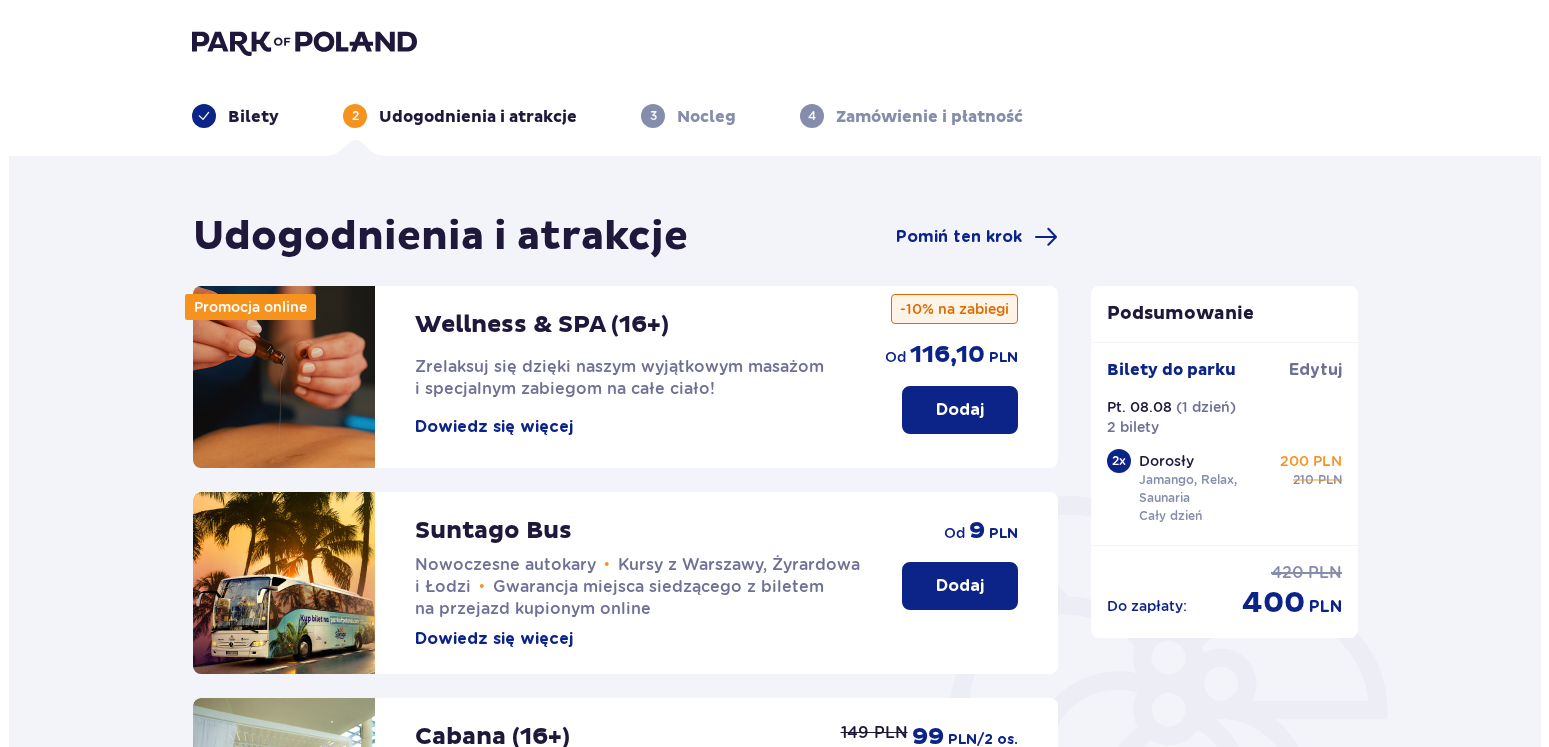 scroll, scrollTop: 408, scrollLeft: 0, axis: vertical 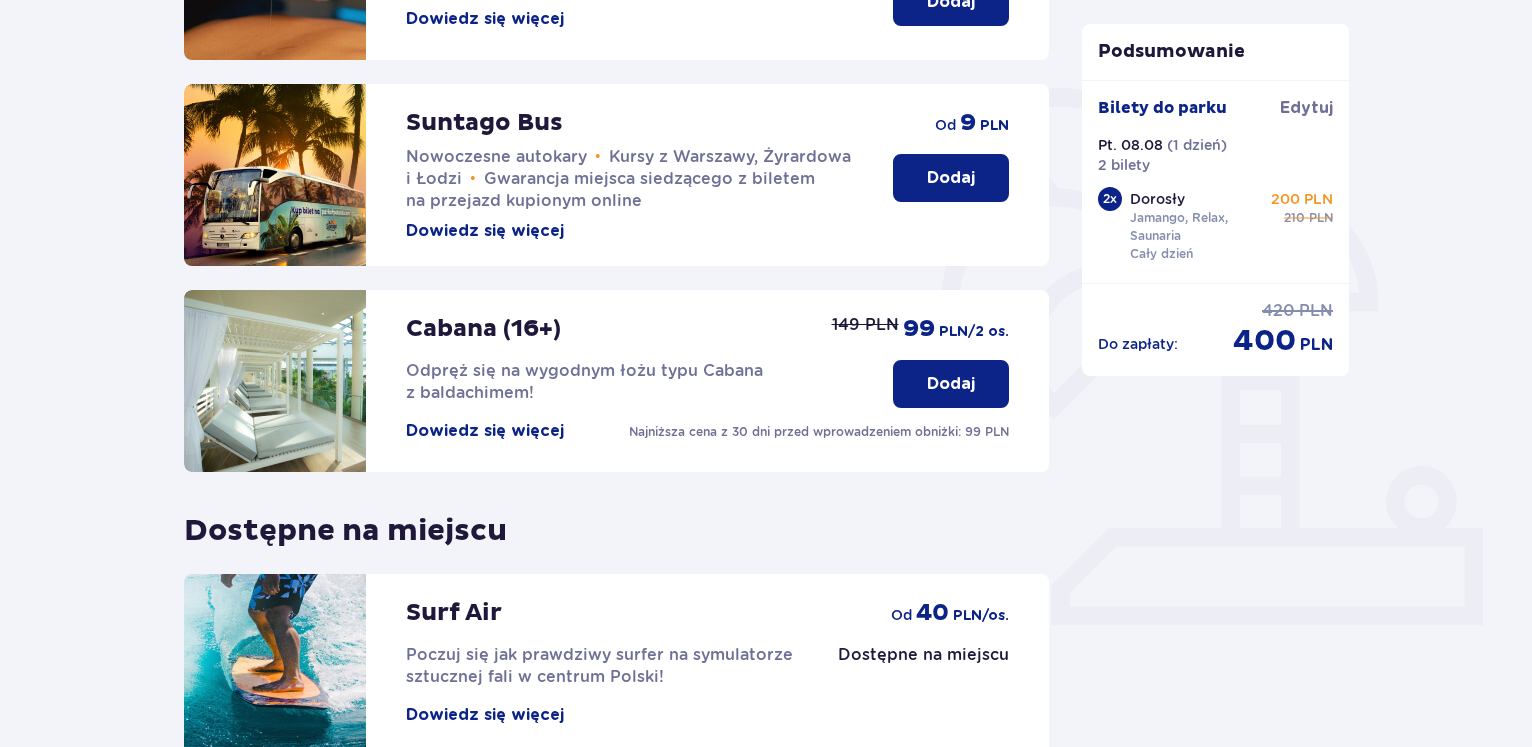 click on "Dowiedz się więcej" at bounding box center (485, 431) 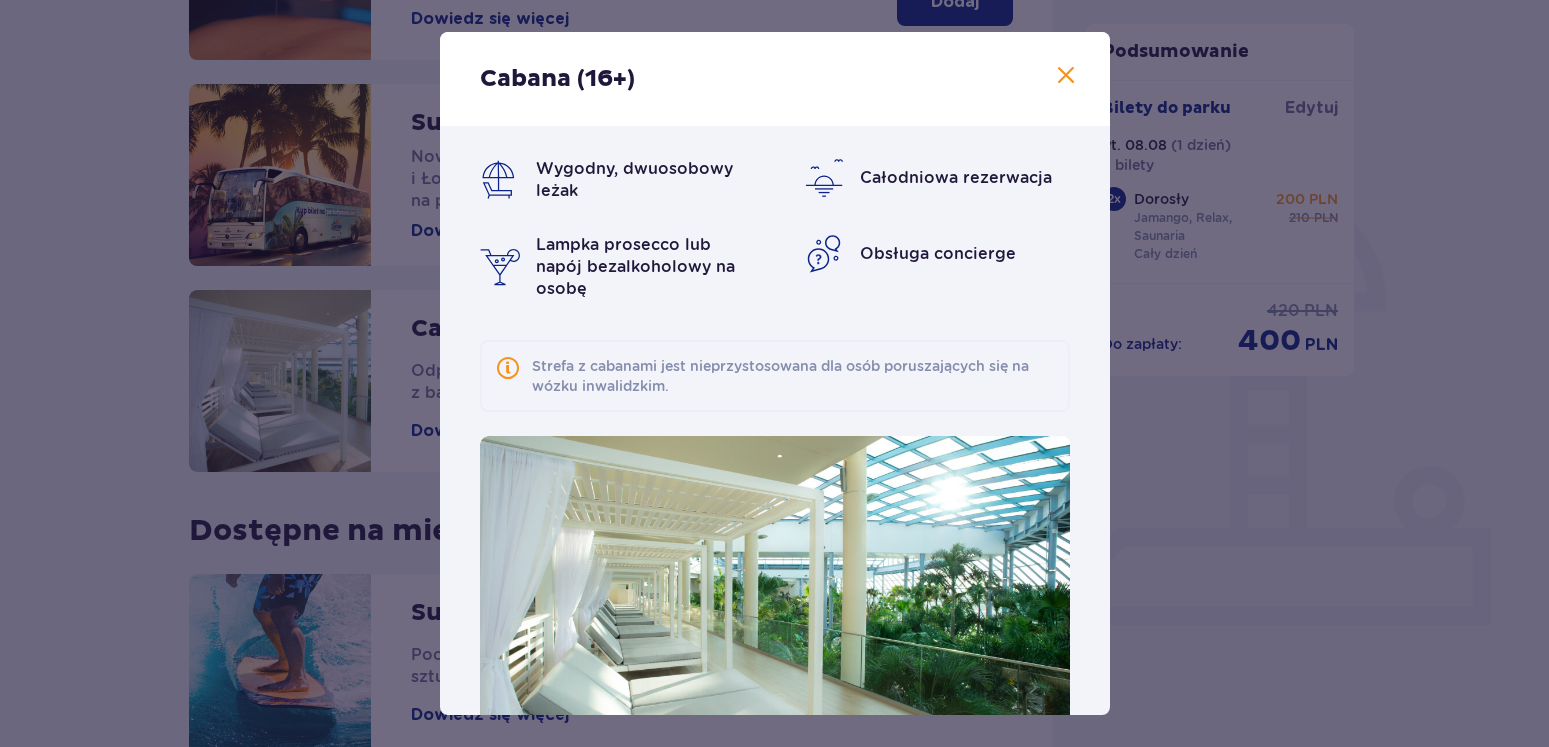 scroll, scrollTop: 82, scrollLeft: 0, axis: vertical 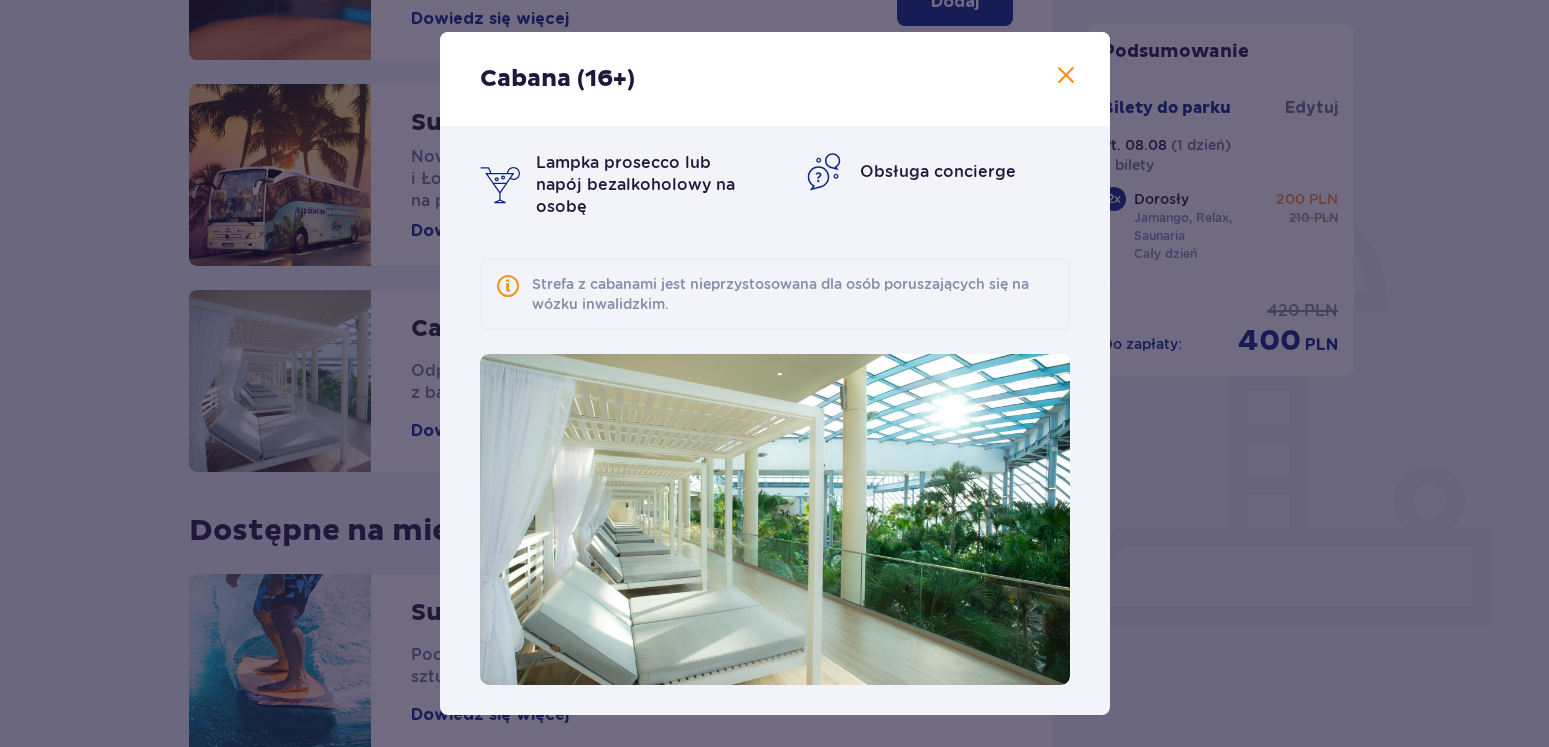 click on "Cabana (16+) Wygodny, dwuosobowy leżak   Całodniowa rezerwacja   Lampka prosecco lub napój bezalkoholowy na osobę   Obsługa concierge   Strefa z cabanami jest nieprzystosowana dla osób poruszających się na wózku inwalidzkim." at bounding box center (774, 373) 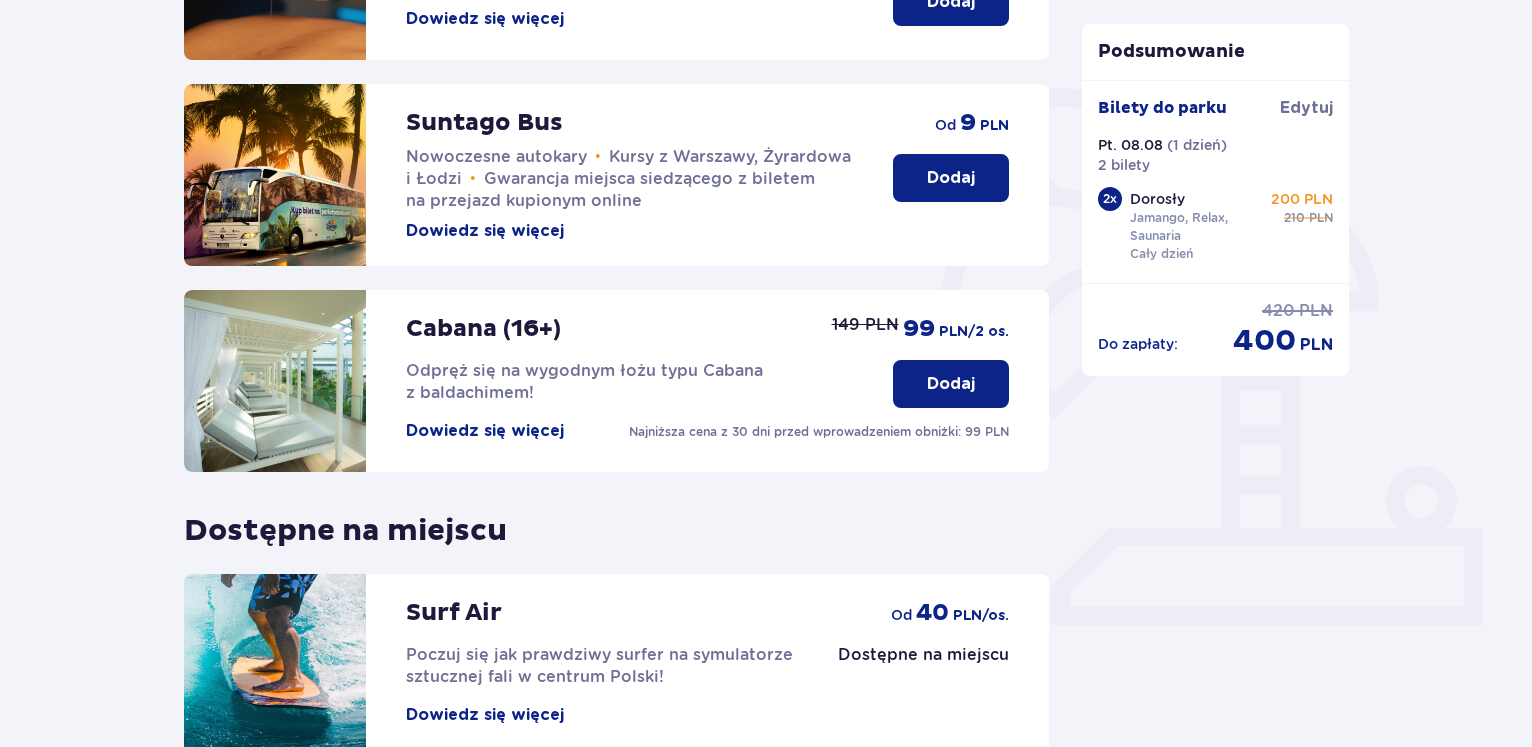 click on "Dowiedz się więcej" at bounding box center (485, 431) 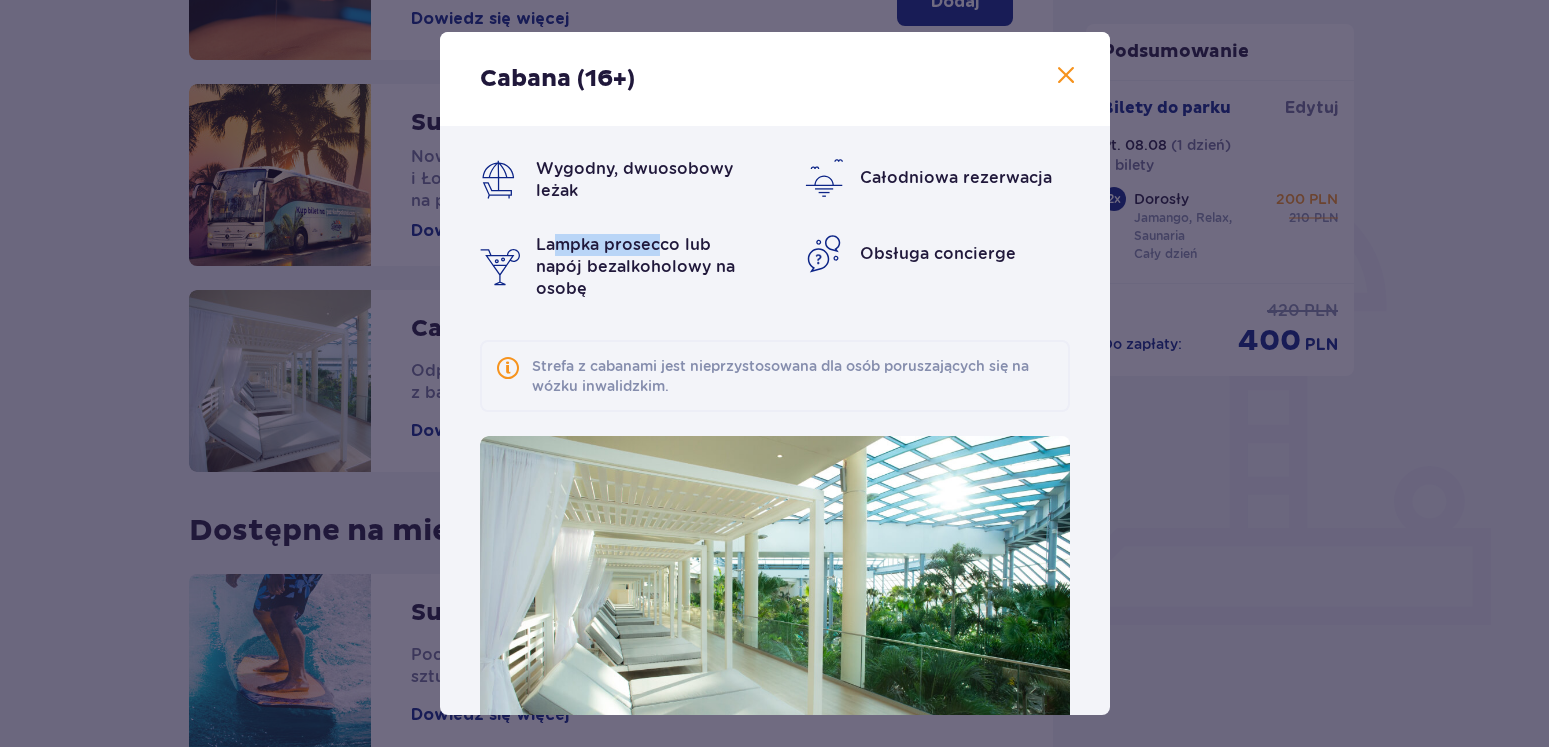 drag, startPoint x: 559, startPoint y: 249, endPoint x: 669, endPoint y: 248, distance: 110.00455 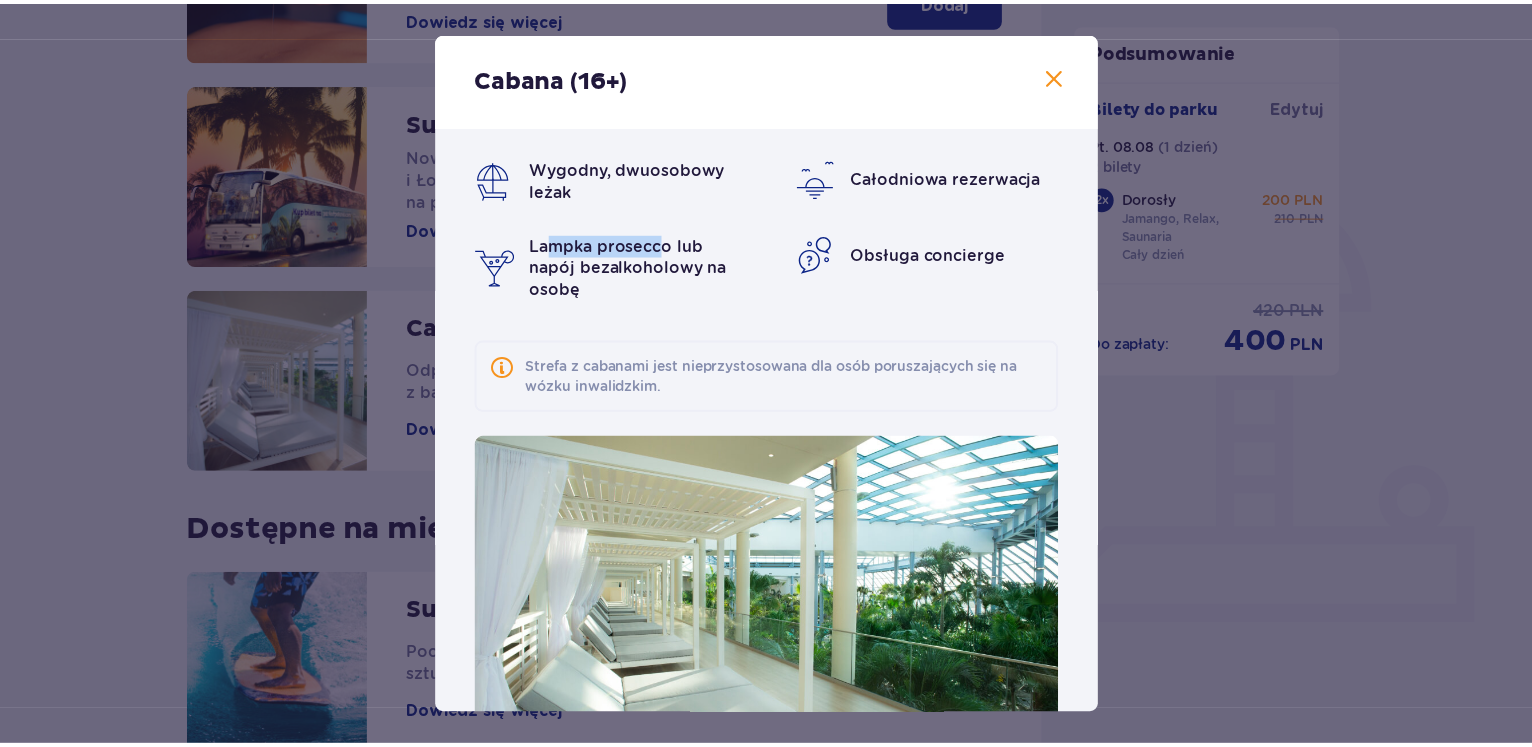 scroll, scrollTop: 82, scrollLeft: 0, axis: vertical 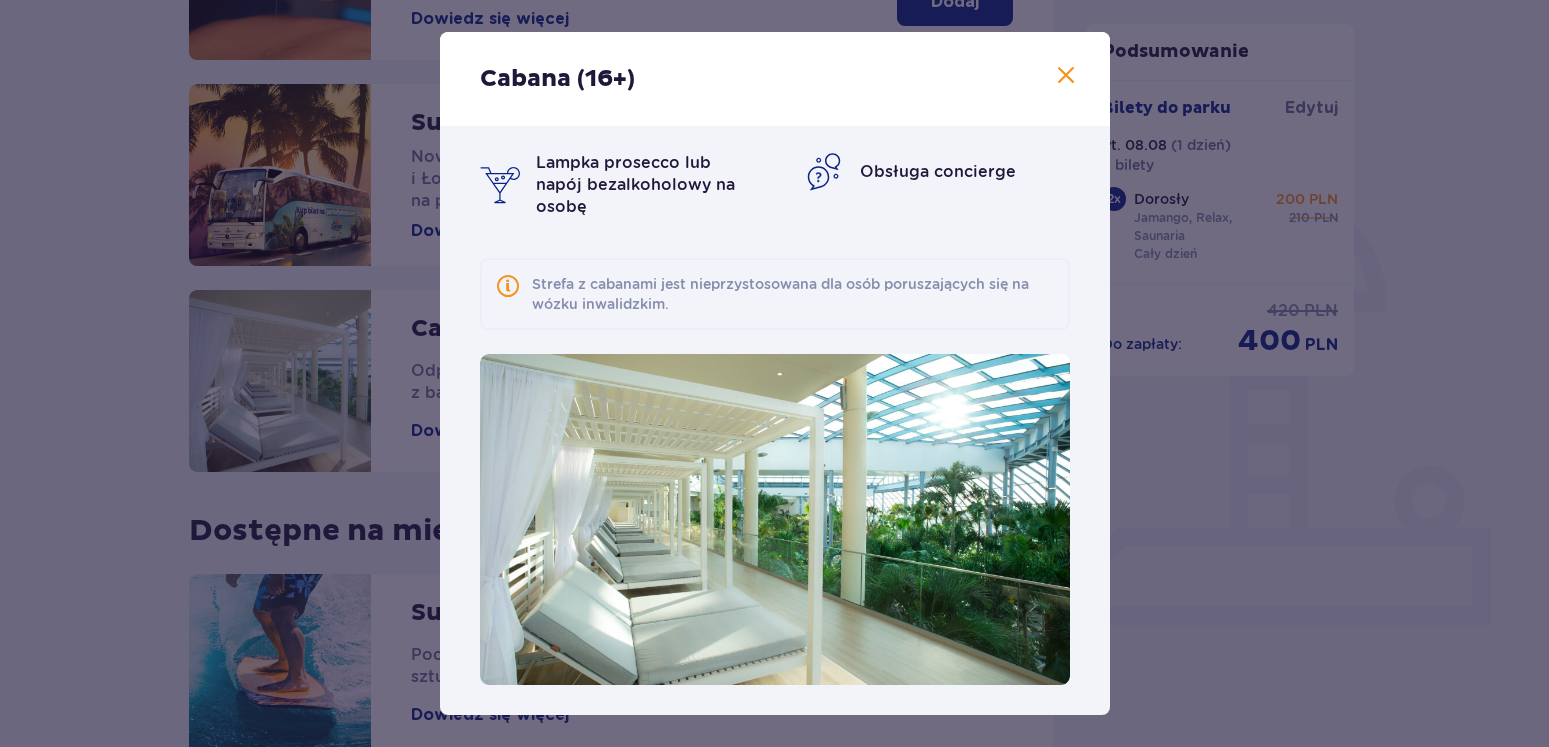 drag, startPoint x: 1511, startPoint y: 574, endPoint x: 1433, endPoint y: 561, distance: 79.07591 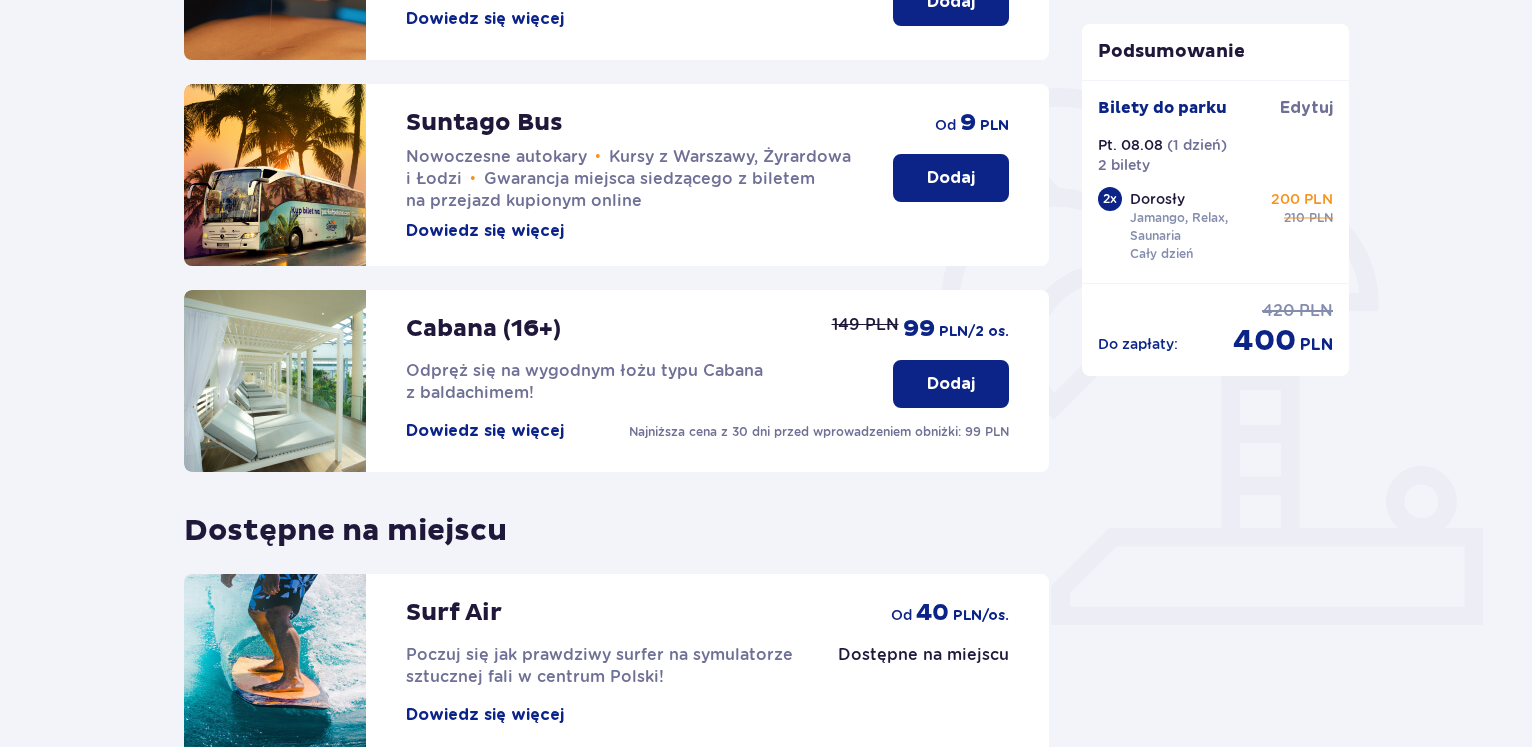 click on "Dodaj" at bounding box center (951, 384) 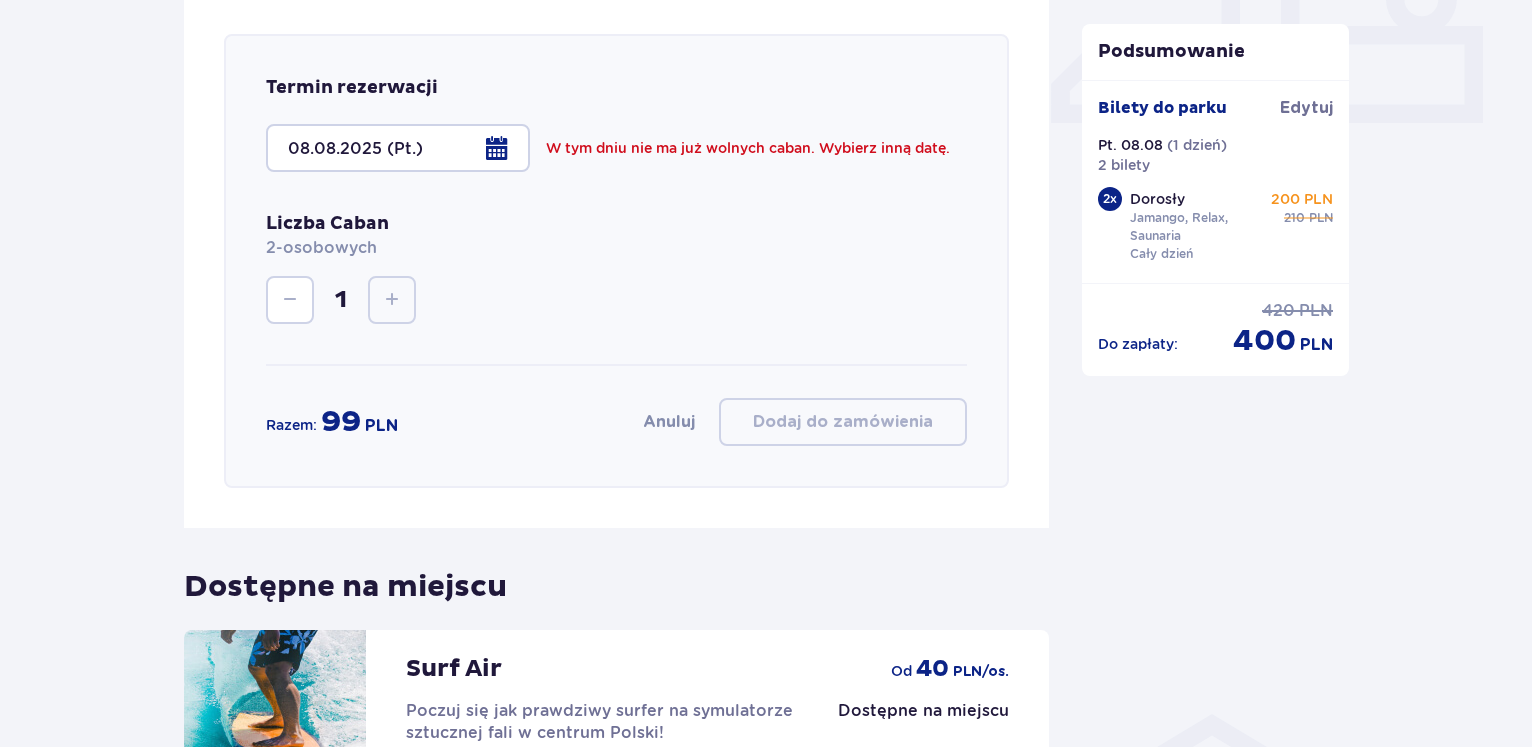 scroll, scrollTop: 920, scrollLeft: 0, axis: vertical 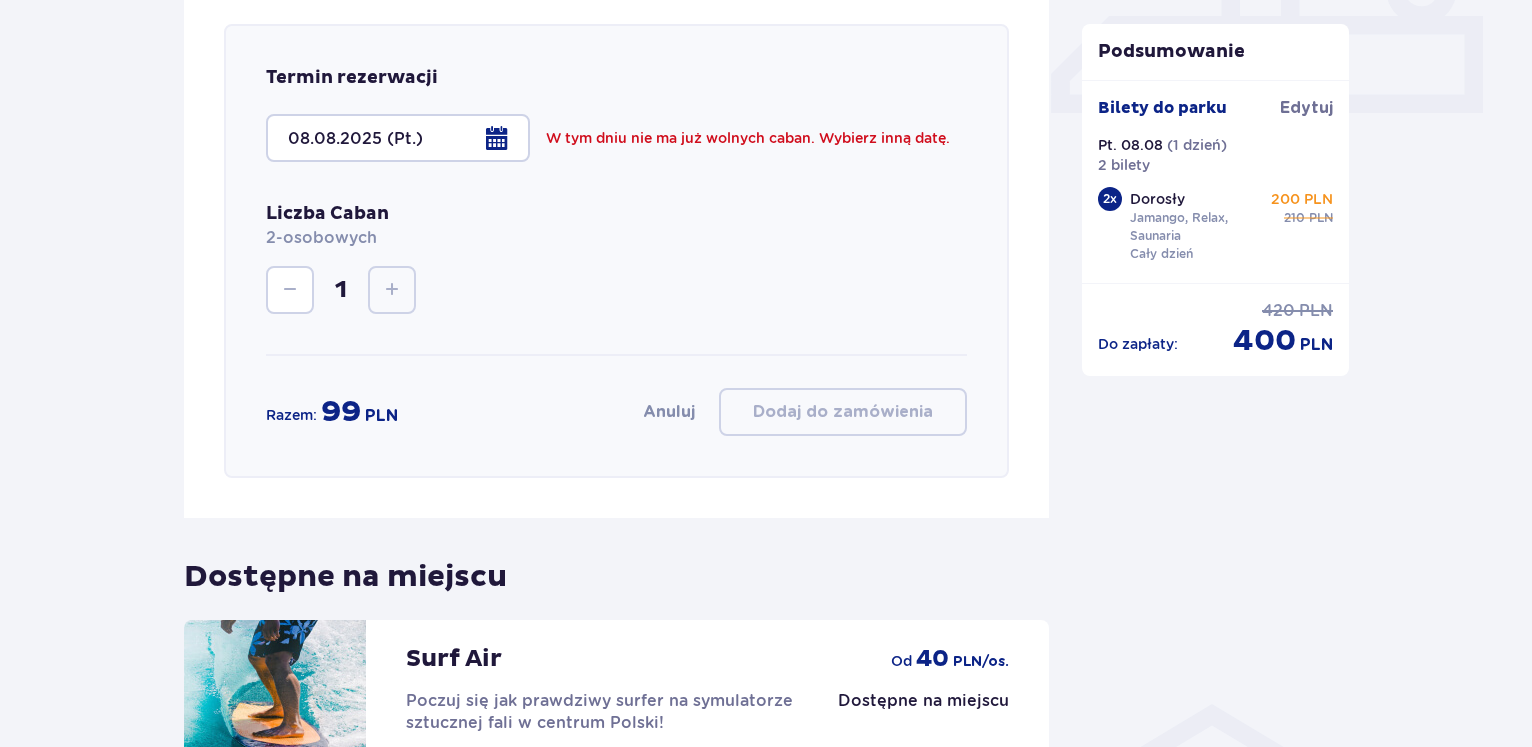 click on "W tym dniu nie ma już wolnych caban. Wybierz inną datę." at bounding box center [748, 138] 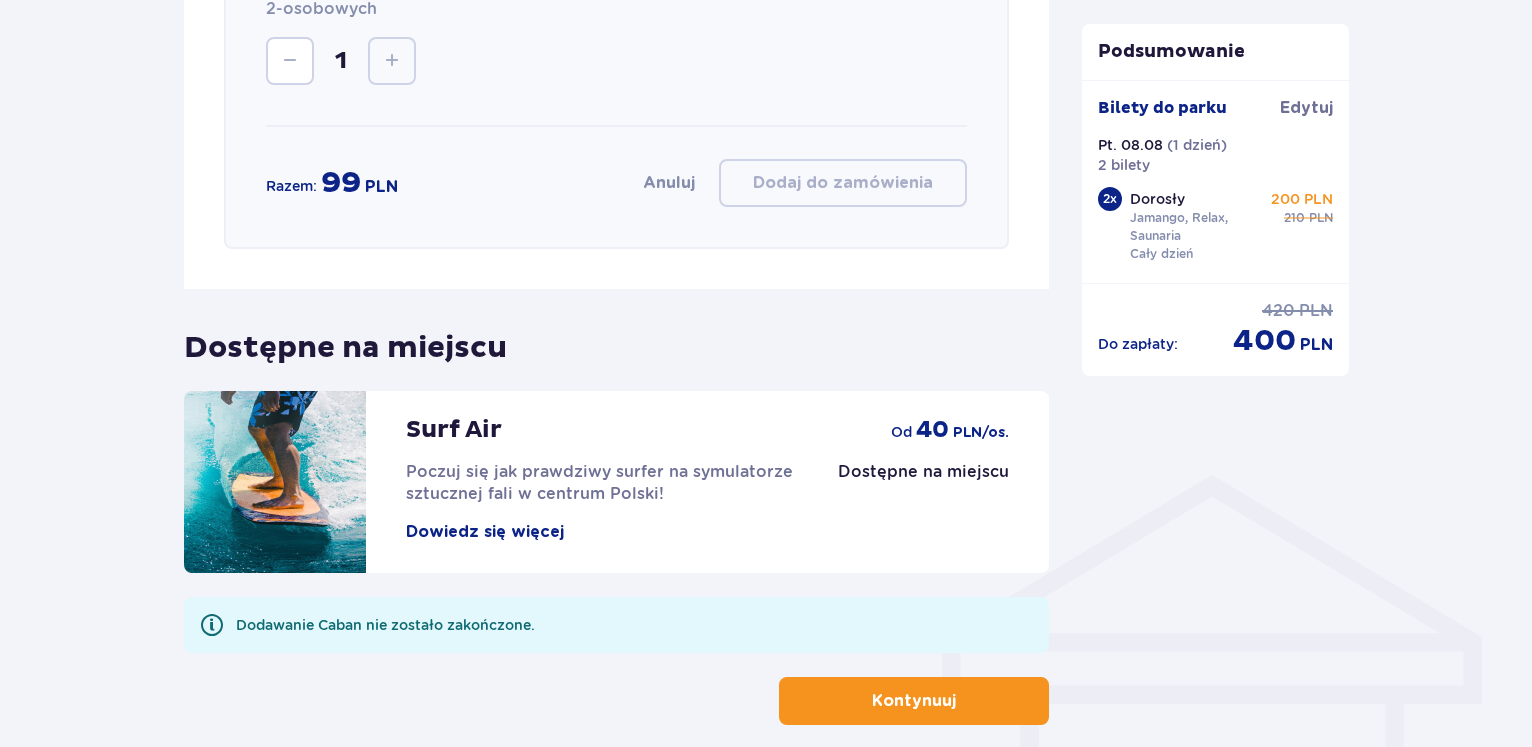 scroll, scrollTop: 1226, scrollLeft: 0, axis: vertical 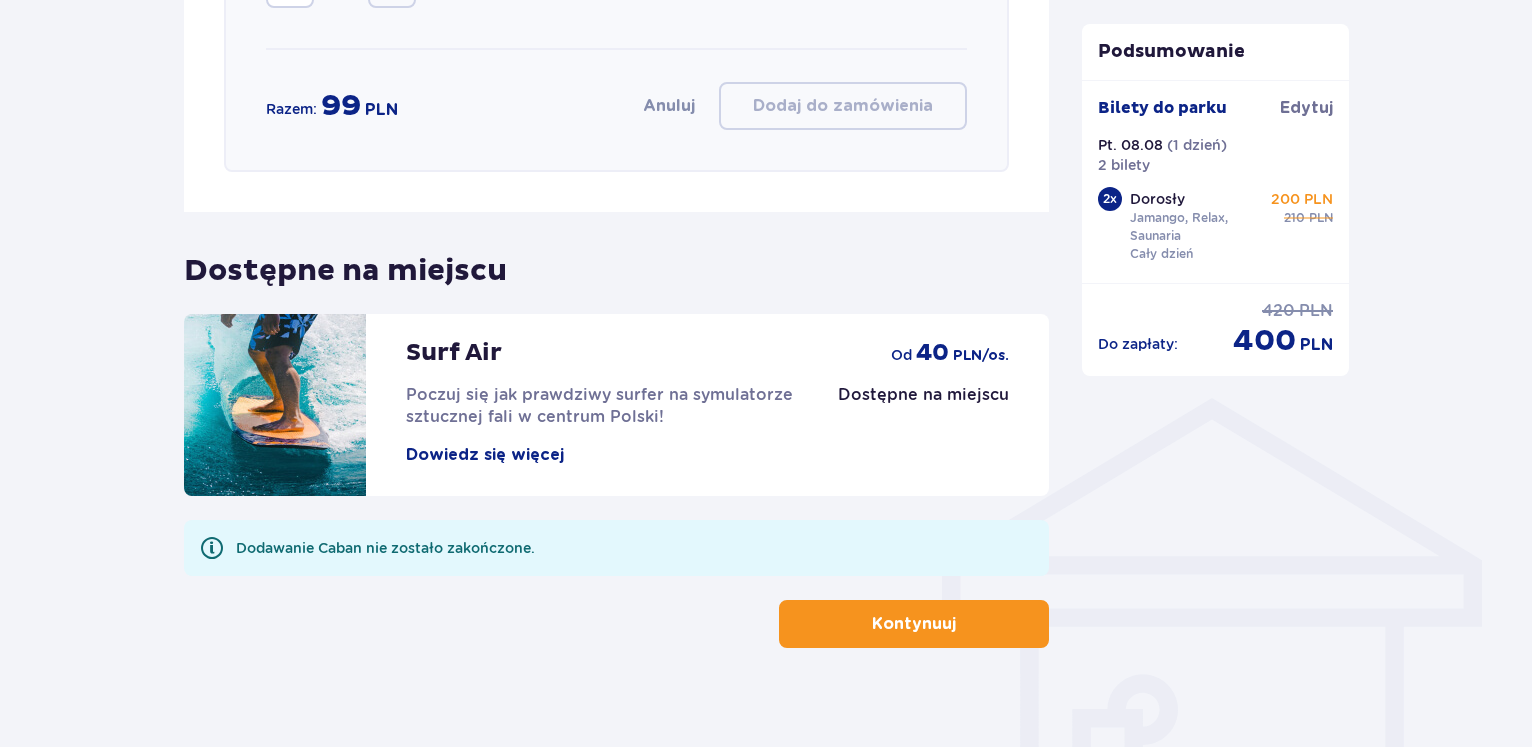 click on "Anuluj" at bounding box center (669, 106) 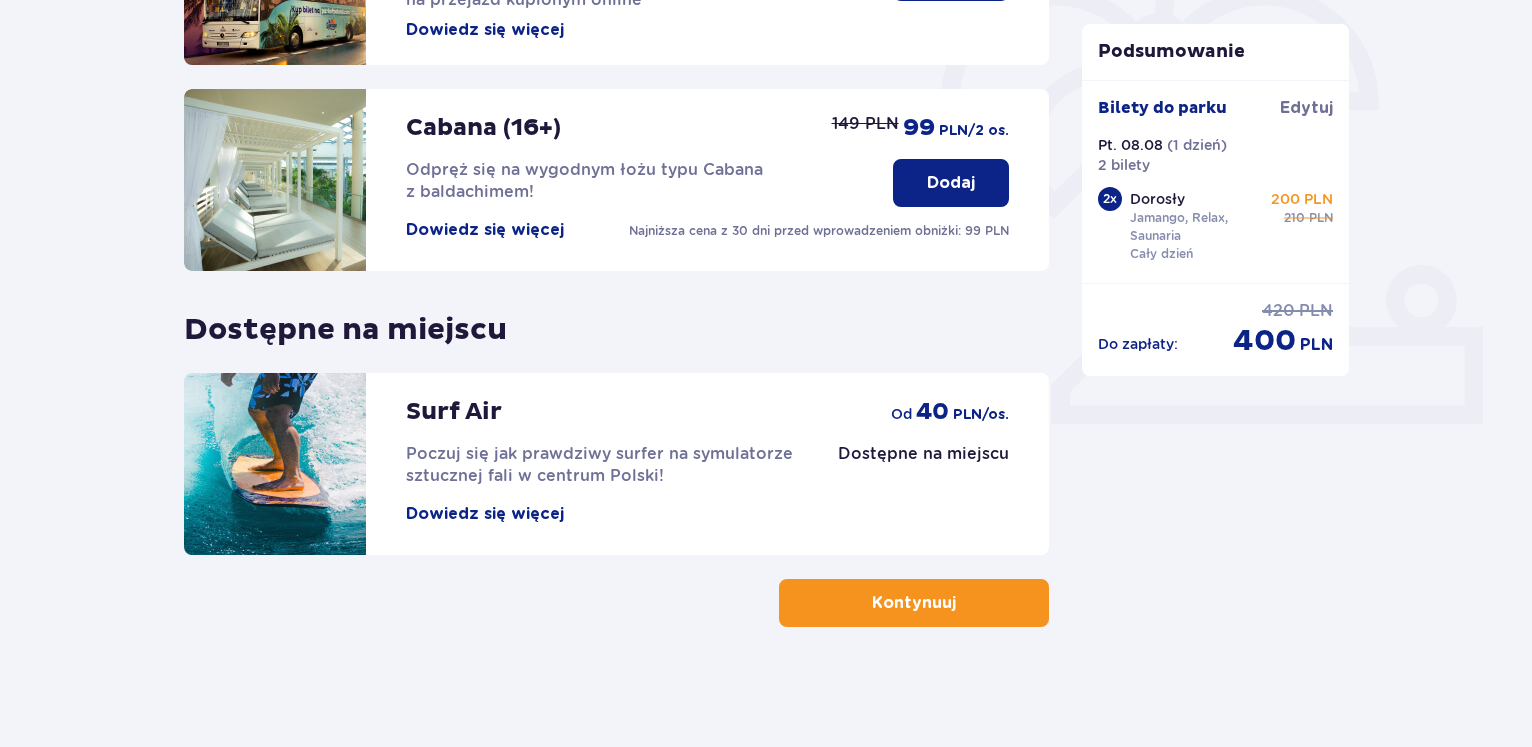 scroll, scrollTop: 609, scrollLeft: 0, axis: vertical 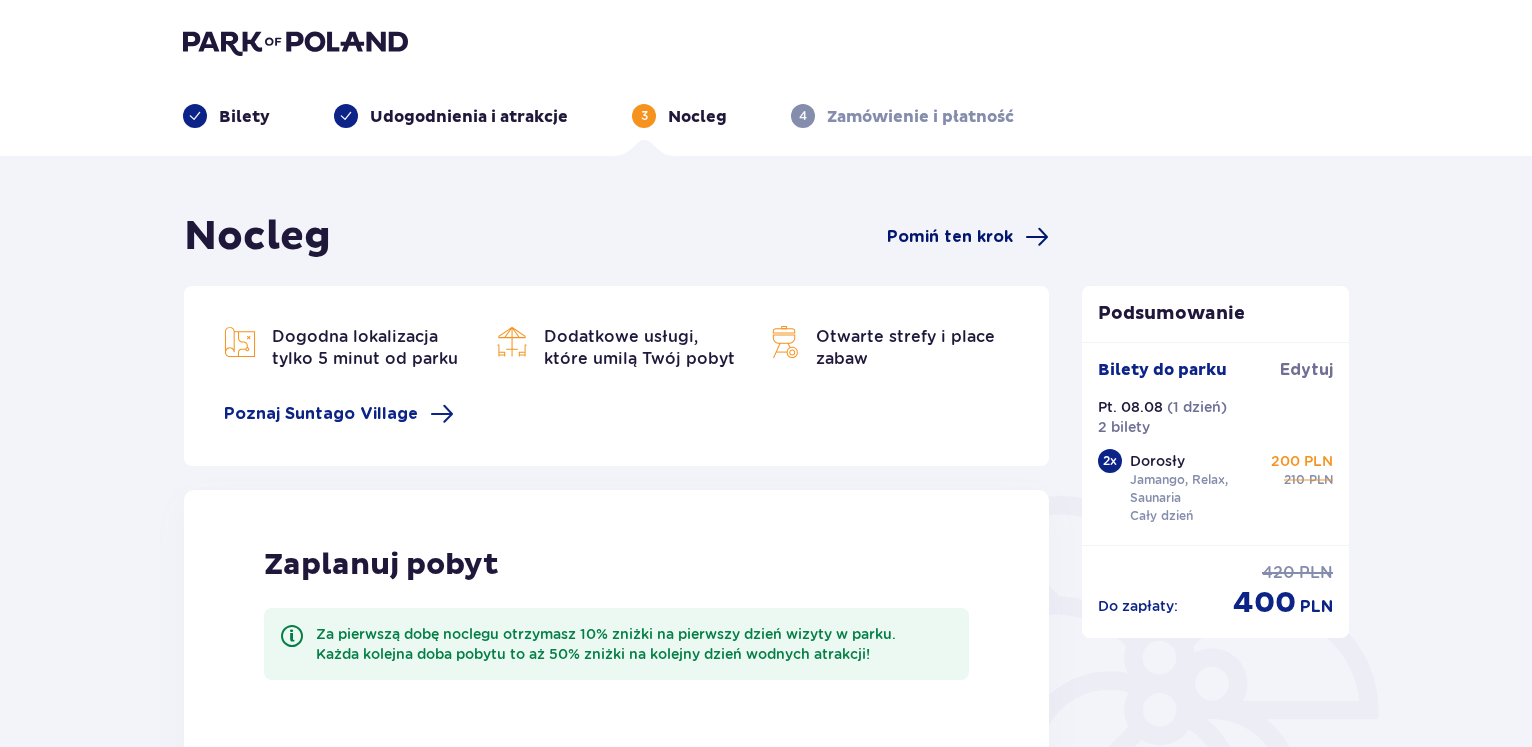 click on "Pomiń ten krok" at bounding box center [950, 237] 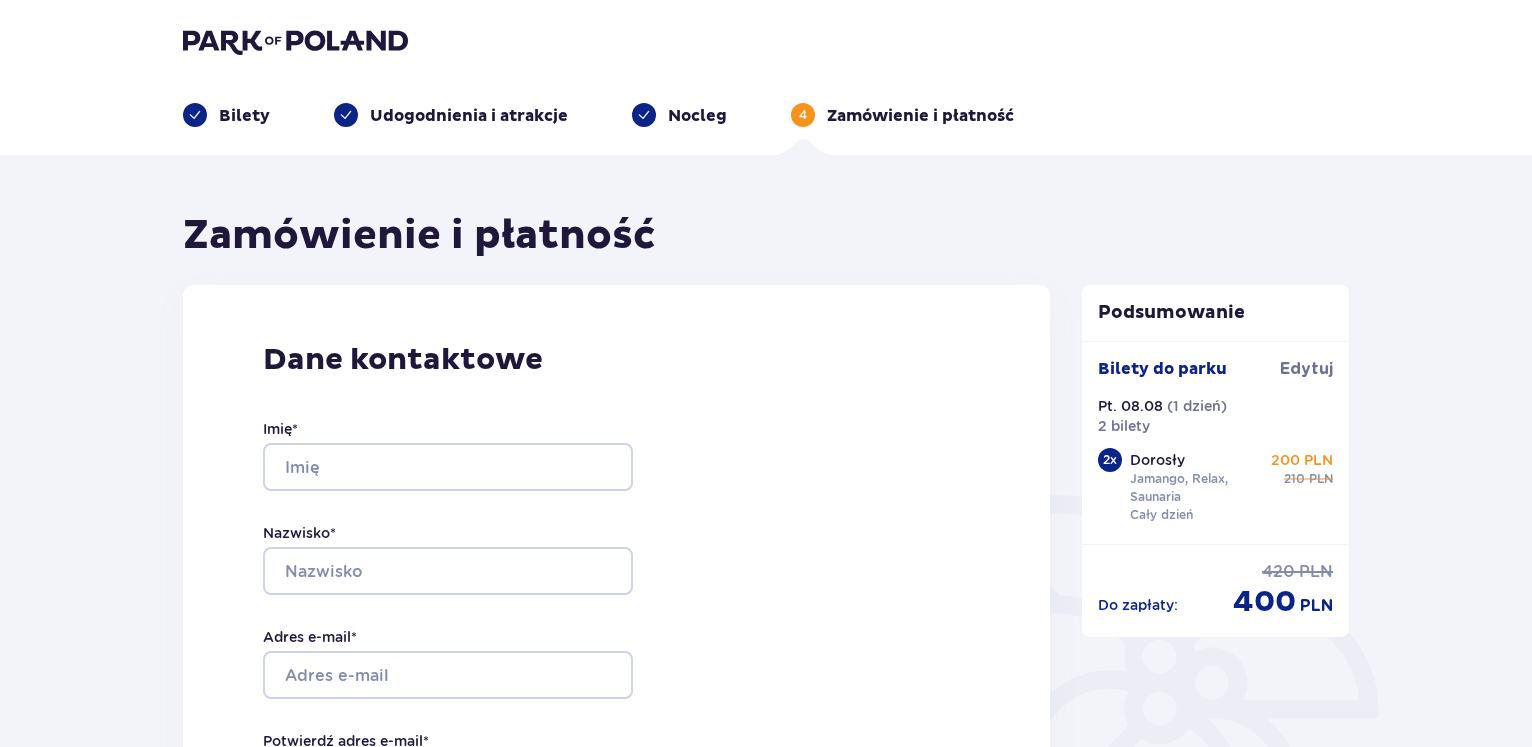 scroll, scrollTop: 0, scrollLeft: 0, axis: both 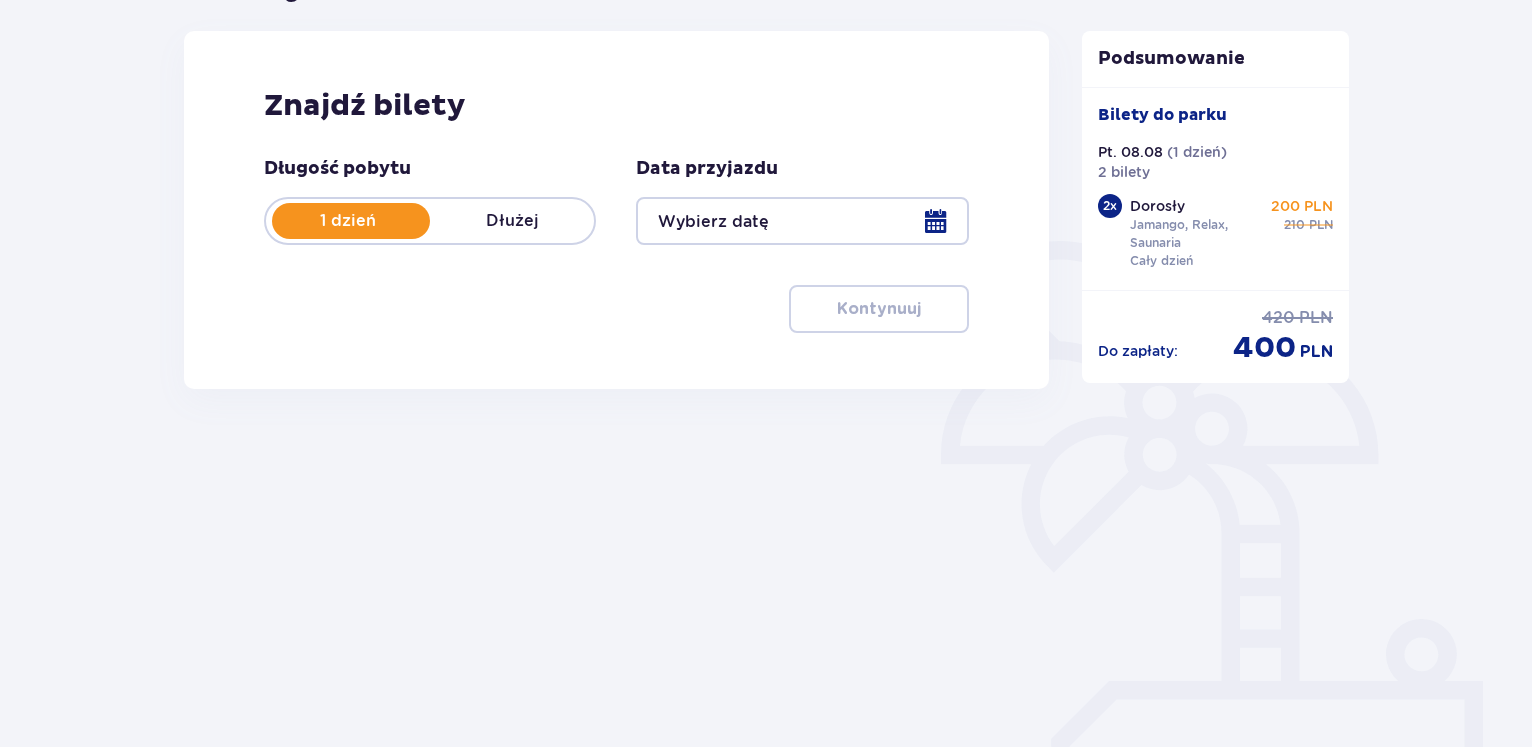 type on "08.08.25" 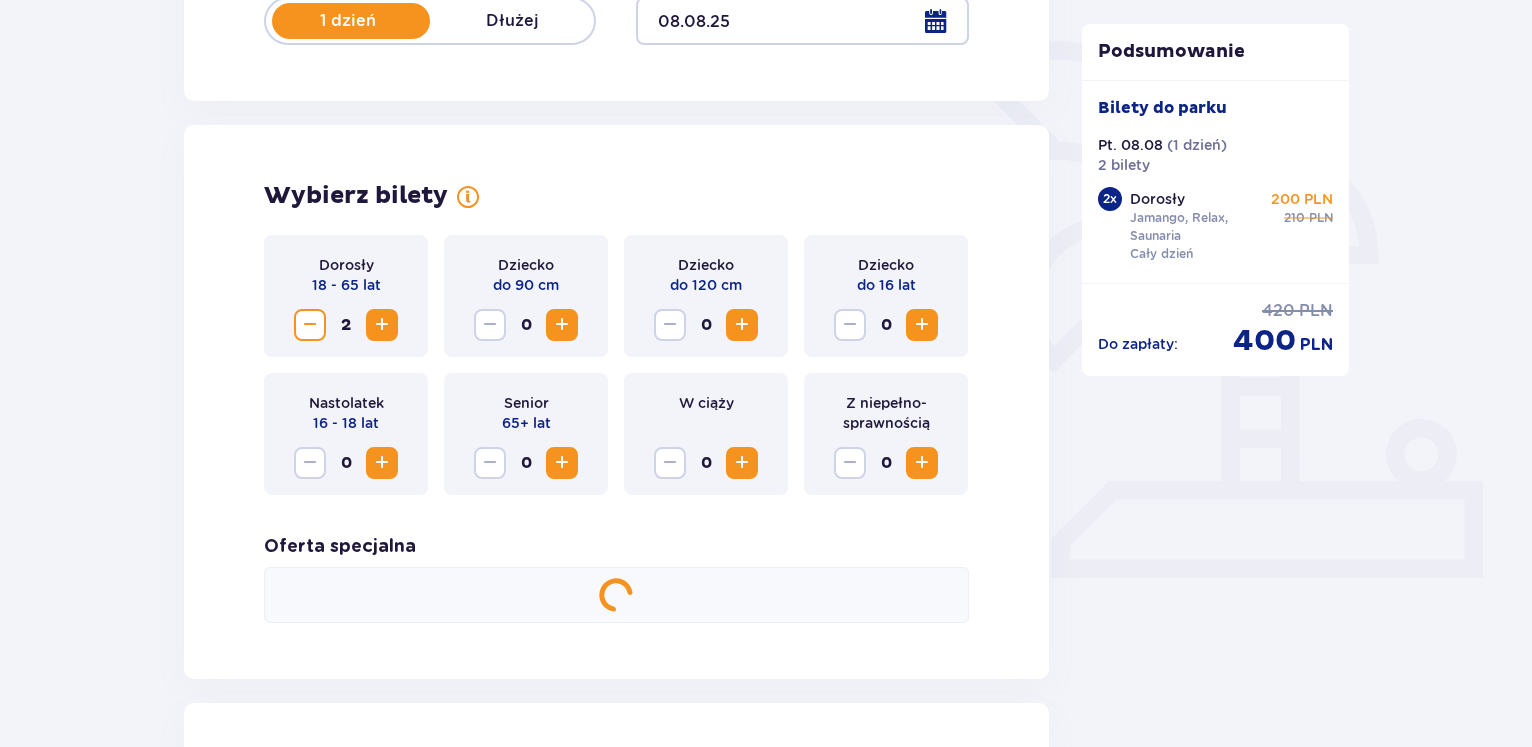 scroll, scrollTop: 0, scrollLeft: 0, axis: both 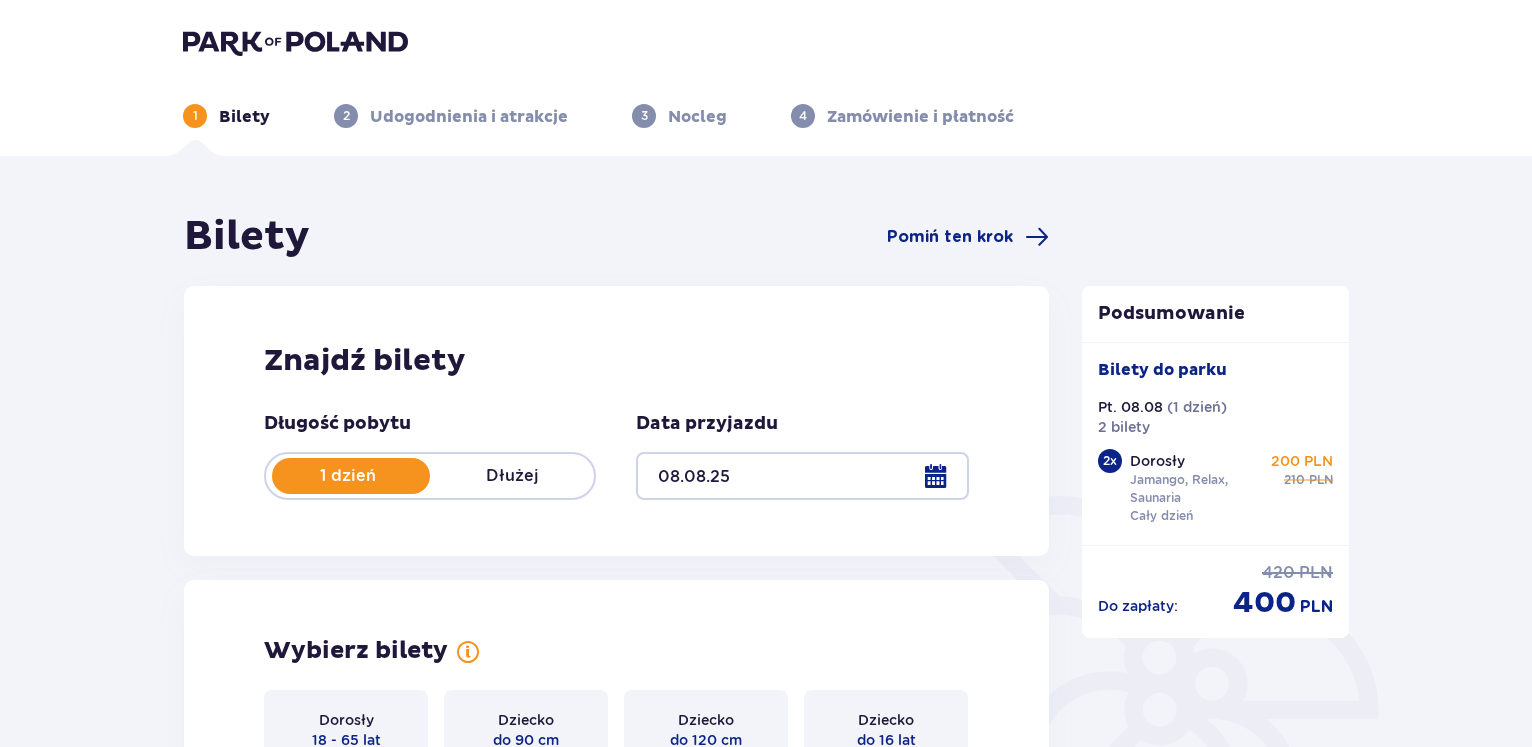 click at bounding box center [802, 476] 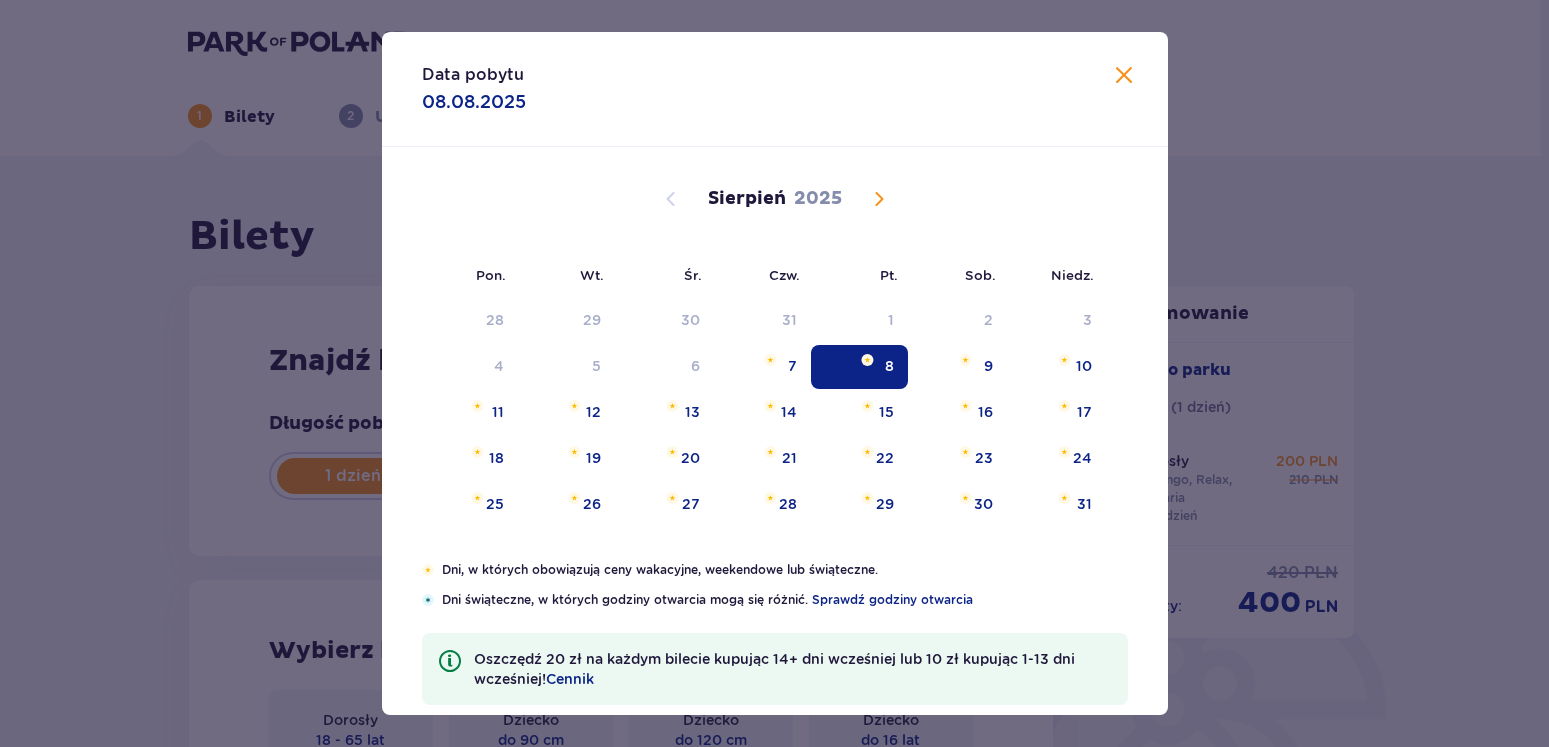 click on "8" at bounding box center [859, 367] 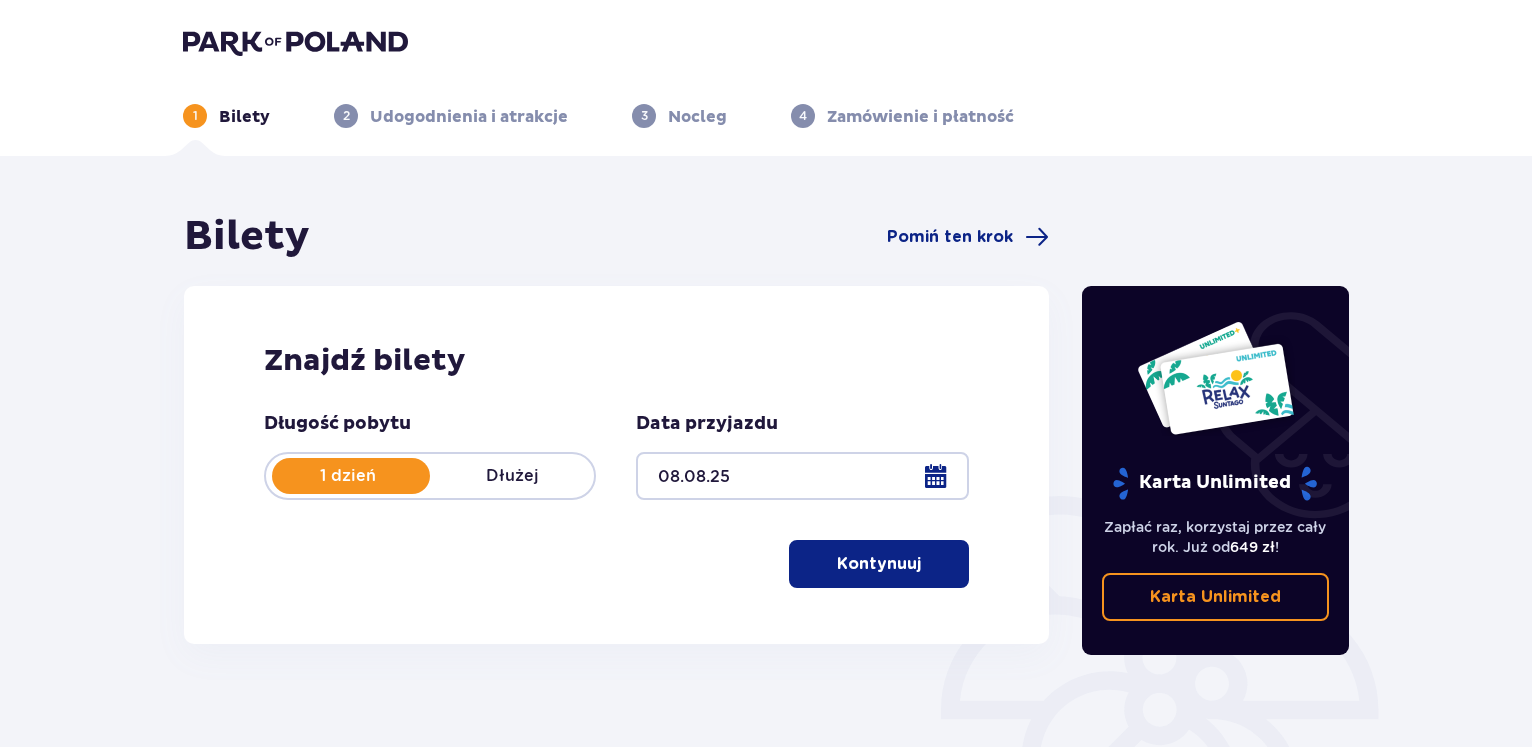 click on "Kontynuuj" at bounding box center (879, 564) 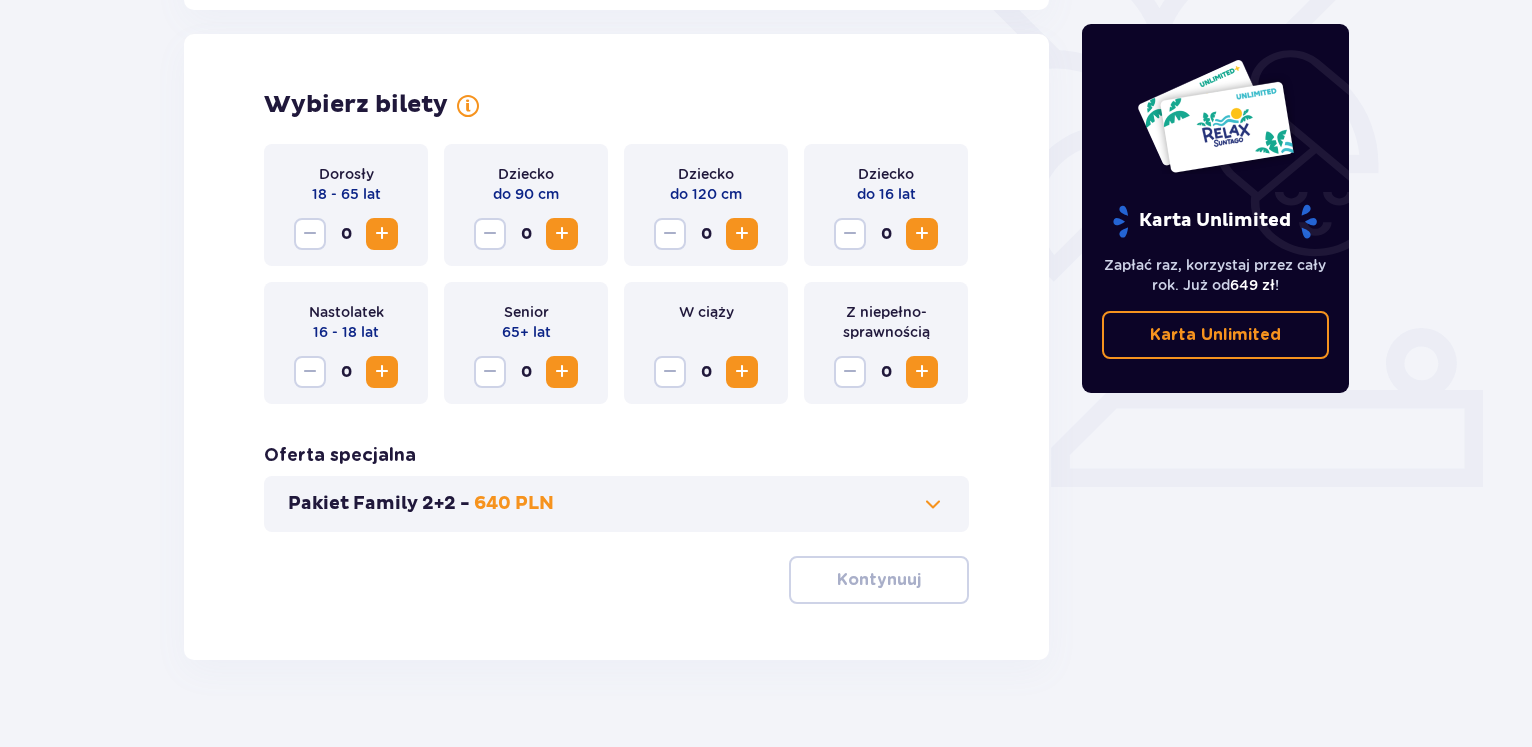 scroll, scrollTop: 556, scrollLeft: 0, axis: vertical 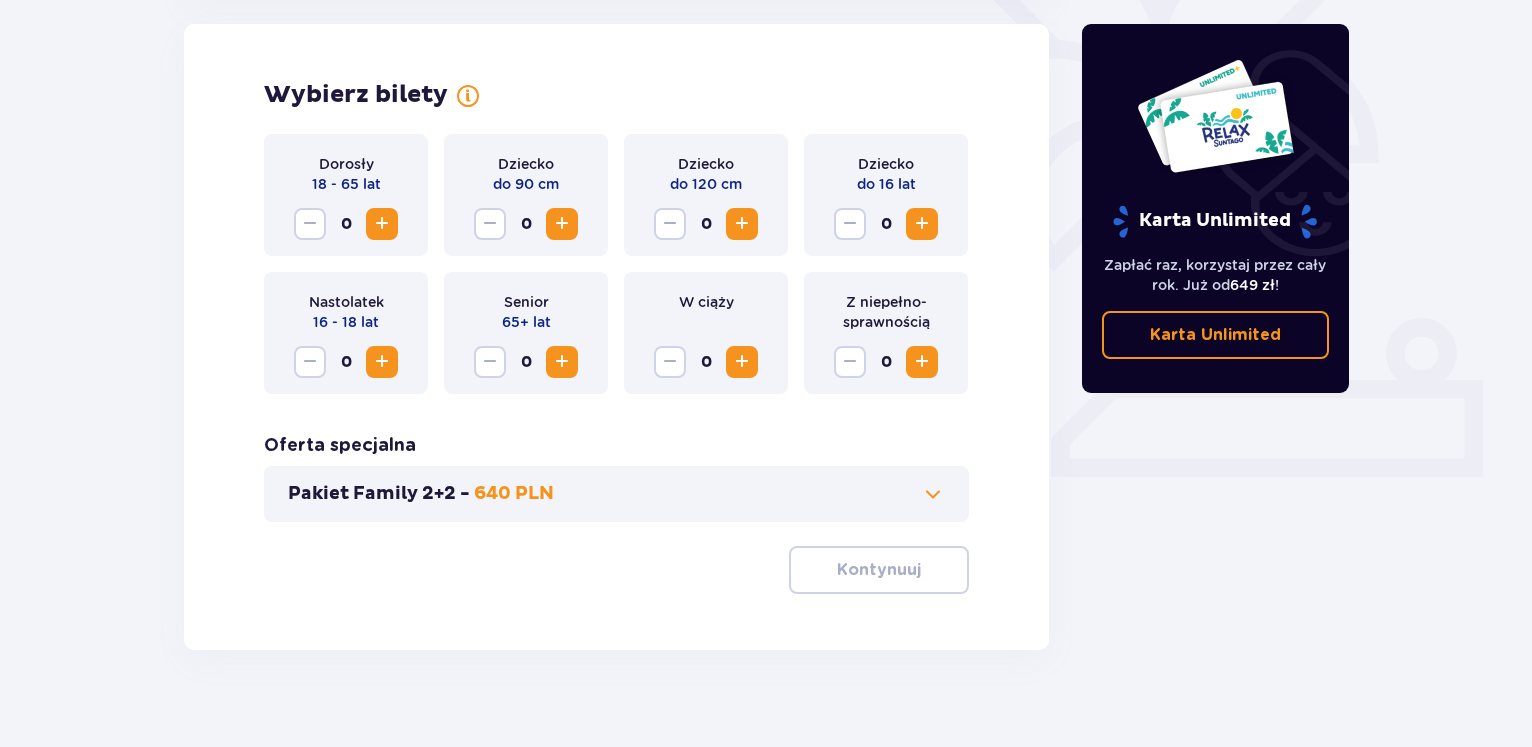 click at bounding box center (382, 224) 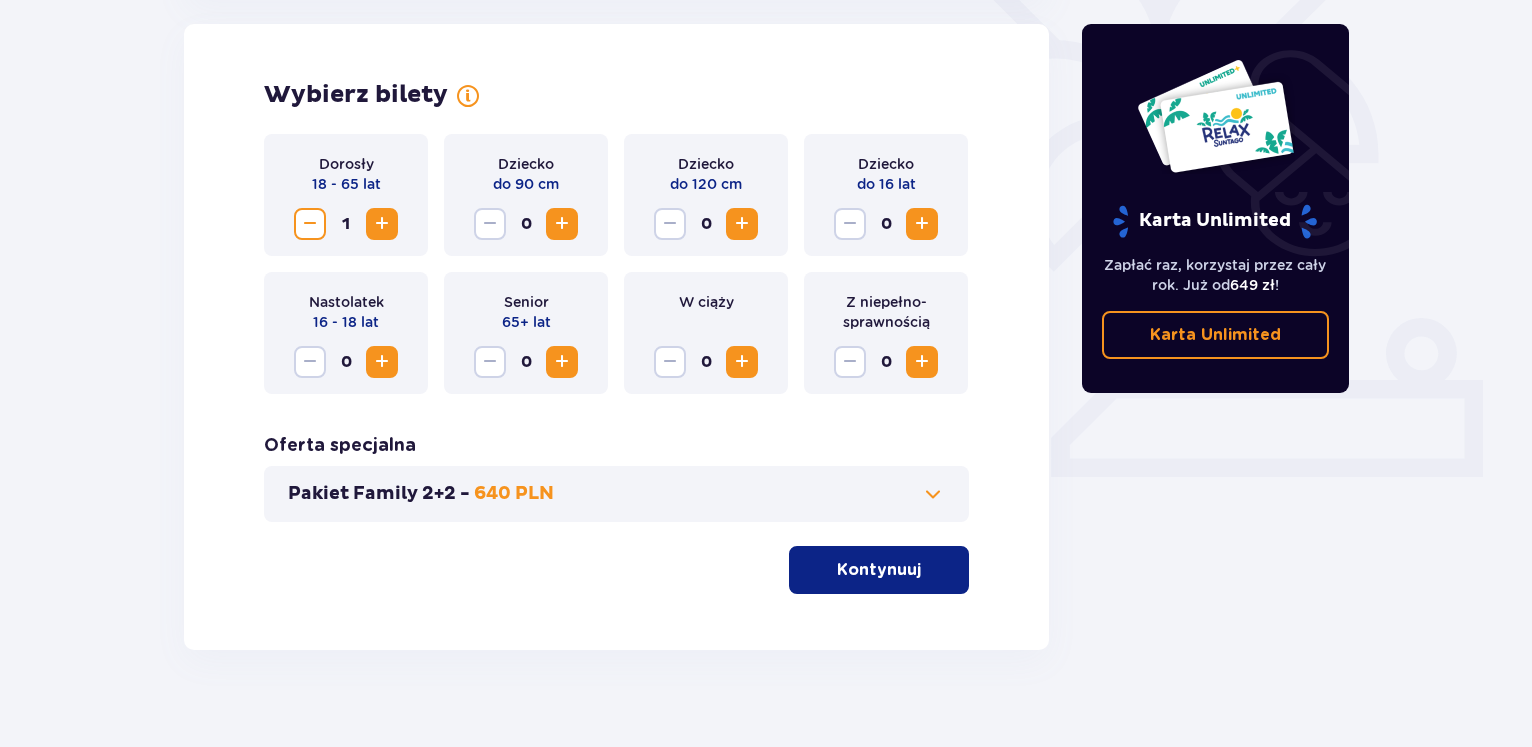 click at bounding box center (382, 224) 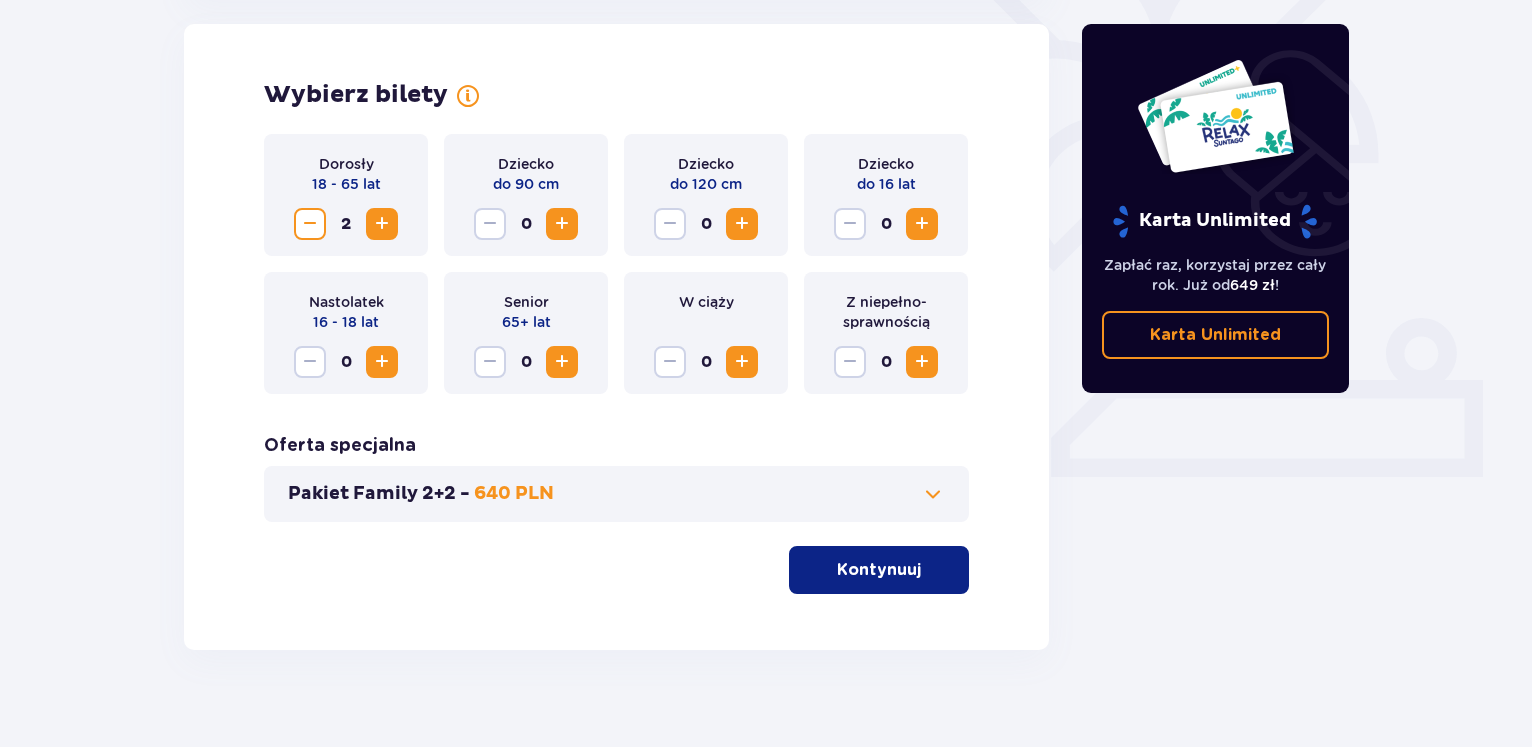 click on "Kontynuuj" at bounding box center (879, 570) 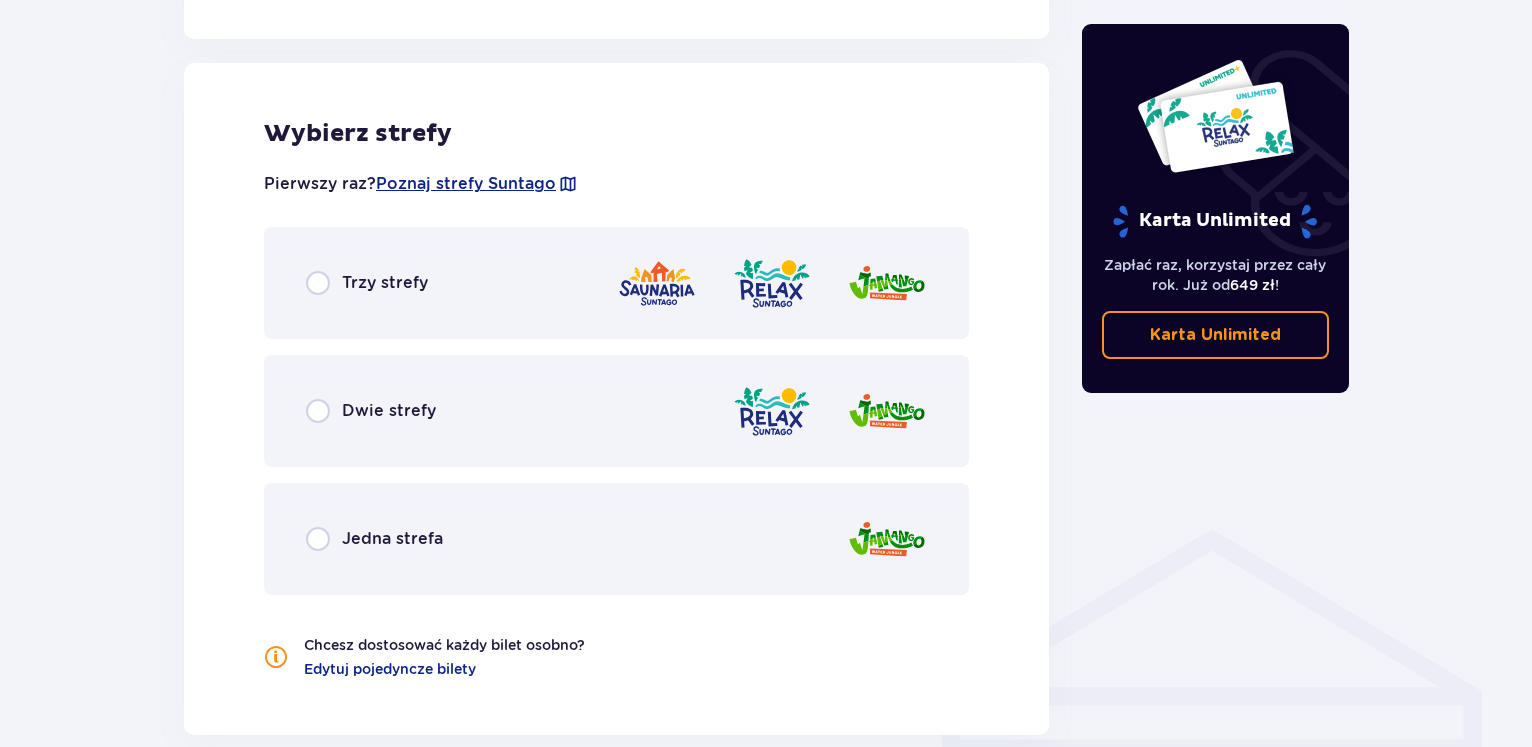 scroll, scrollTop: 1110, scrollLeft: 0, axis: vertical 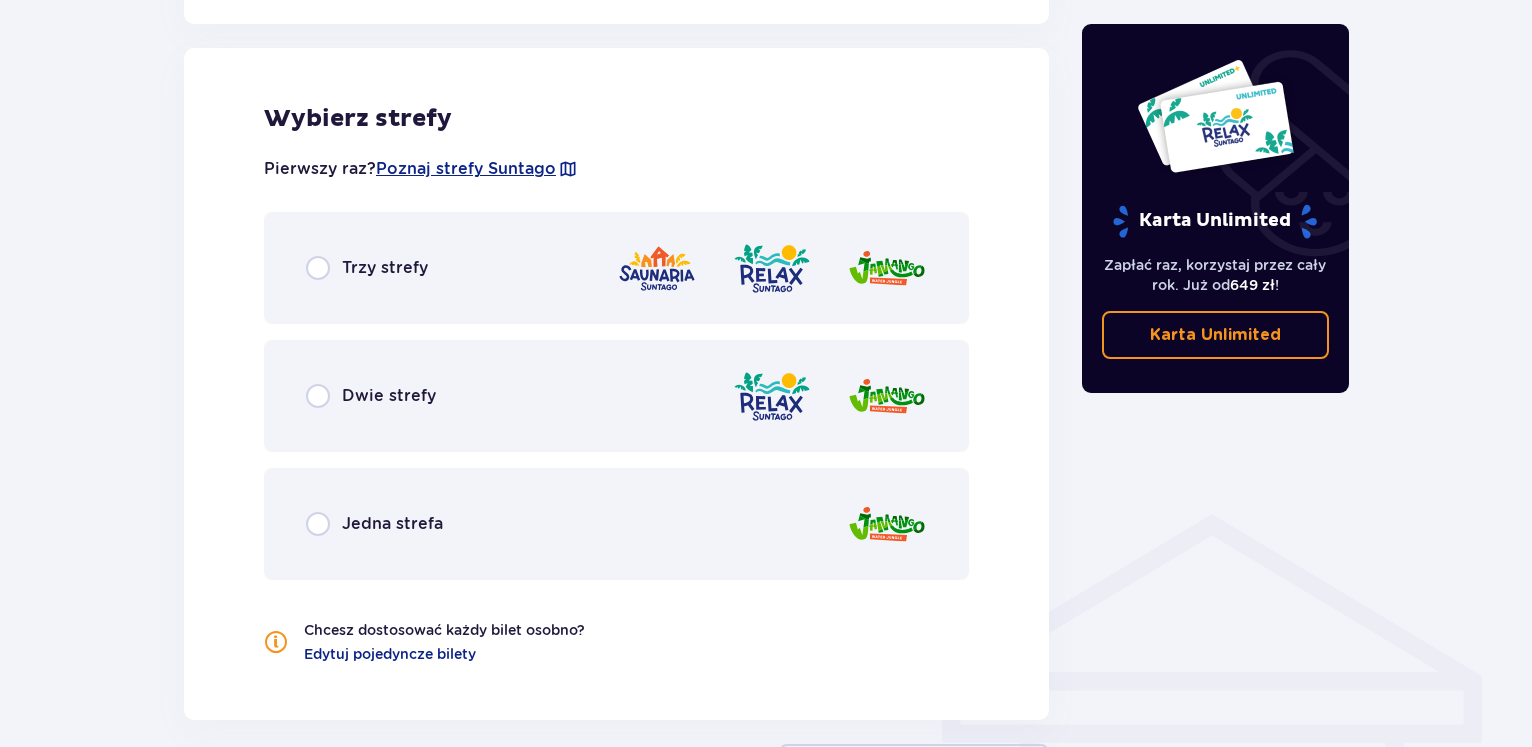 click on "Trzy strefy" at bounding box center [616, 268] 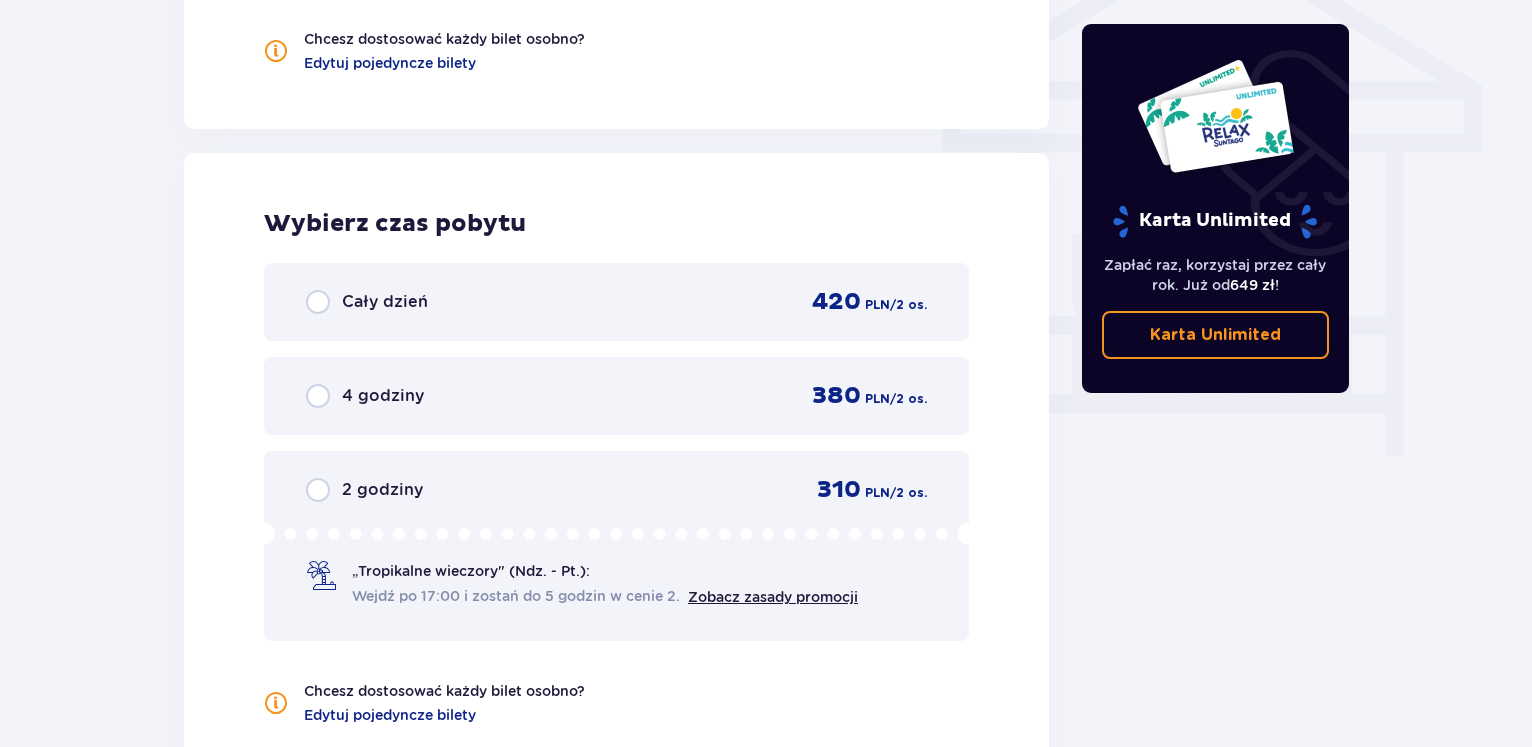 scroll, scrollTop: 1806, scrollLeft: 0, axis: vertical 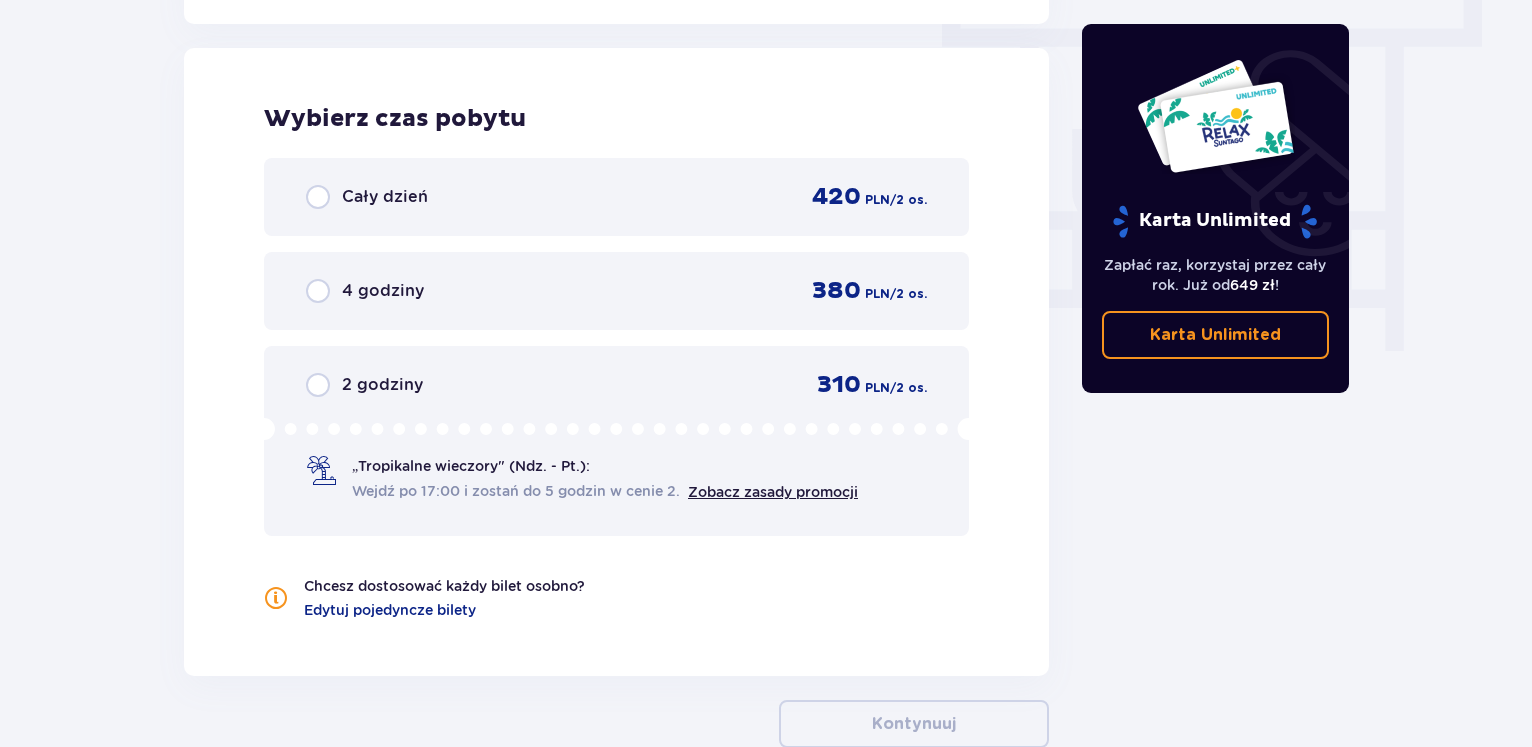 click on "Cały dzień   420 PLN / 2 os." at bounding box center (616, 197) 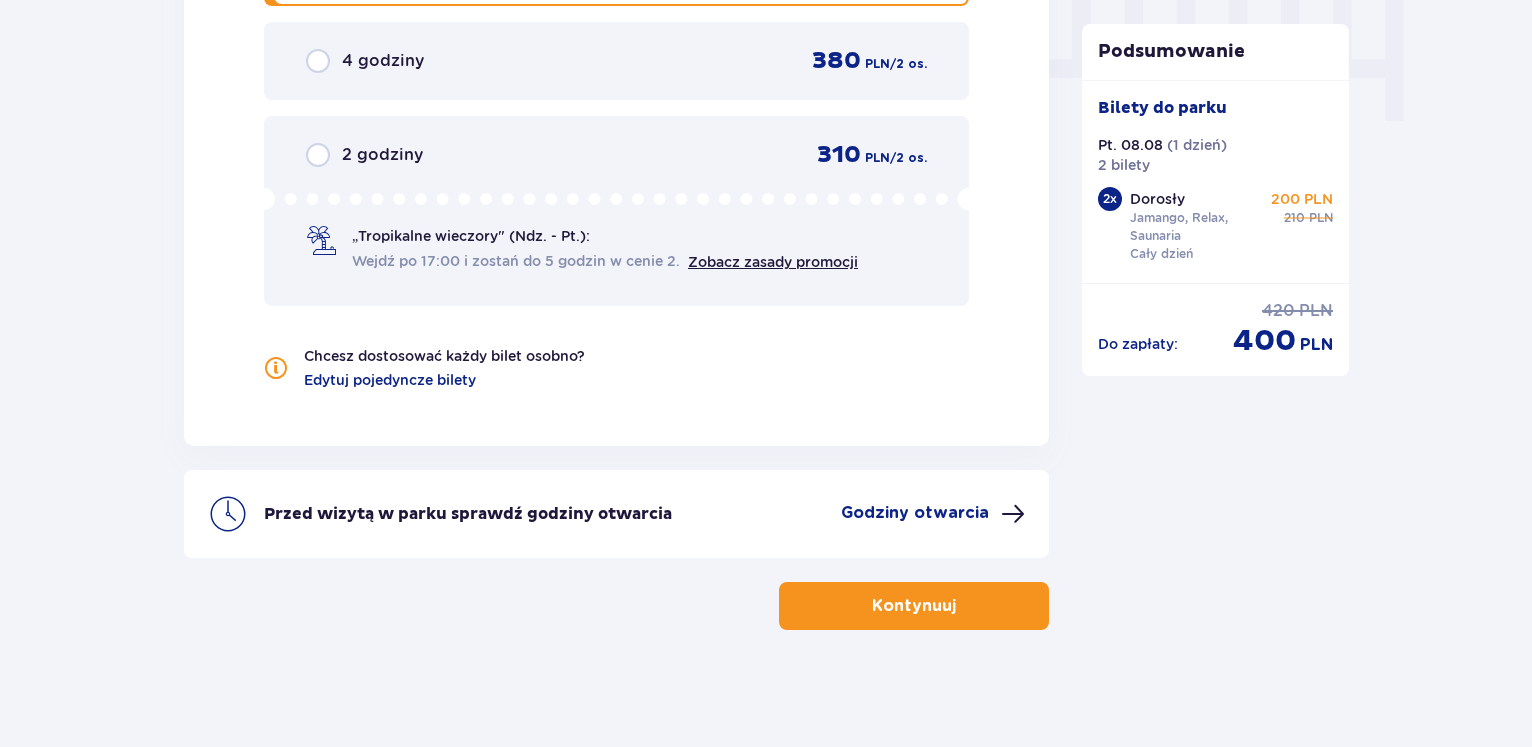 scroll, scrollTop: 2039, scrollLeft: 0, axis: vertical 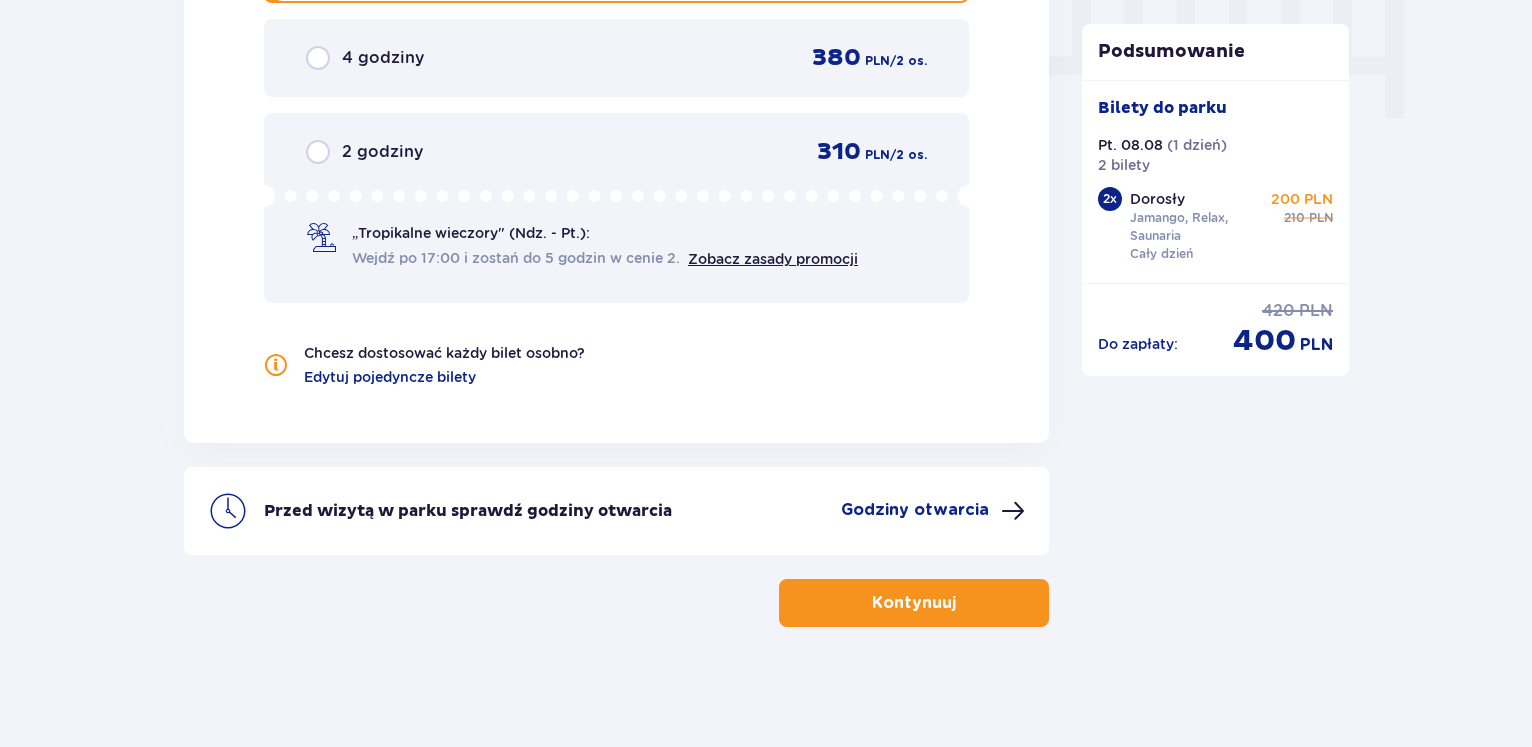 click on "Kontynuuj" at bounding box center (914, 603) 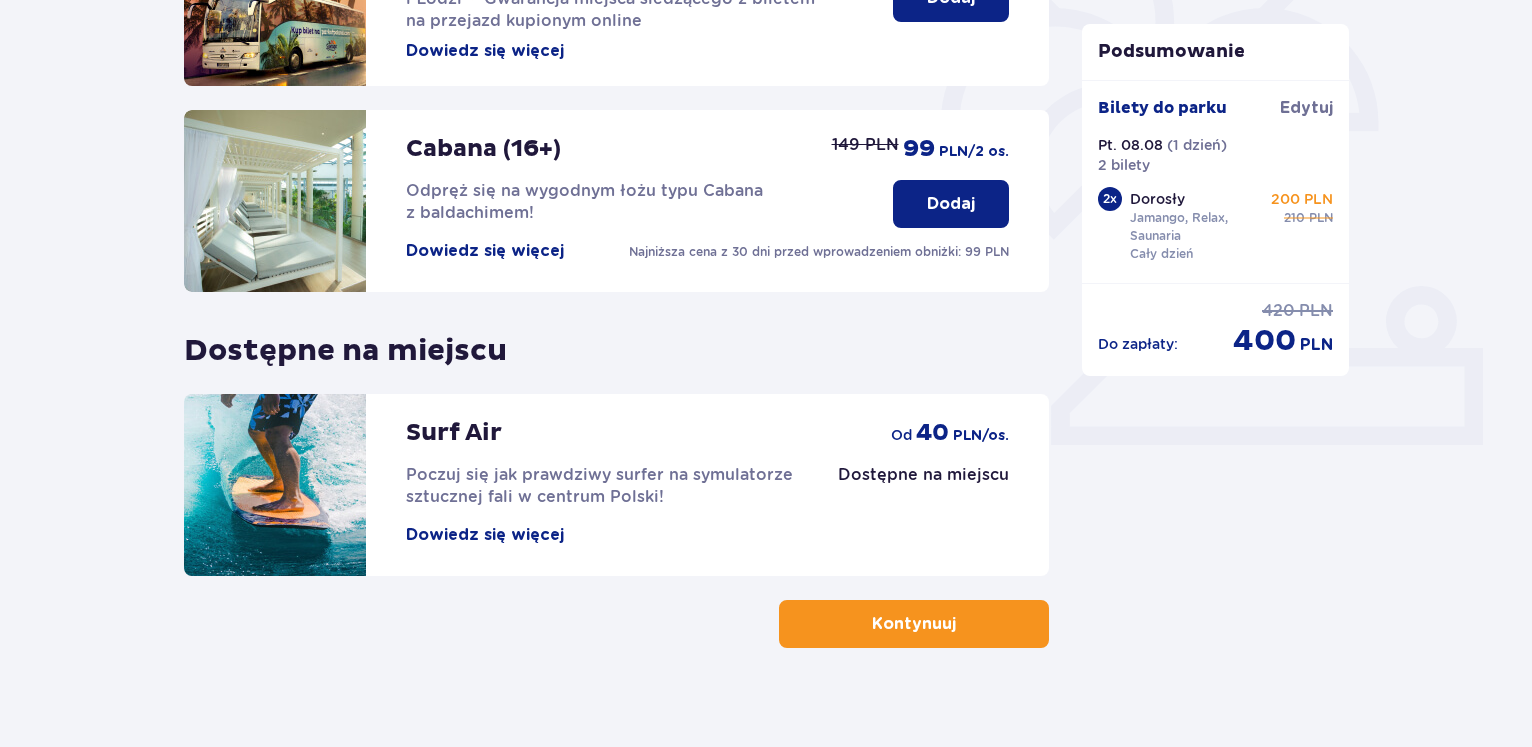 scroll, scrollTop: 609, scrollLeft: 0, axis: vertical 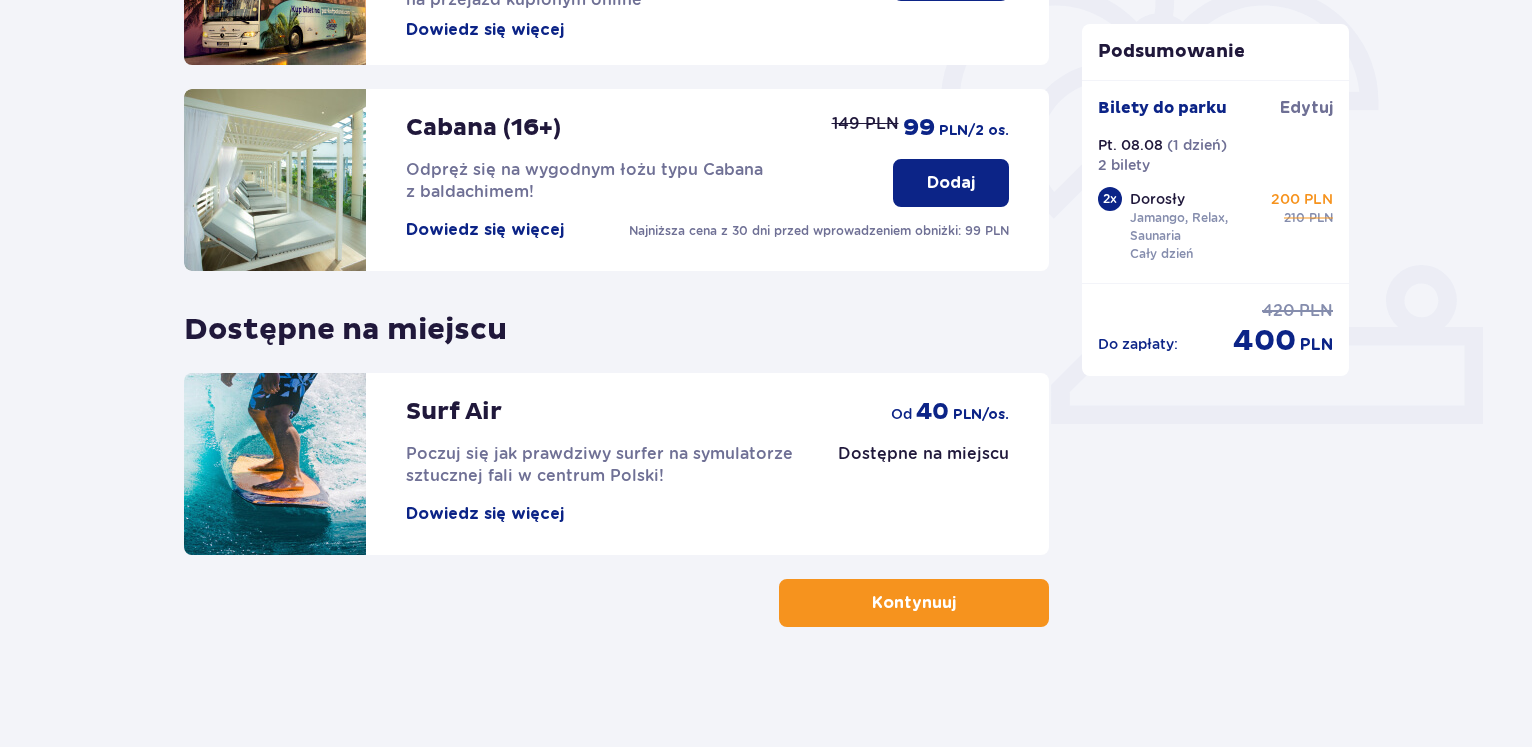 click on "Kontynuuj" at bounding box center (914, 603) 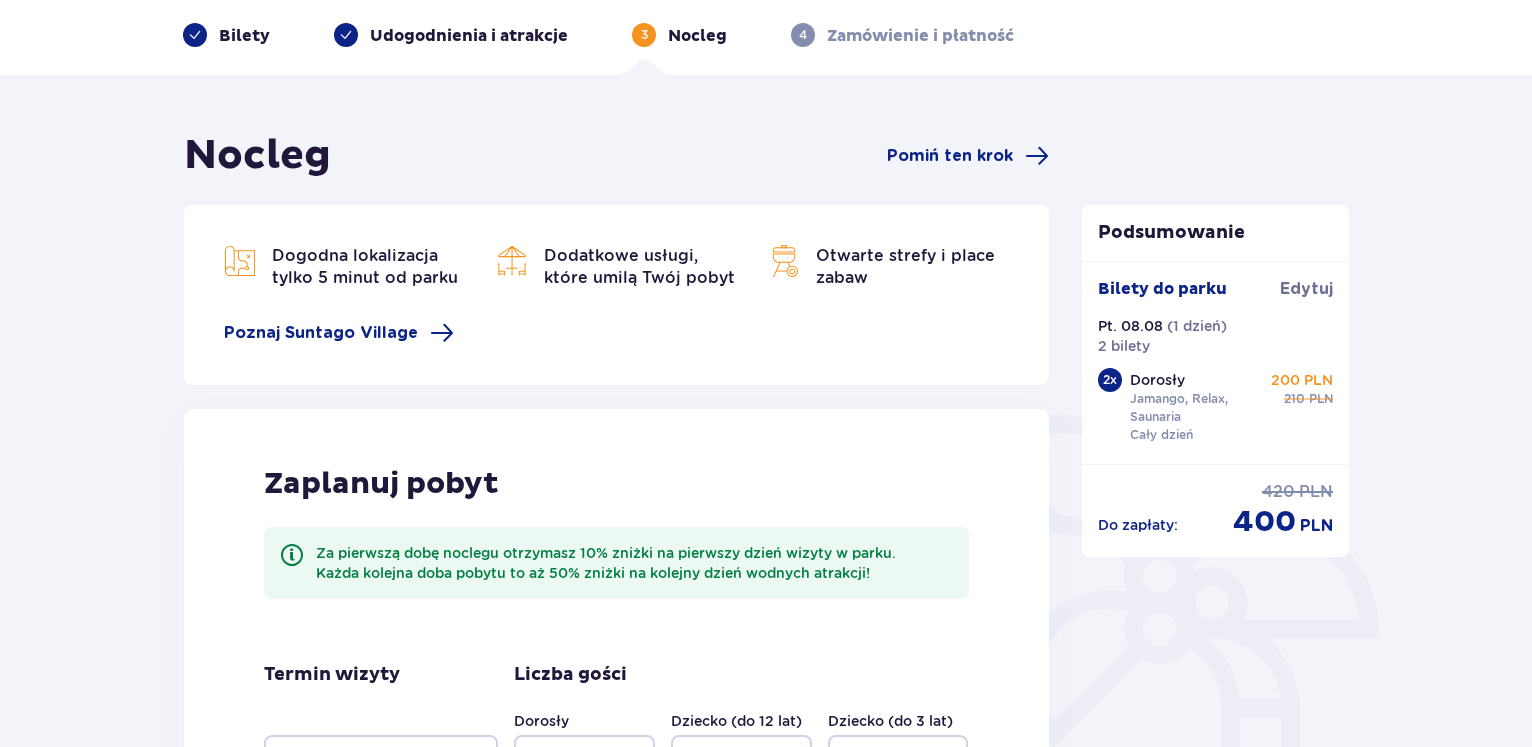 scroll, scrollTop: 0, scrollLeft: 0, axis: both 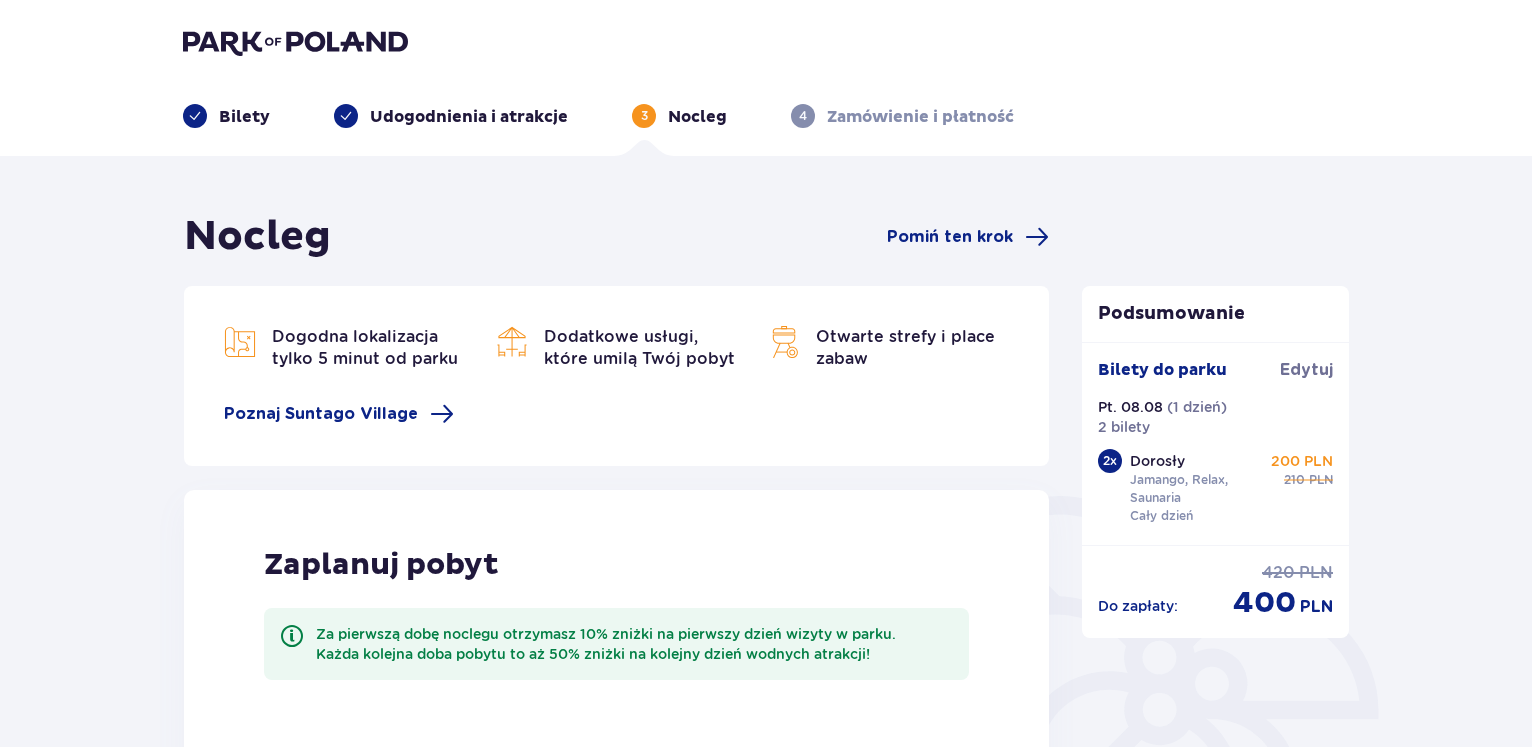 click on "Bilety" at bounding box center [244, 117] 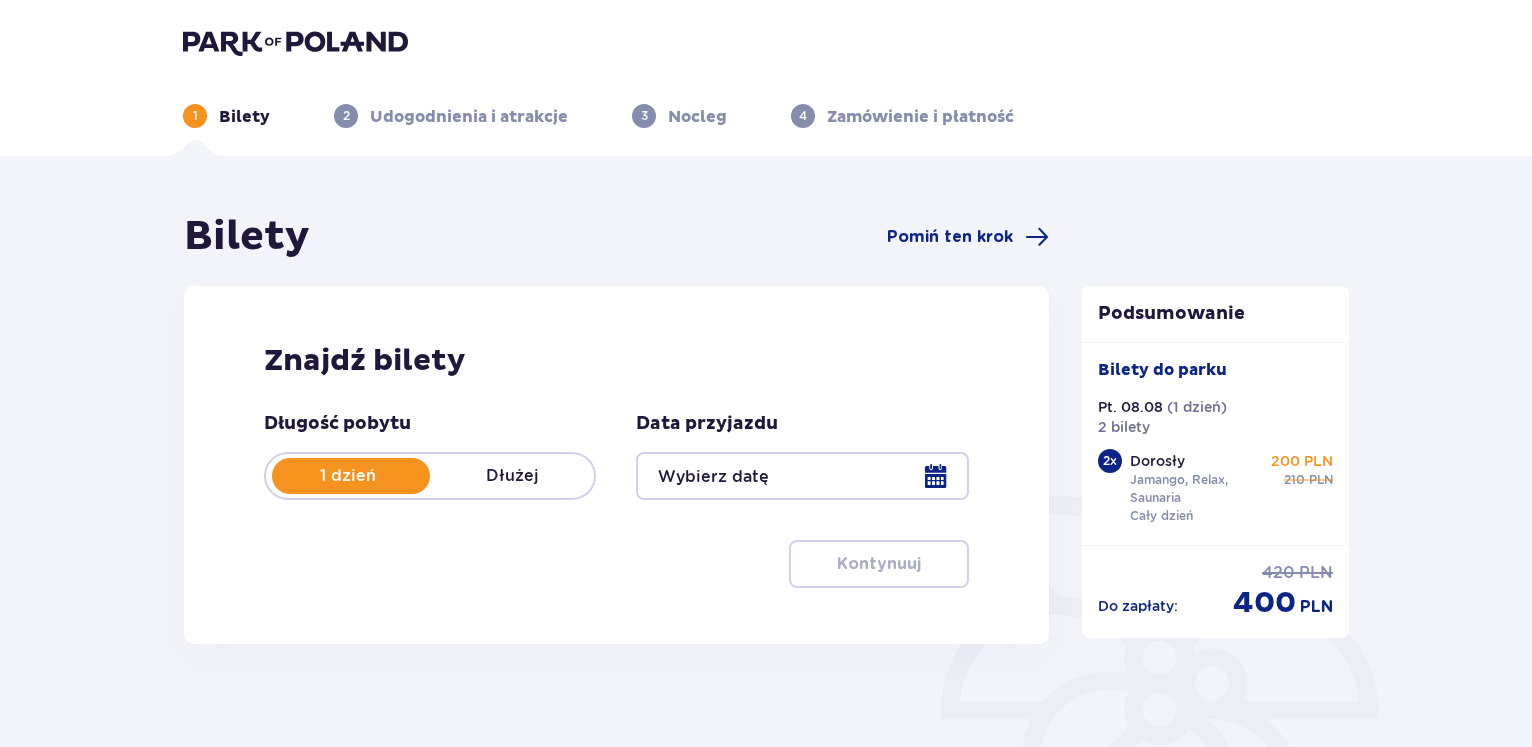 type on "08.08.25" 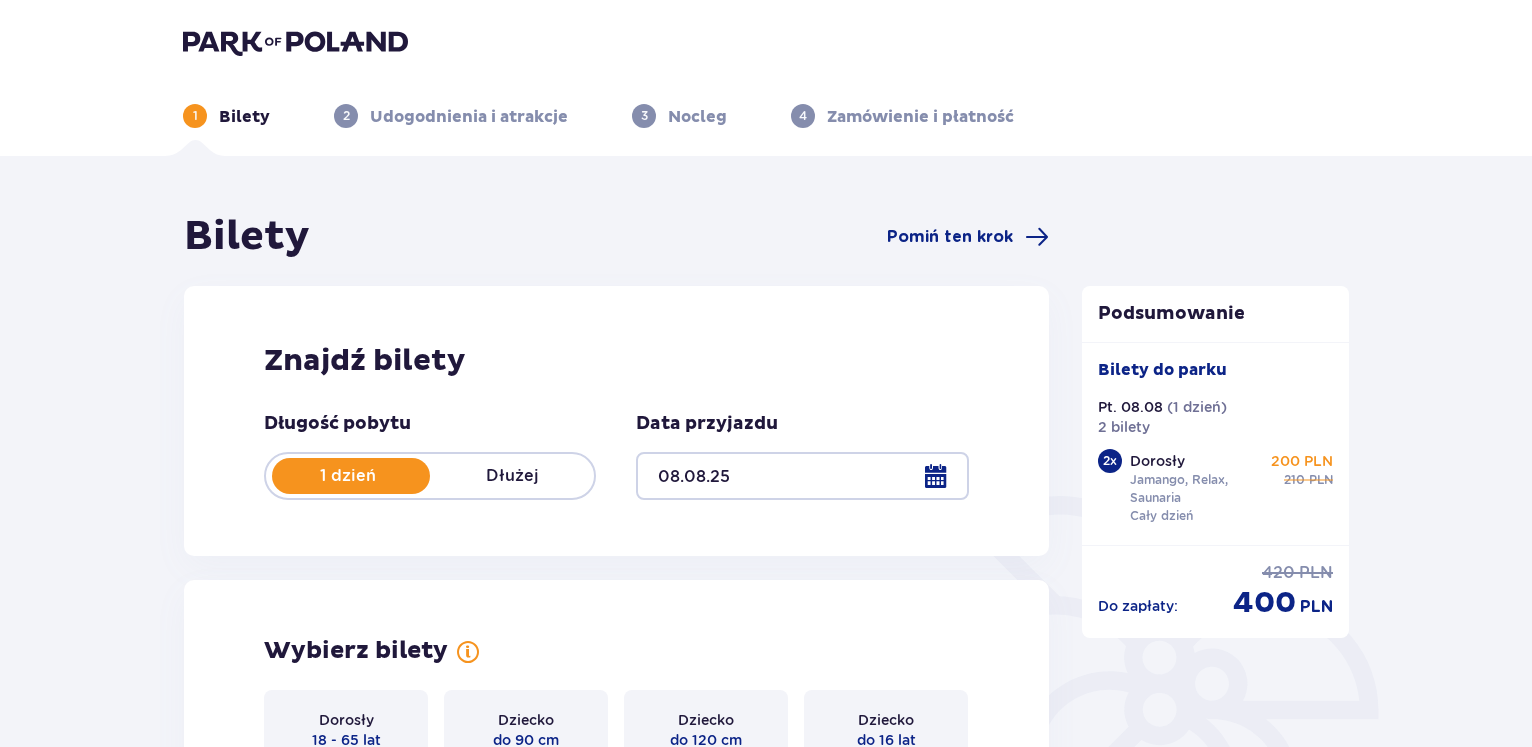 click on "2 Udogodnienia i atrakcje" at bounding box center (451, 116) 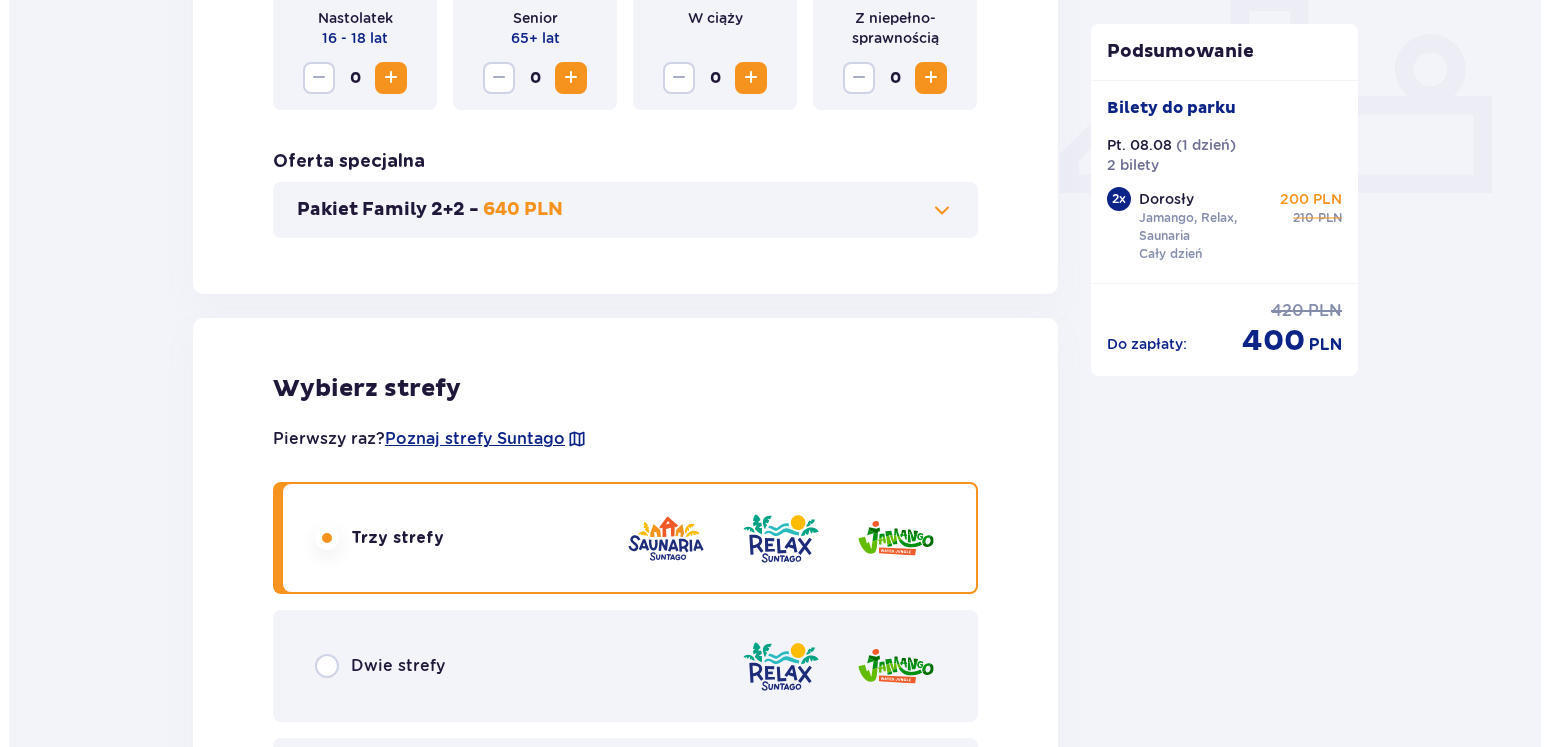 scroll, scrollTop: 1224, scrollLeft: 0, axis: vertical 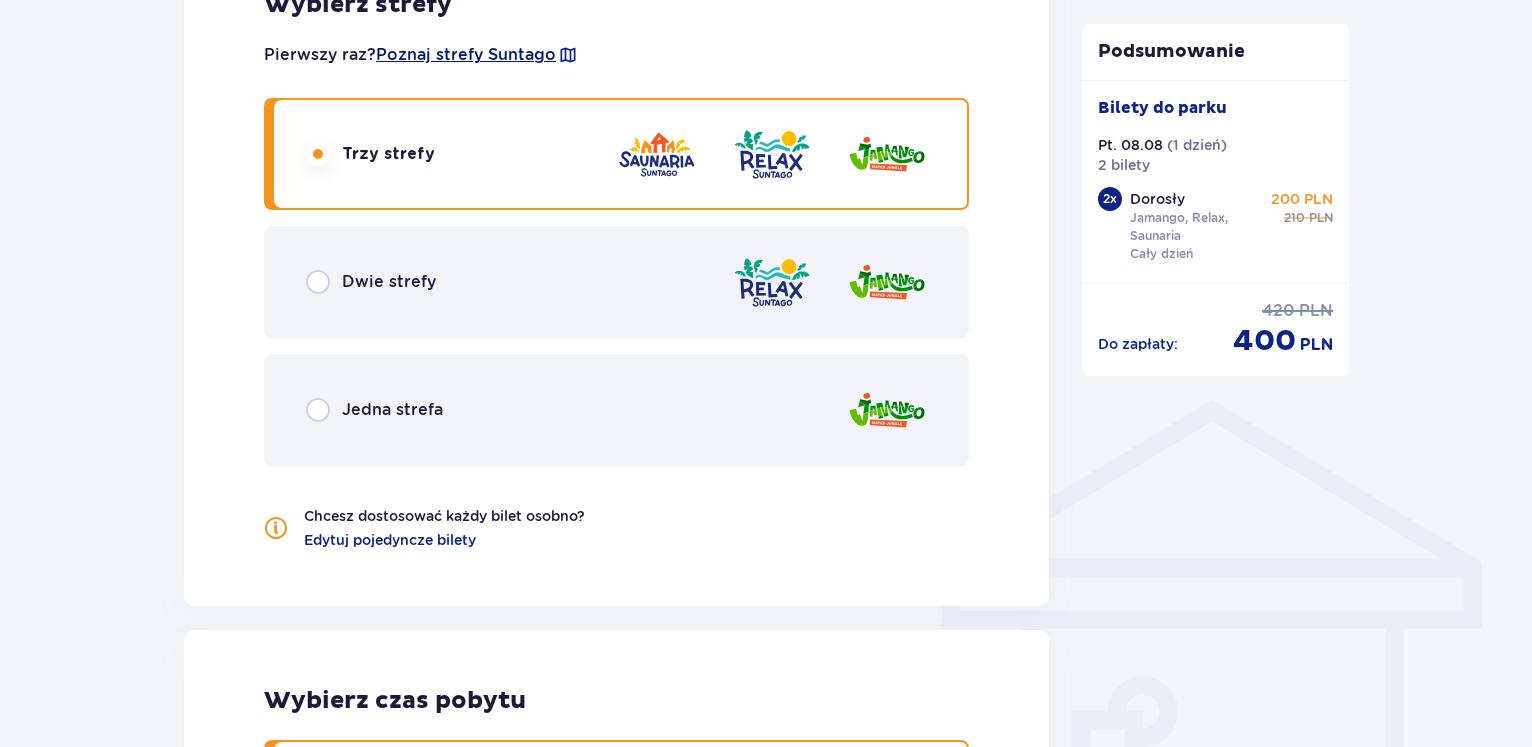 click on "Poznaj strefy Suntago" at bounding box center (466, 55) 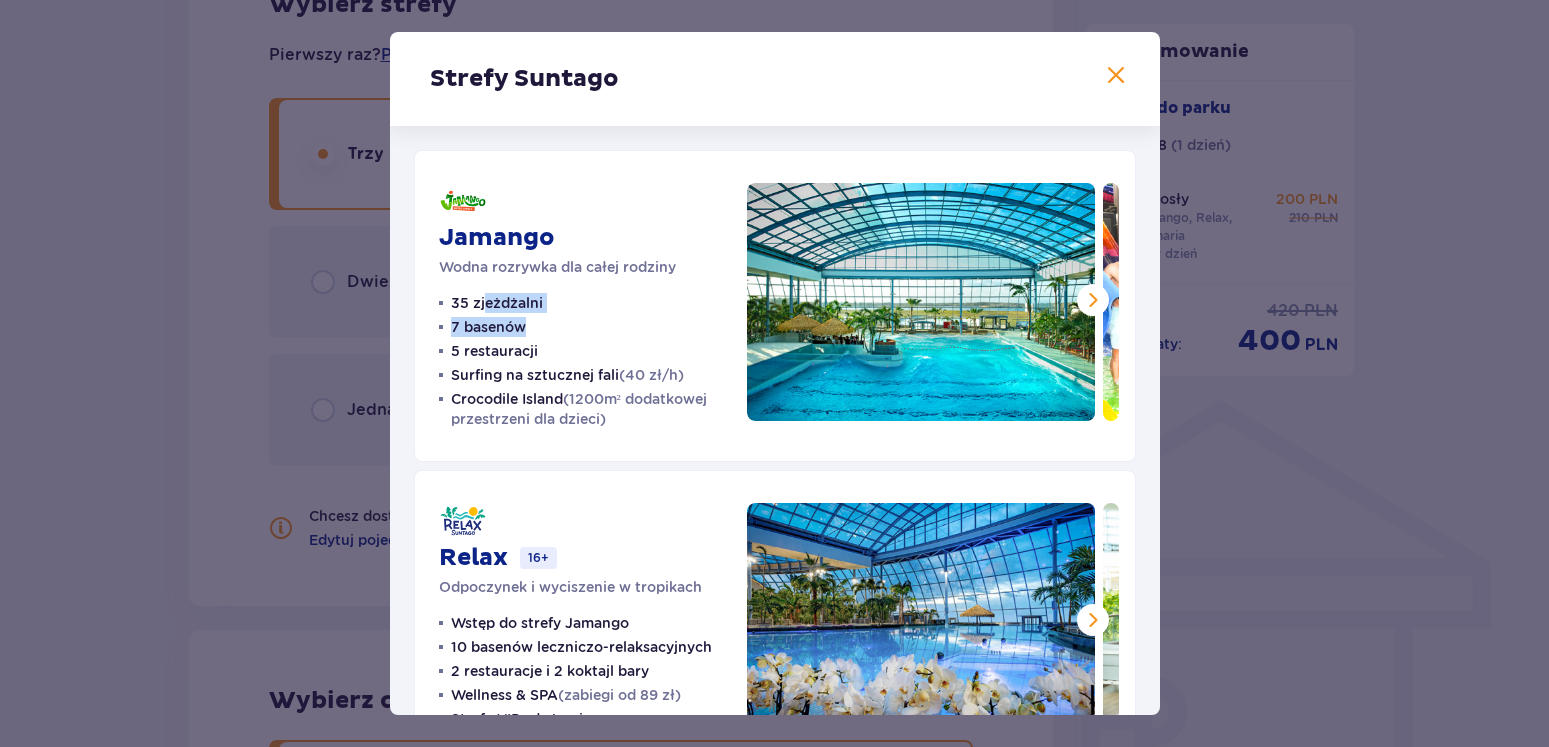 drag, startPoint x: 495, startPoint y: 302, endPoint x: 517, endPoint y: 332, distance: 37.202152 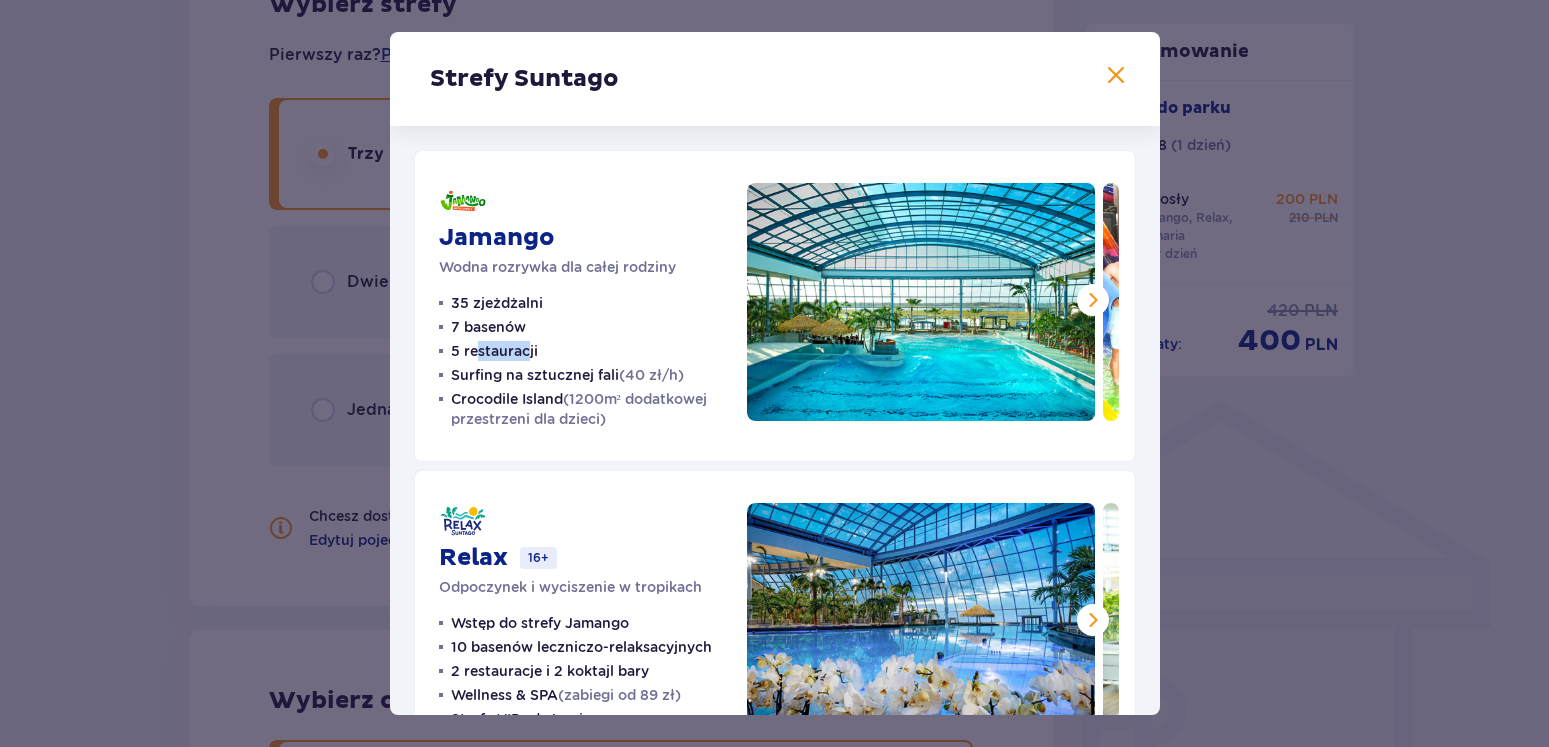 drag, startPoint x: 476, startPoint y: 347, endPoint x: 528, endPoint y: 359, distance: 53.366657 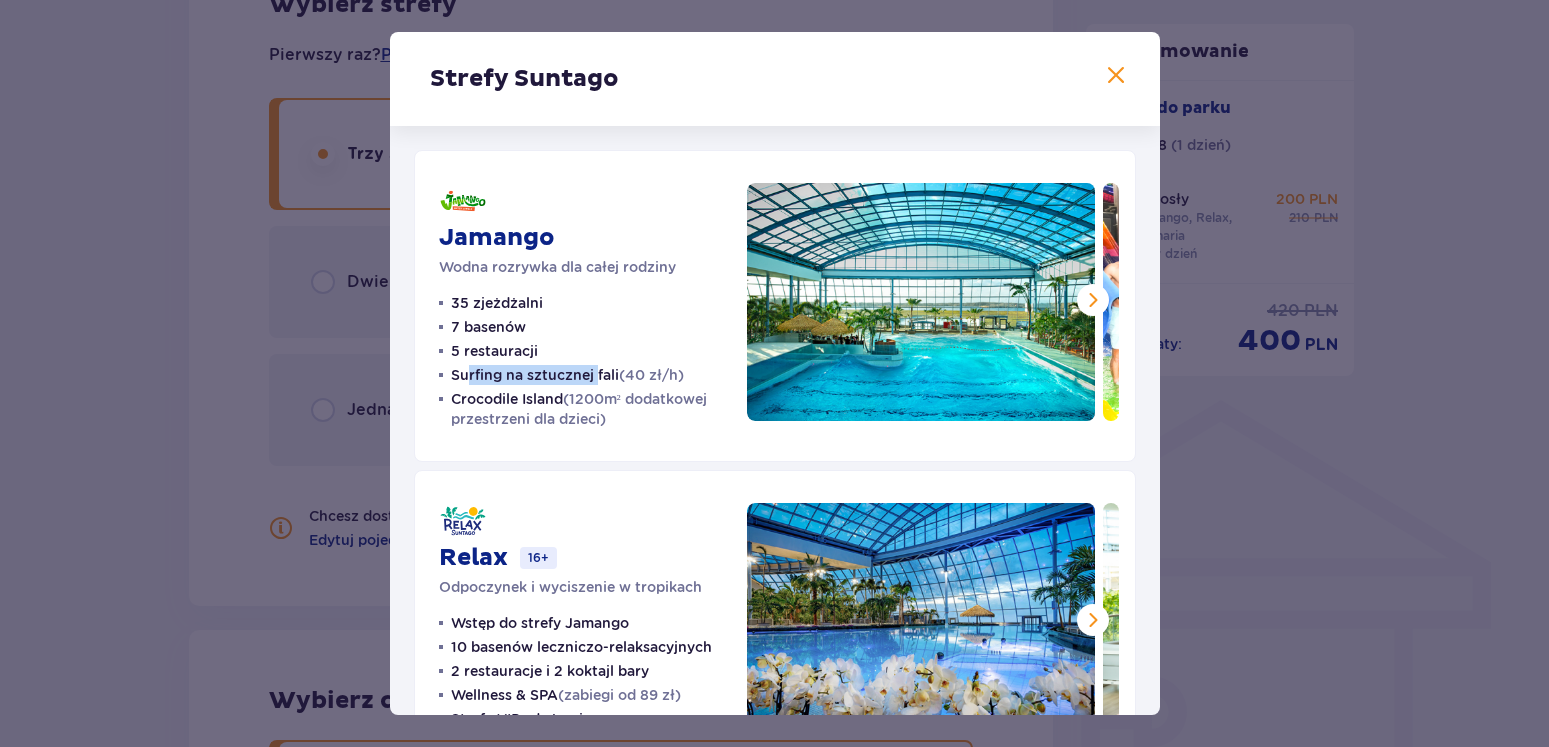 drag, startPoint x: 469, startPoint y: 371, endPoint x: 597, endPoint y: 382, distance: 128.47179 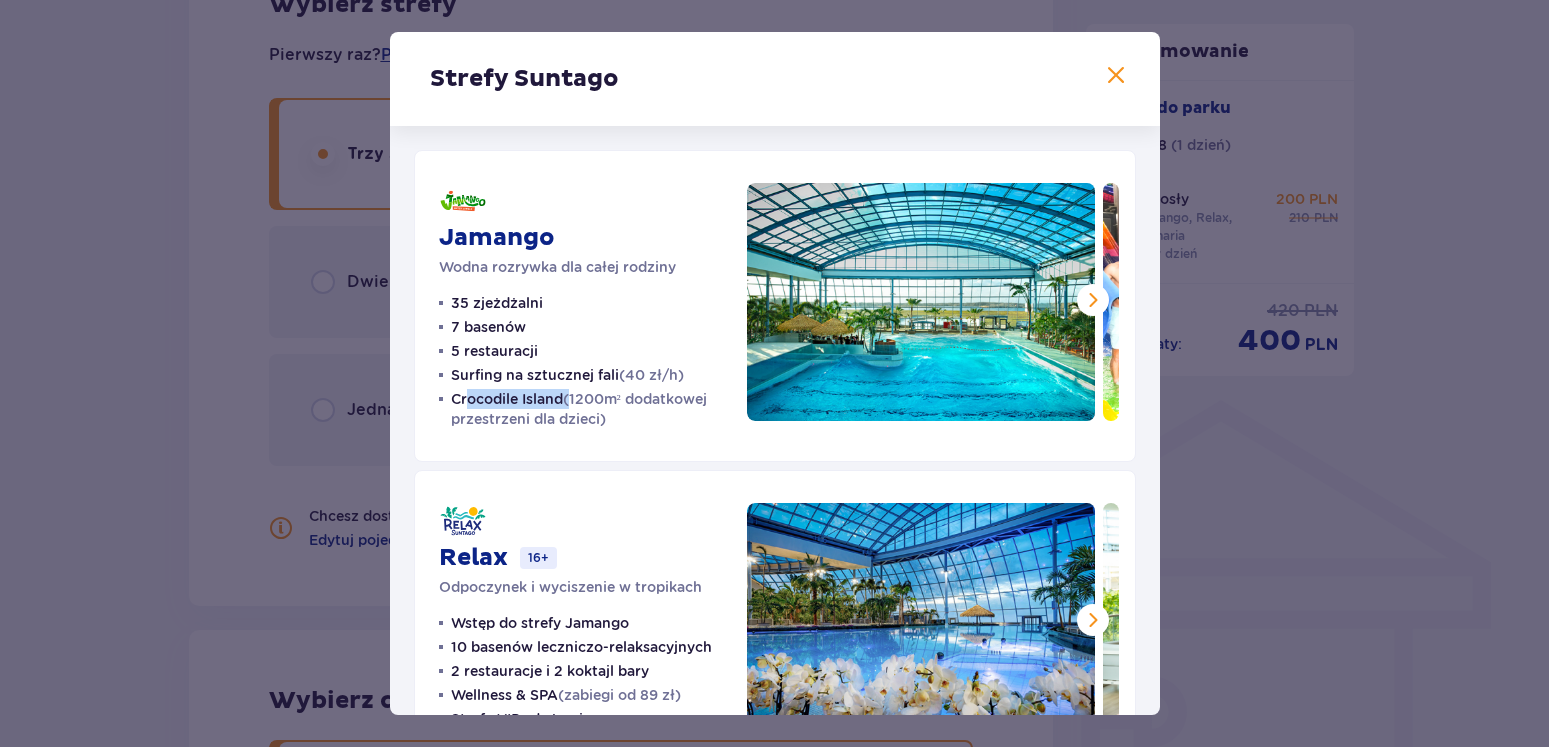 drag, startPoint x: 519, startPoint y: 401, endPoint x: 577, endPoint y: 406, distance: 58.21512 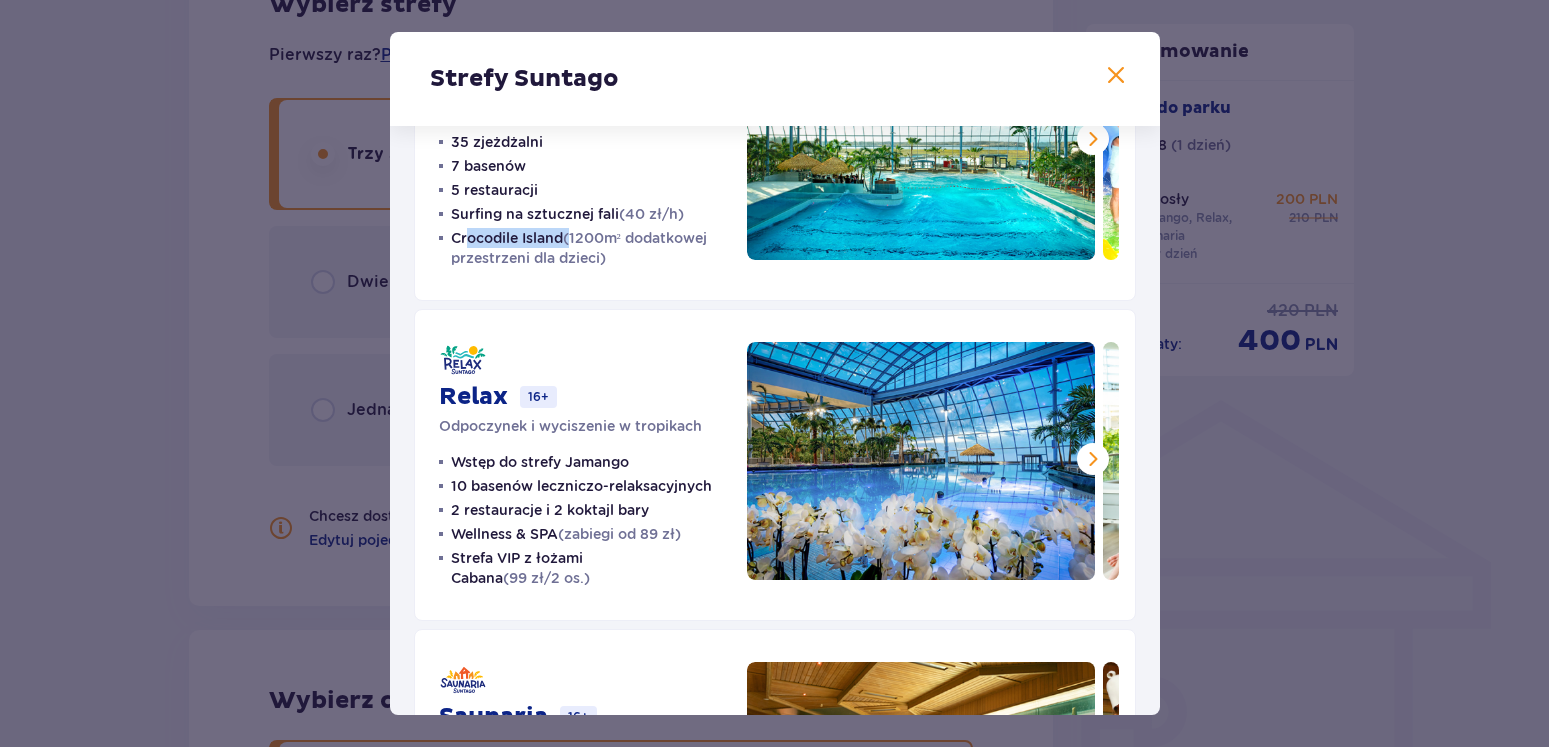 scroll, scrollTop: 342, scrollLeft: 0, axis: vertical 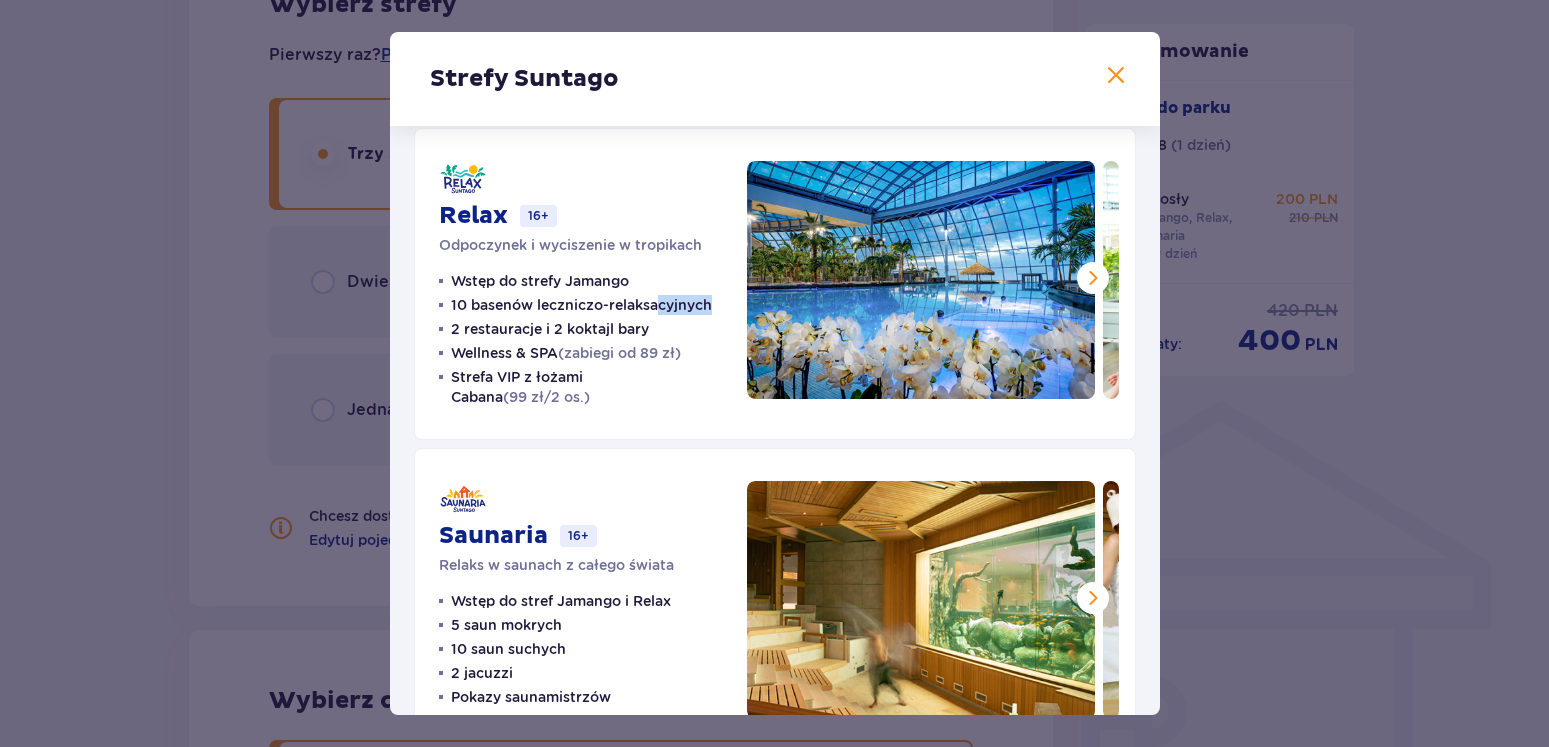 drag, startPoint x: 499, startPoint y: 327, endPoint x: 591, endPoint y: 336, distance: 92.43917 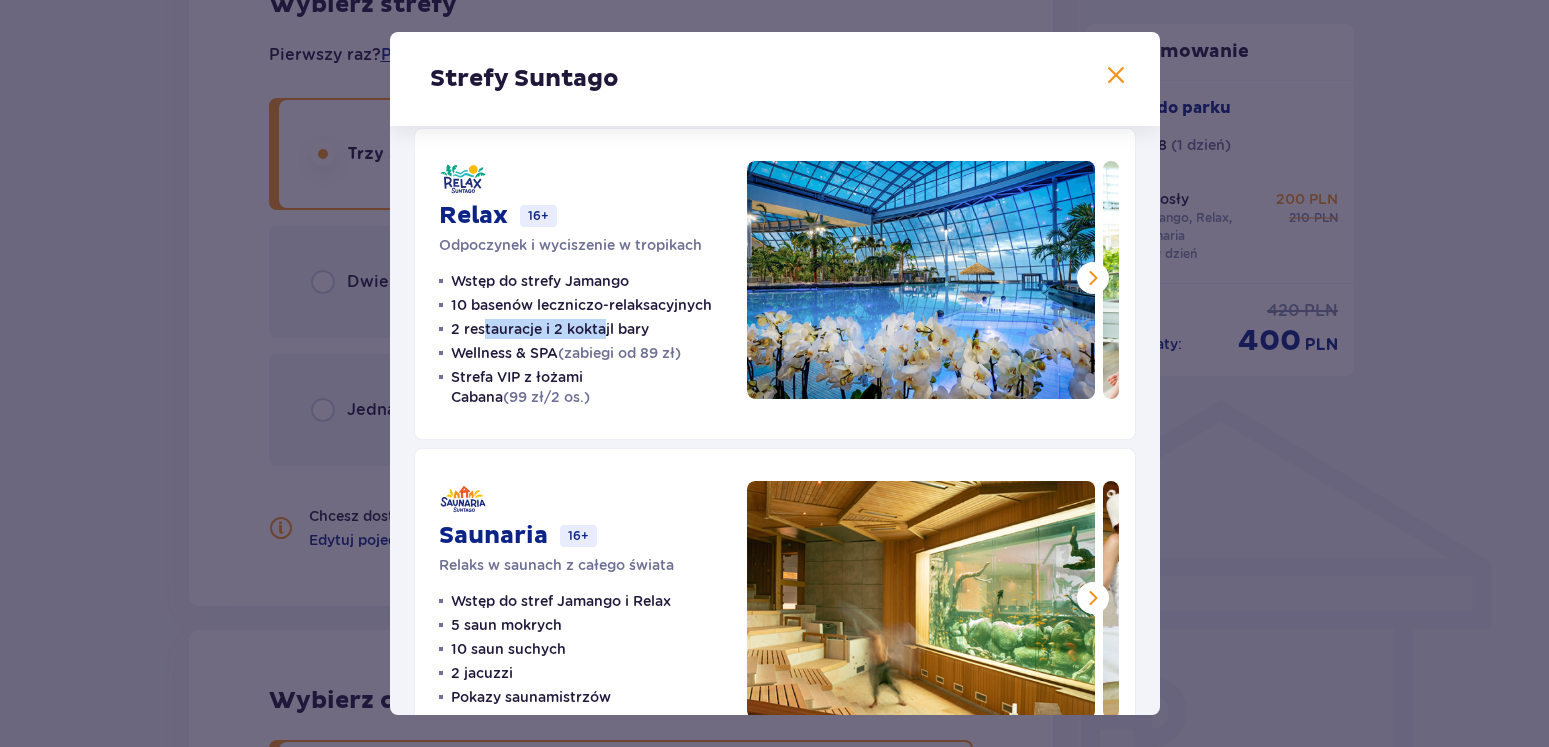 drag, startPoint x: 484, startPoint y: 356, endPoint x: 620, endPoint y: 361, distance: 136.09187 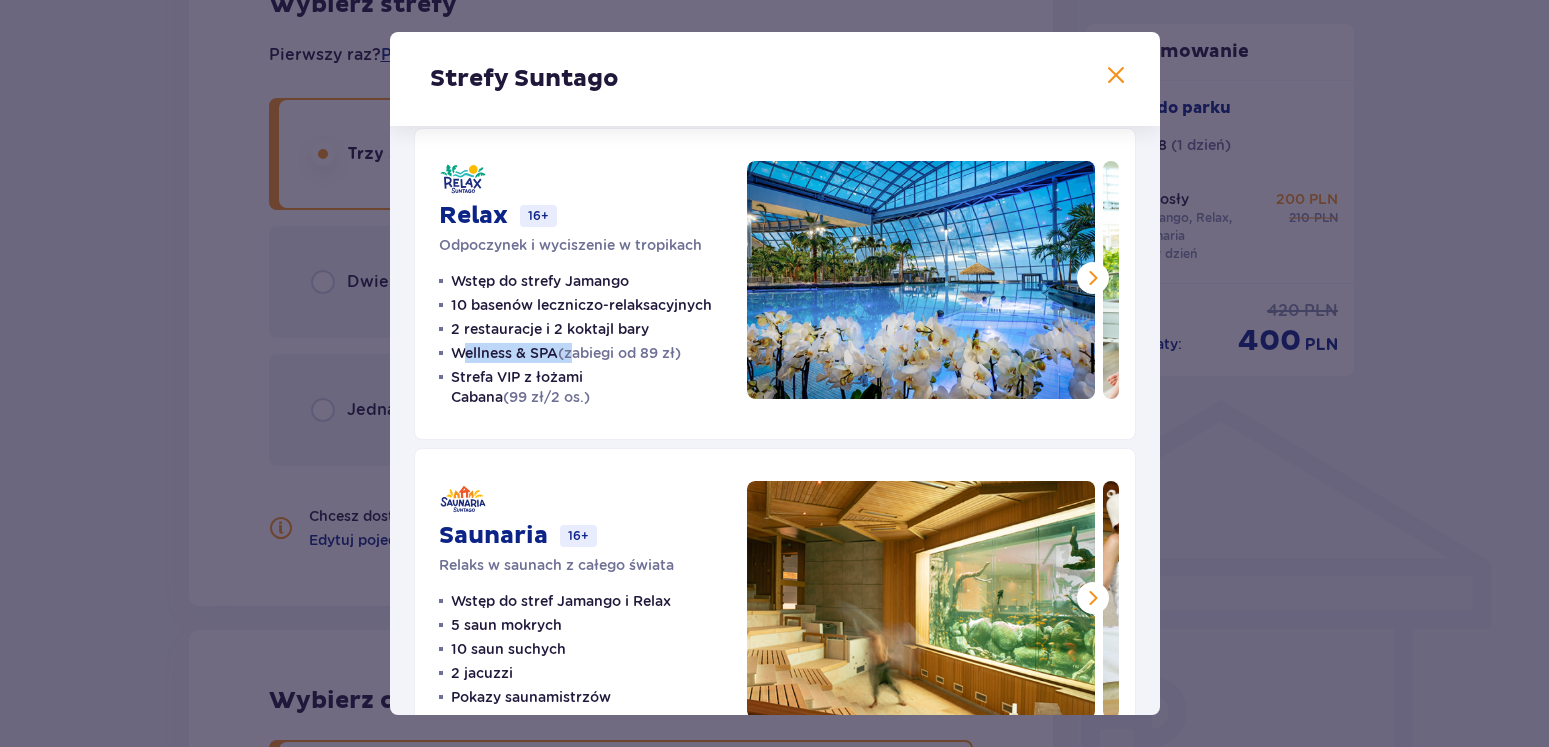 drag, startPoint x: 462, startPoint y: 373, endPoint x: 590, endPoint y: 369, distance: 128.06248 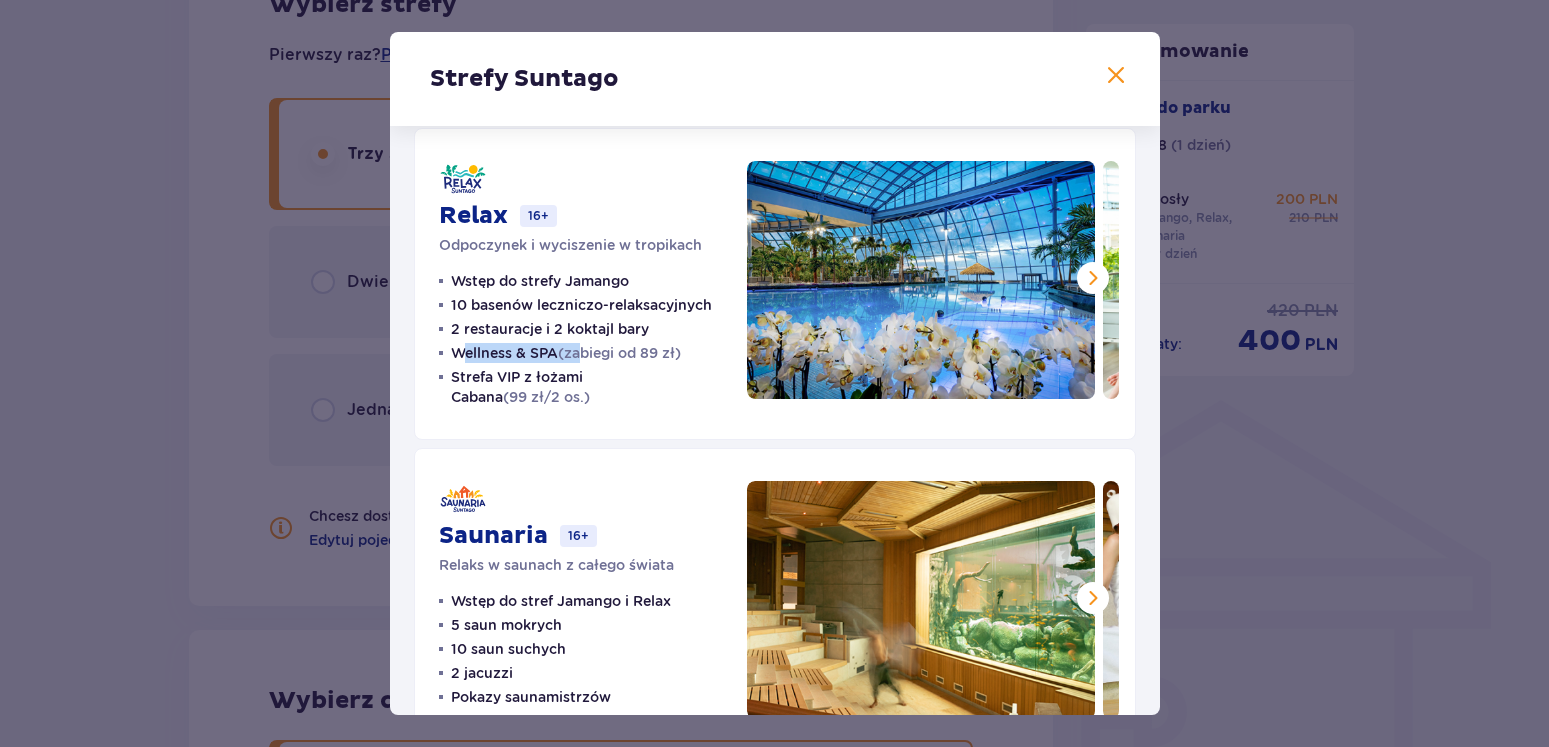 scroll, scrollTop: 423, scrollLeft: 0, axis: vertical 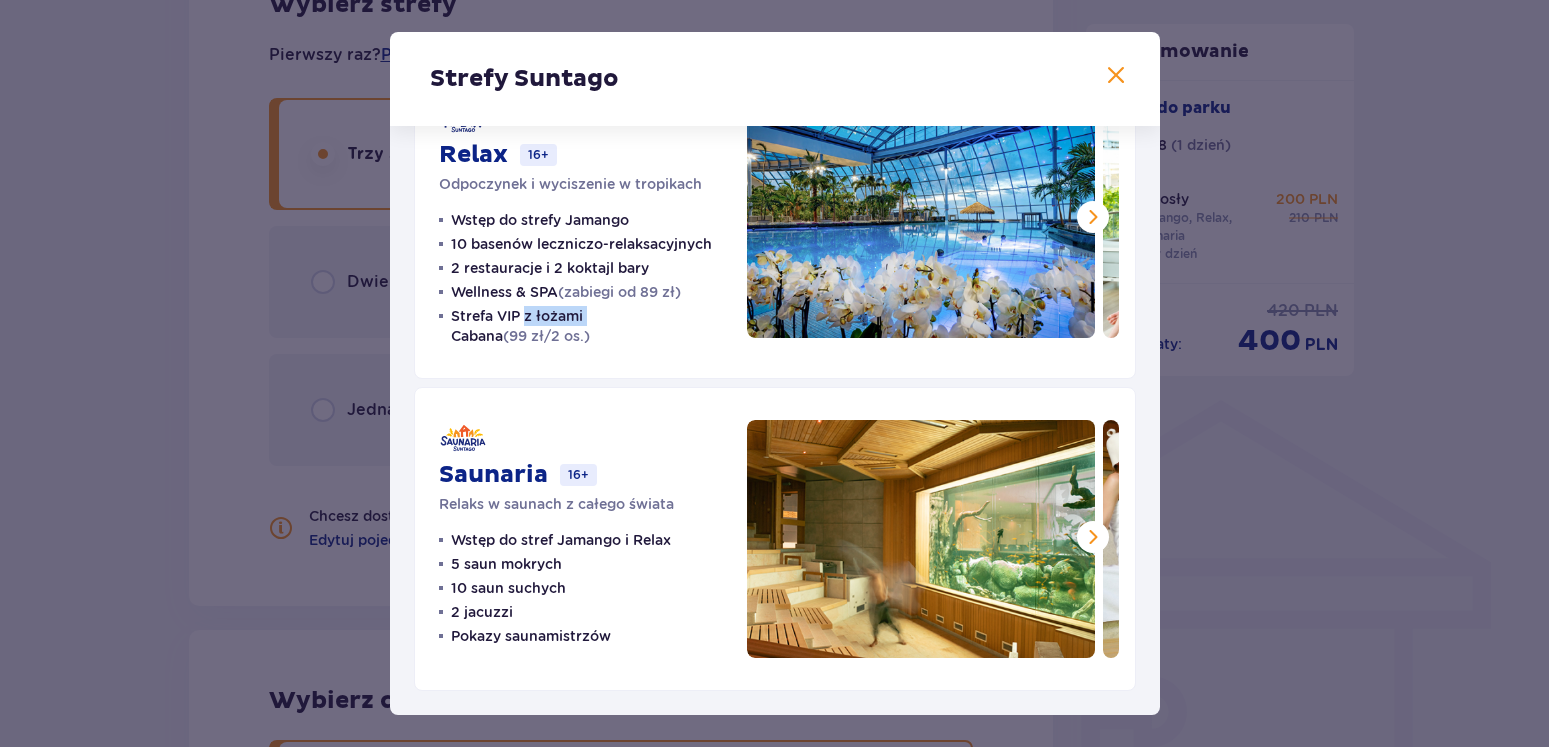 drag, startPoint x: 528, startPoint y: 312, endPoint x: 601, endPoint y: 313, distance: 73.00685 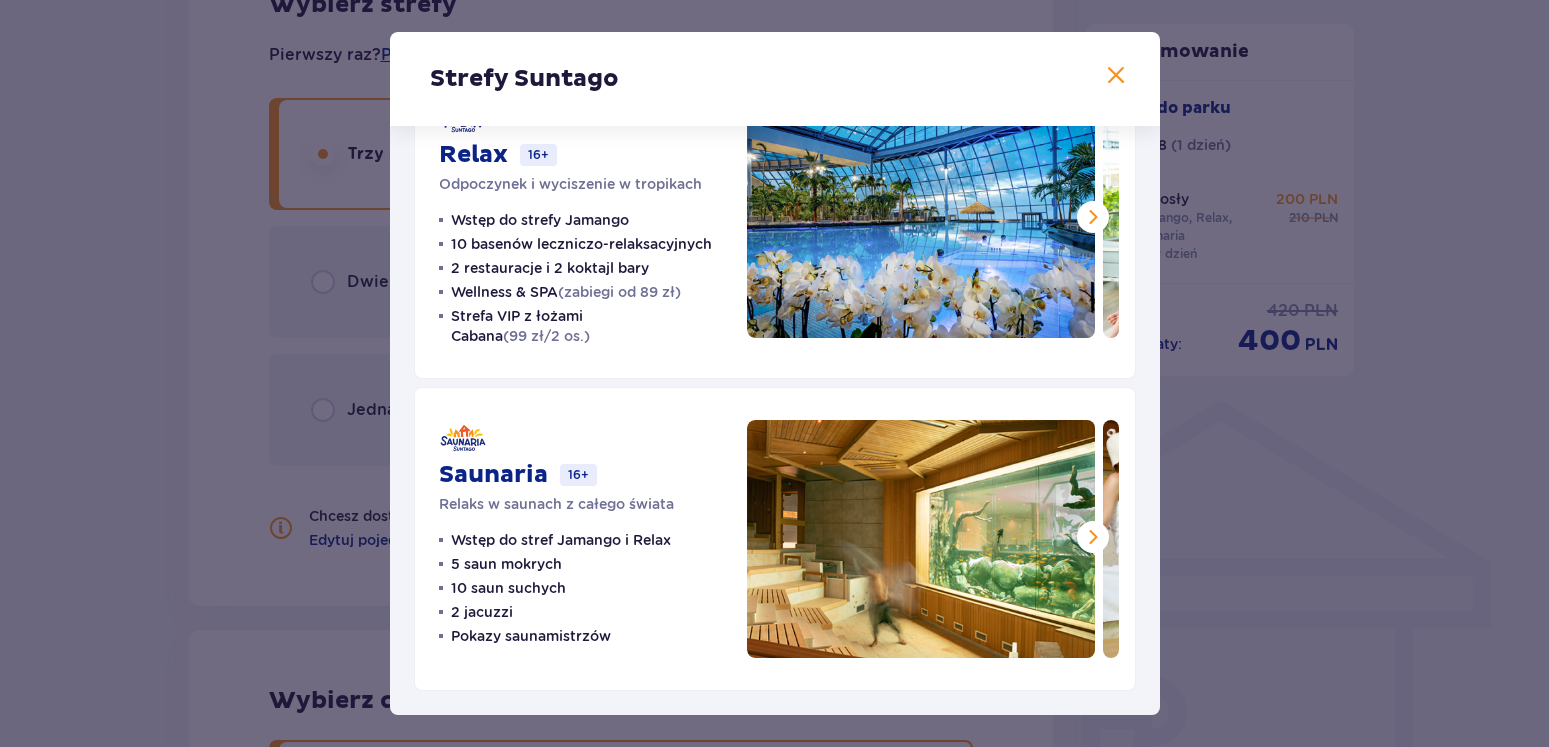 click on "Strefa VIP z łożami Cabana  (99 zł/2 os.)" at bounding box center (587, 326) 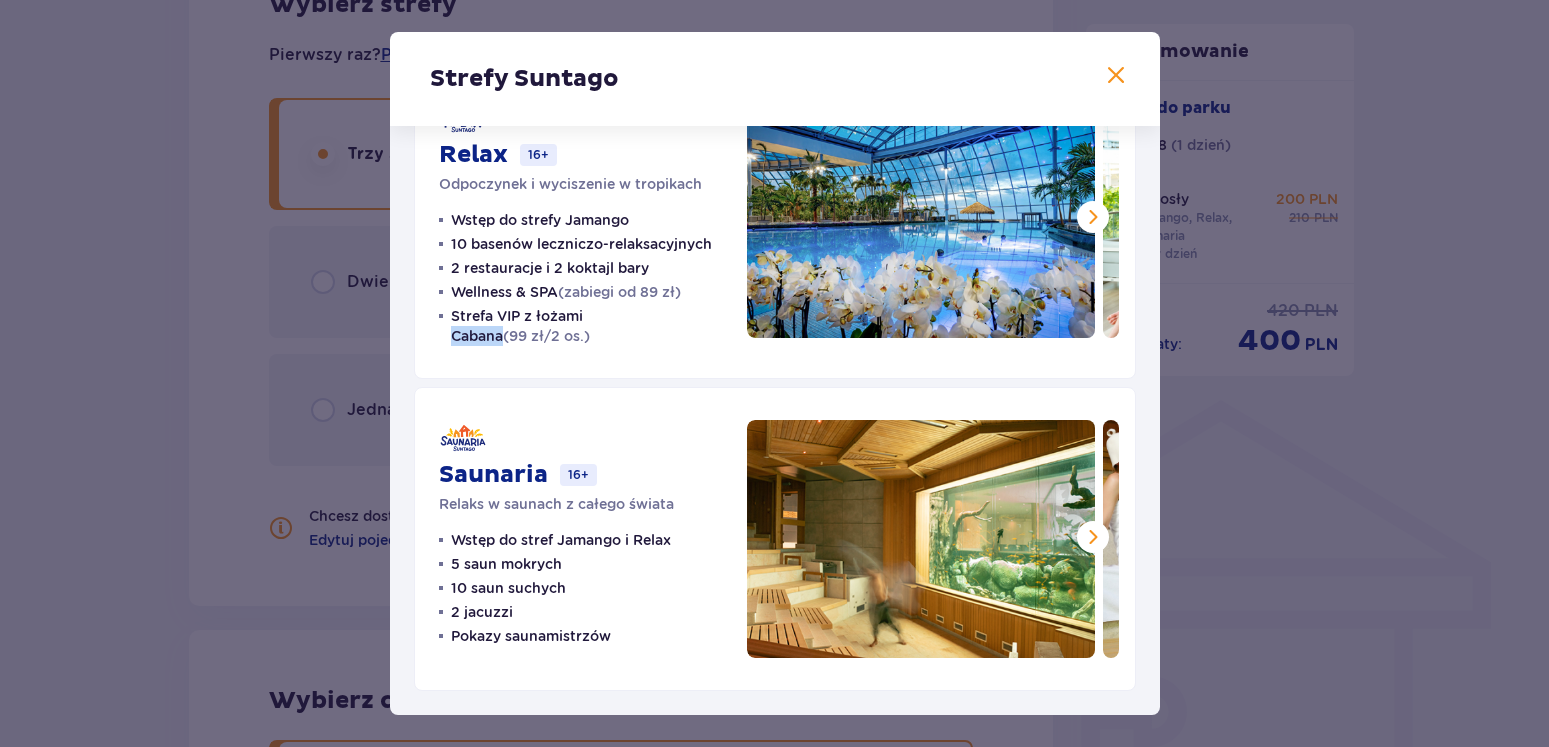 click on "Strefa VIP z łożami Cabana  (99 zł/2 os.)" at bounding box center [587, 326] 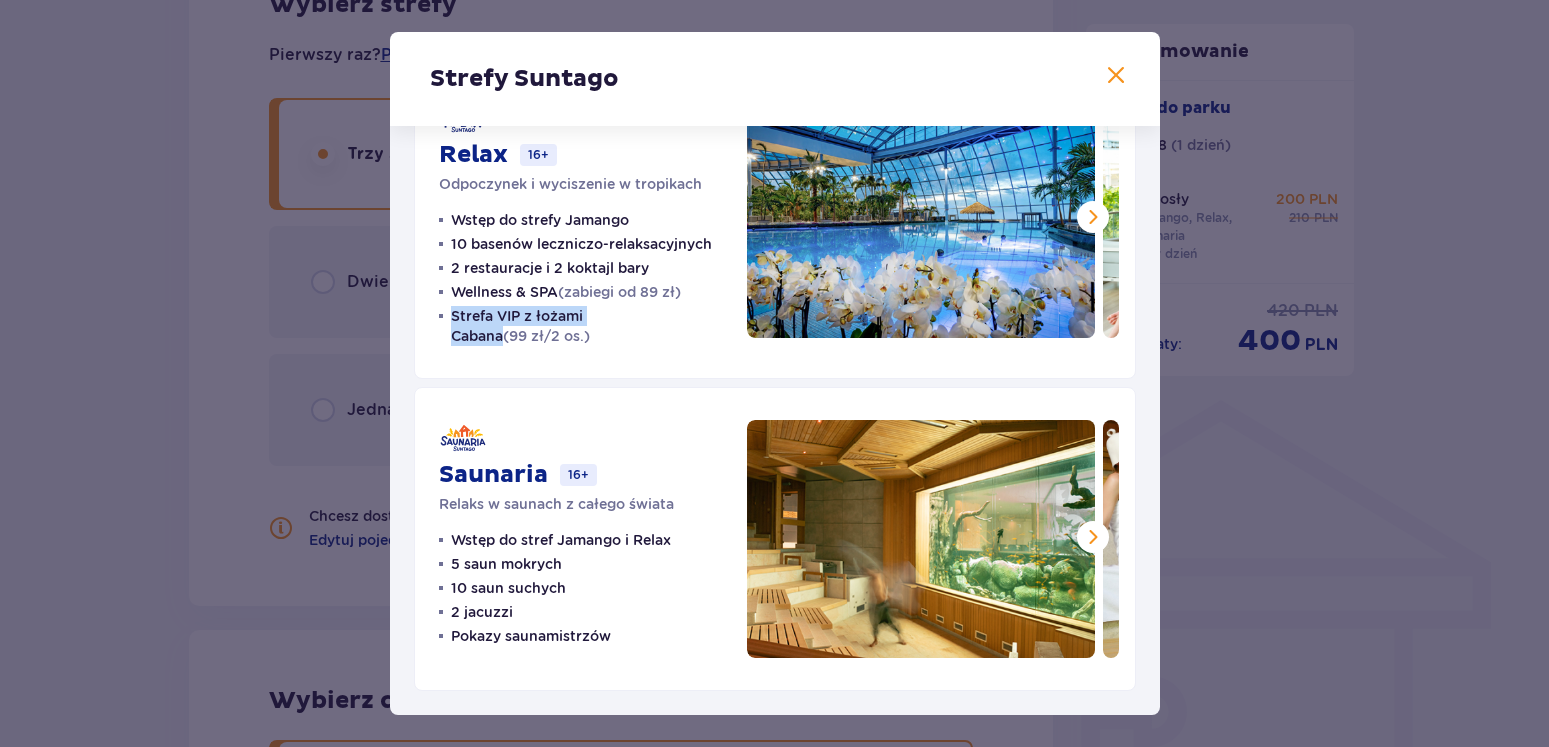 click on "Strefa VIP z łożami Cabana  (99 zł/2 os.)" at bounding box center [587, 326] 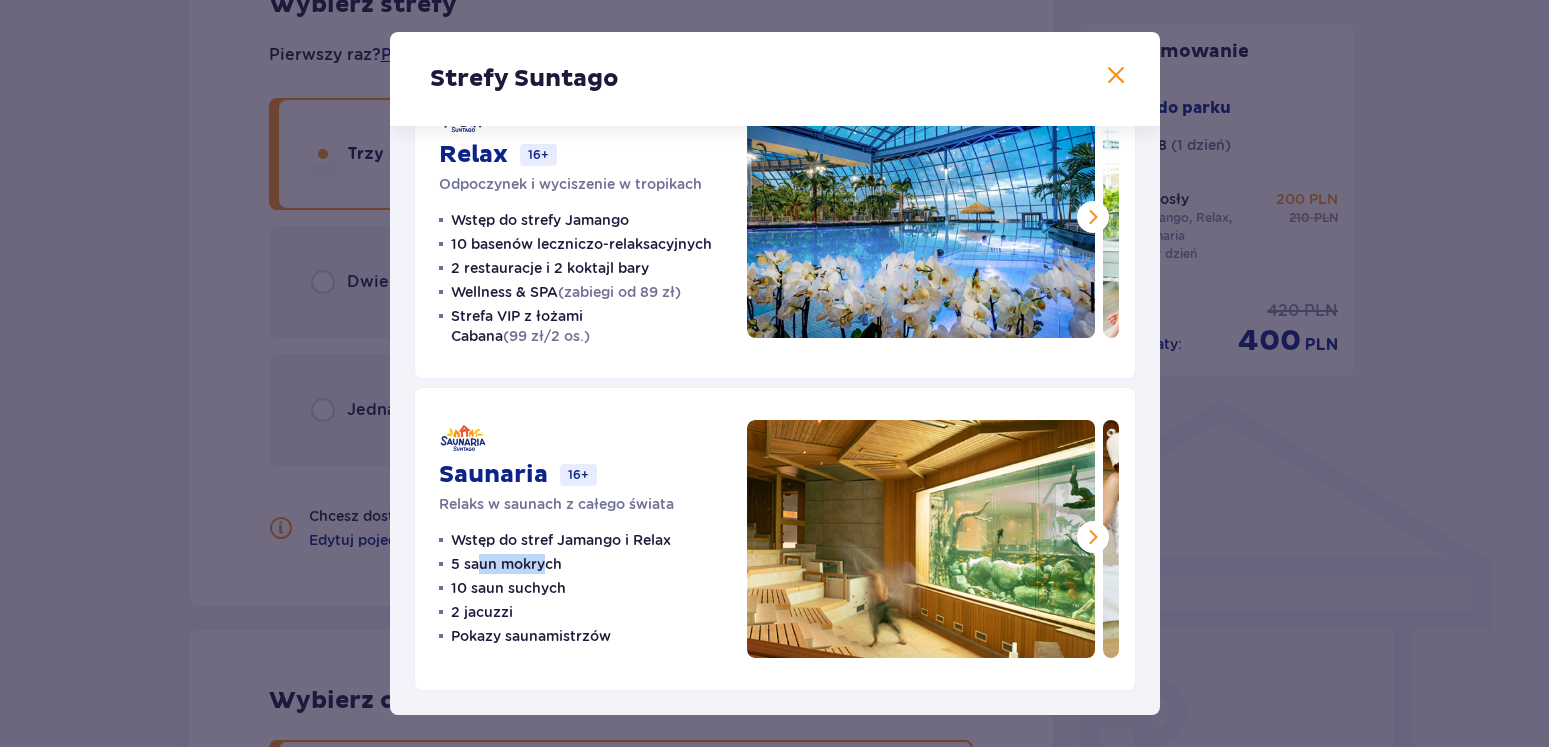 drag, startPoint x: 484, startPoint y: 562, endPoint x: 546, endPoint y: 574, distance: 63.15061 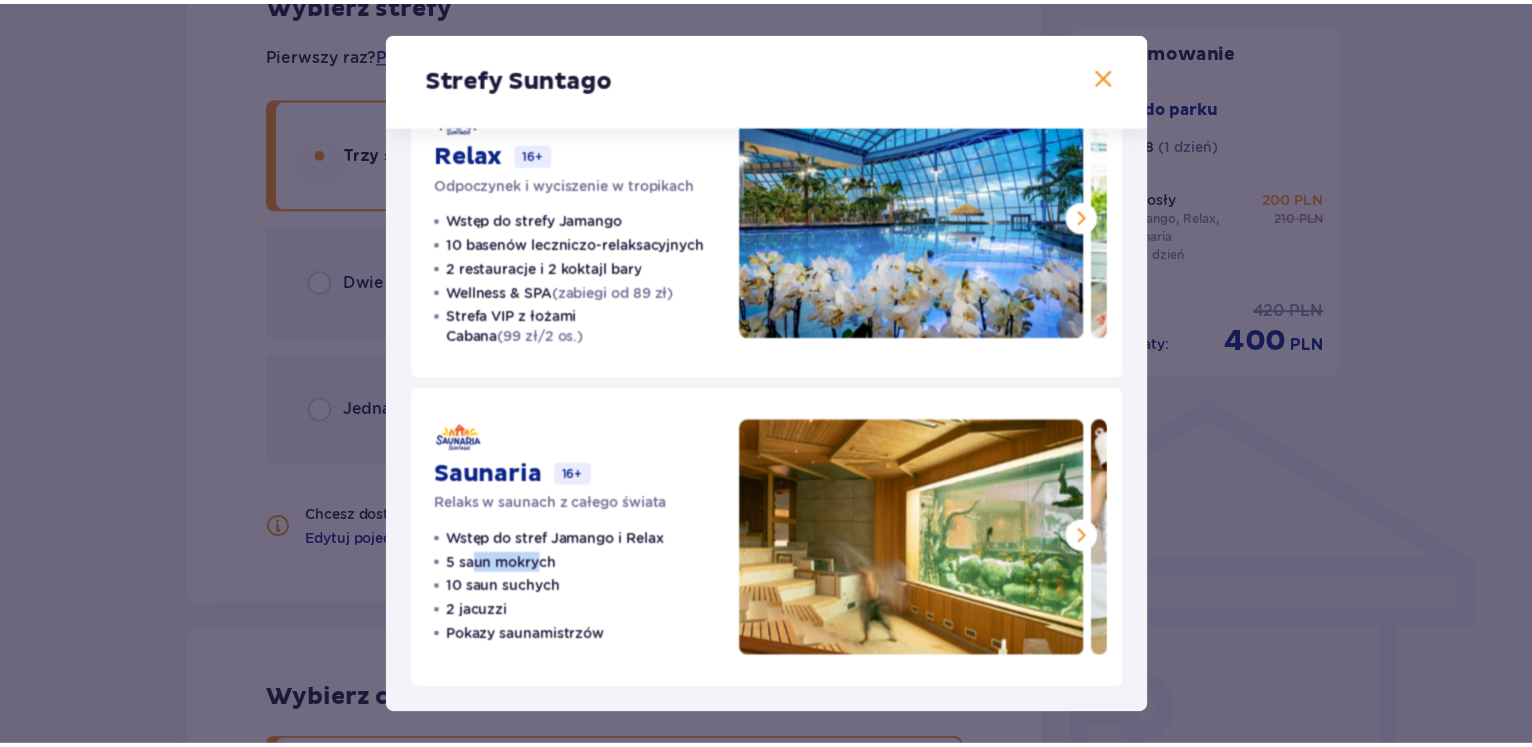scroll, scrollTop: 0, scrollLeft: 0, axis: both 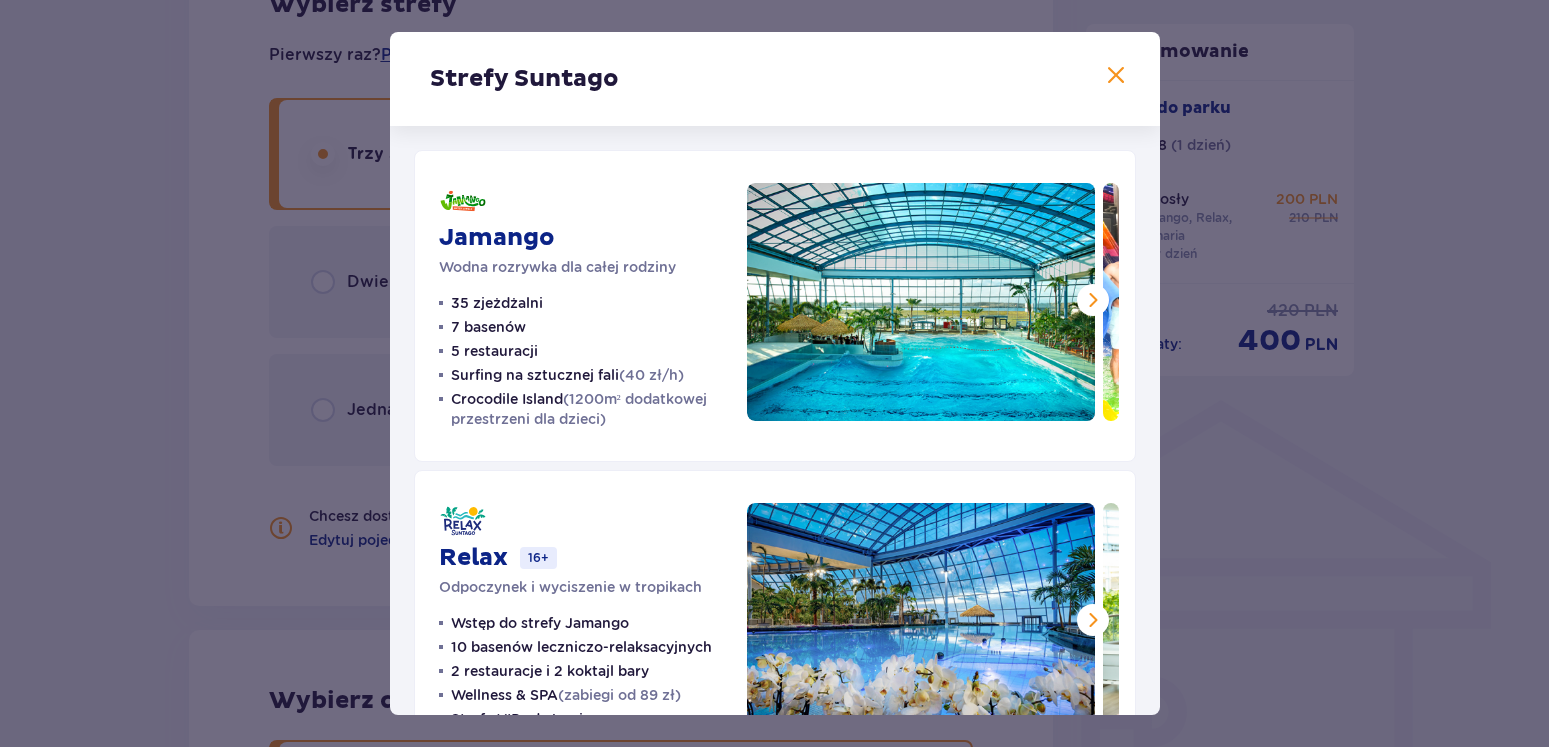 click on "Strefy Suntago Jamango Wodna rozrywka dla całej rodziny 35 zjeżdżalni 7 basenów 5 restauracji Surfing na sztucznej fali  (40 zł/h) Crocodile Island  (1200m² dodatkowej przestrzeni dla dzieci) Relax 16+ Odpoczynek i wyciszenie w tropikach Wstęp do strefy Jamango 10 basenów leczniczo-relaksacyjnych 2 restauracje i 2 koktajl bary Wellness & SPA  (zabiegi od 89 zł) Strefa VIP z łożami Cabana  (99 zł/2 os.) Saunaria 16+ Relaks w saunach z całego świata Wstęp do stref Jamango i Relax 5 saun mokrych 10 saun suchych 2 jacuzzi Pokazy saunamistrzów" at bounding box center (774, 373) 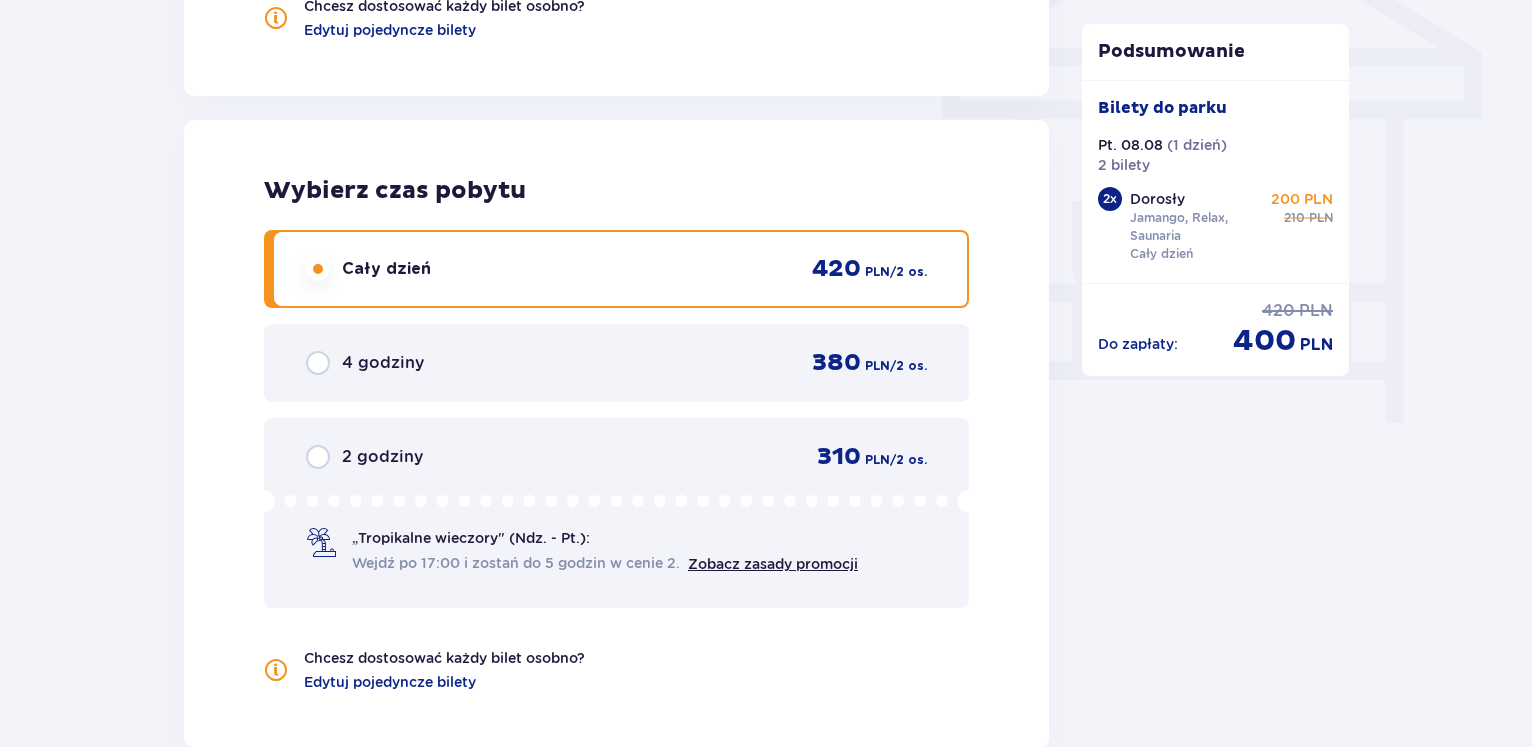 scroll, scrollTop: 2039, scrollLeft: 0, axis: vertical 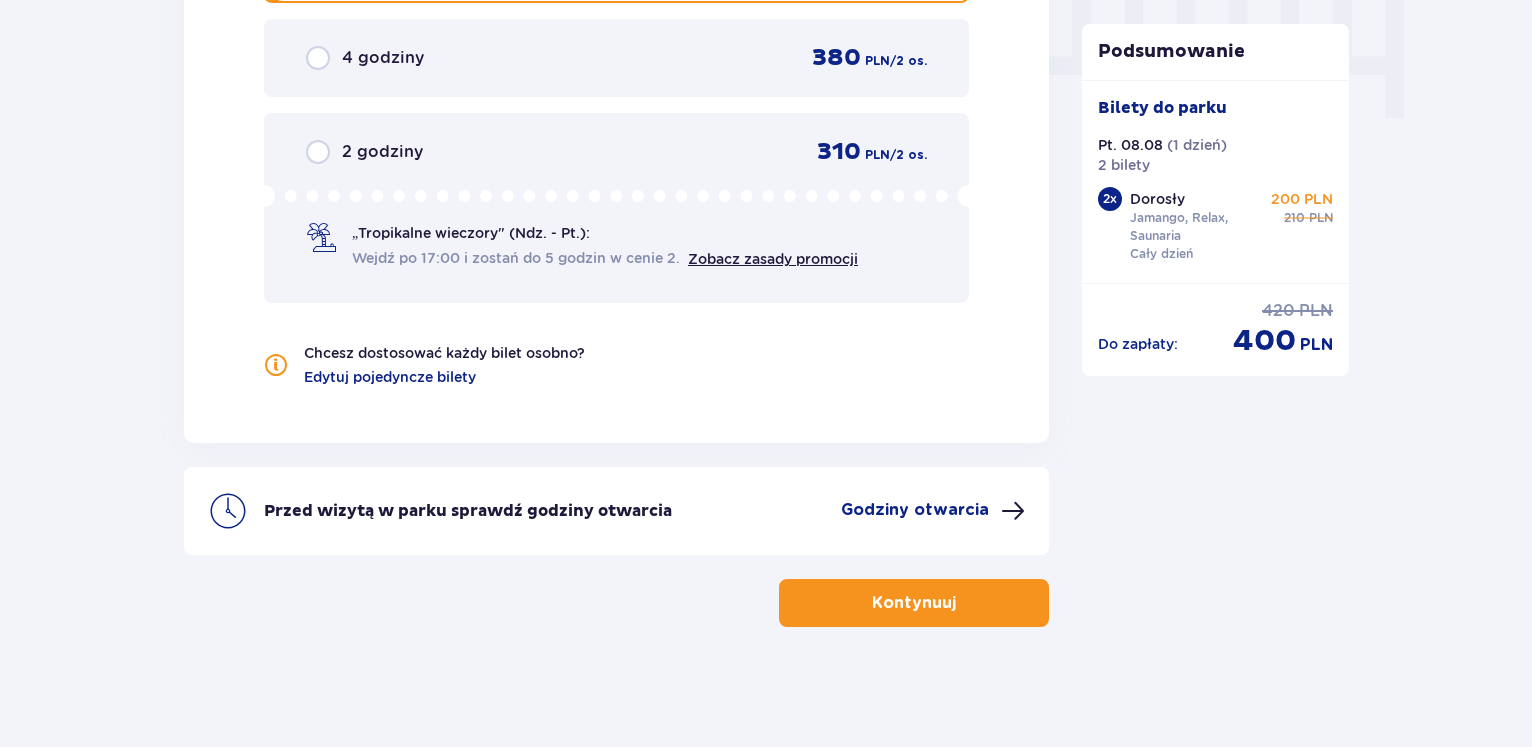 click on "Kontynuuj" at bounding box center [914, 603] 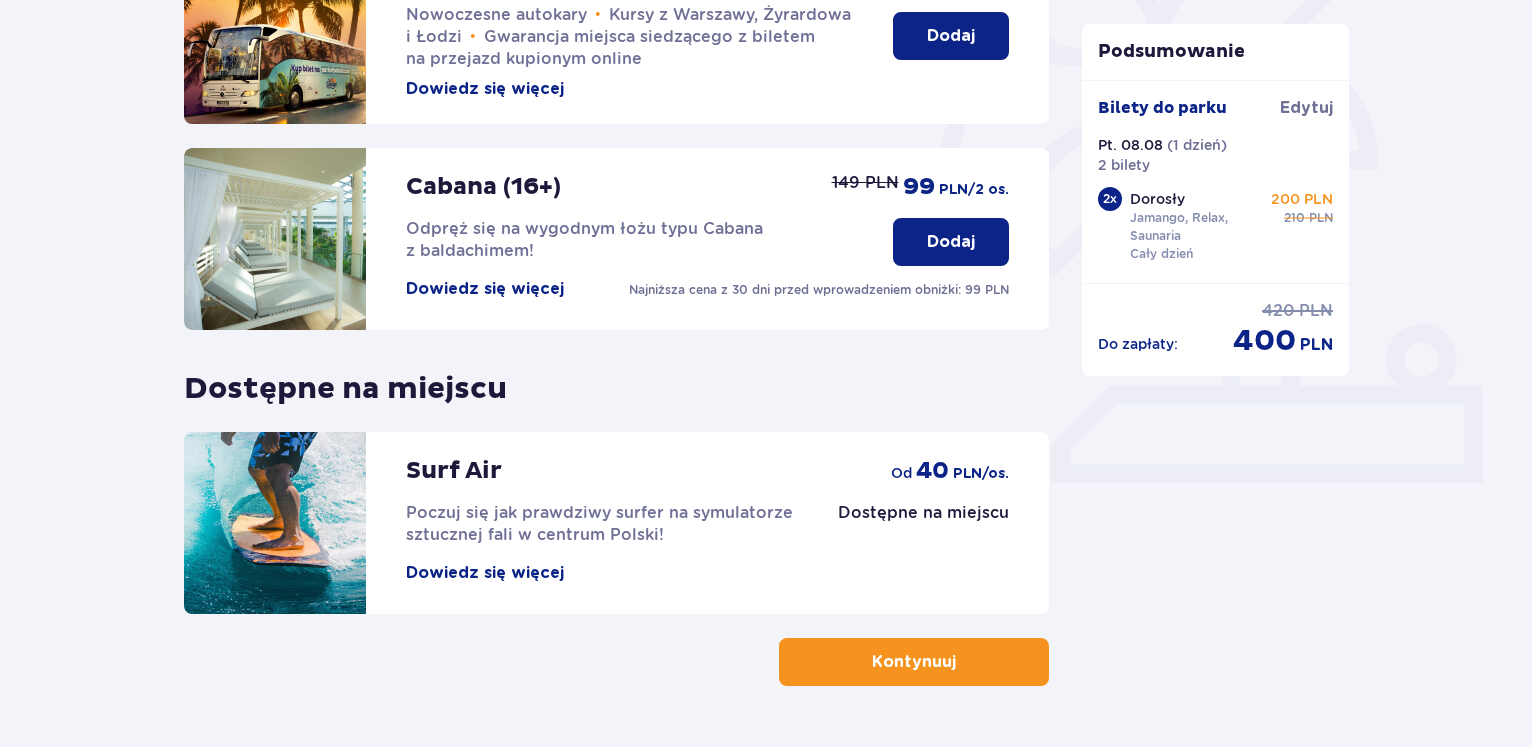 scroll, scrollTop: 609, scrollLeft: 0, axis: vertical 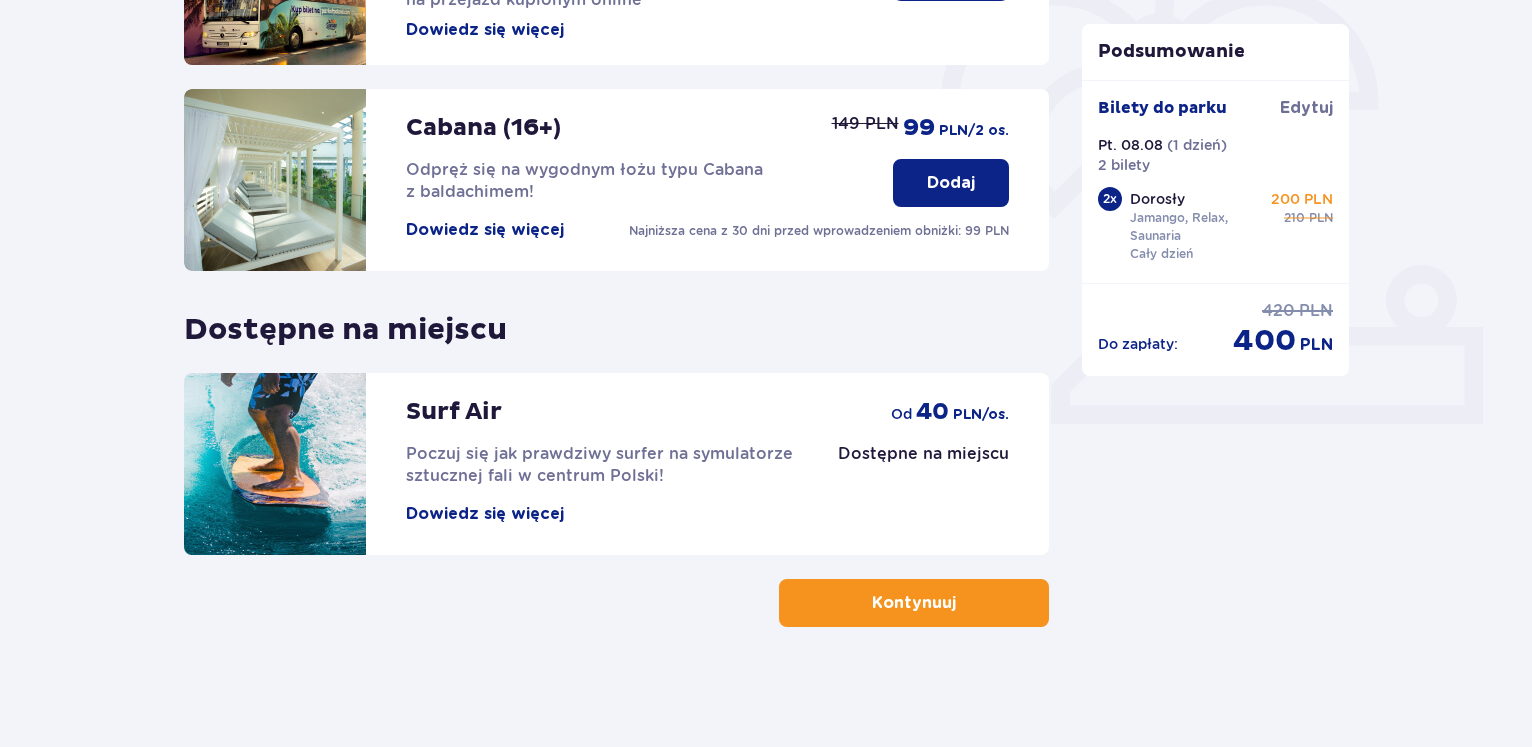 click on "Kontynuuj" at bounding box center (914, 603) 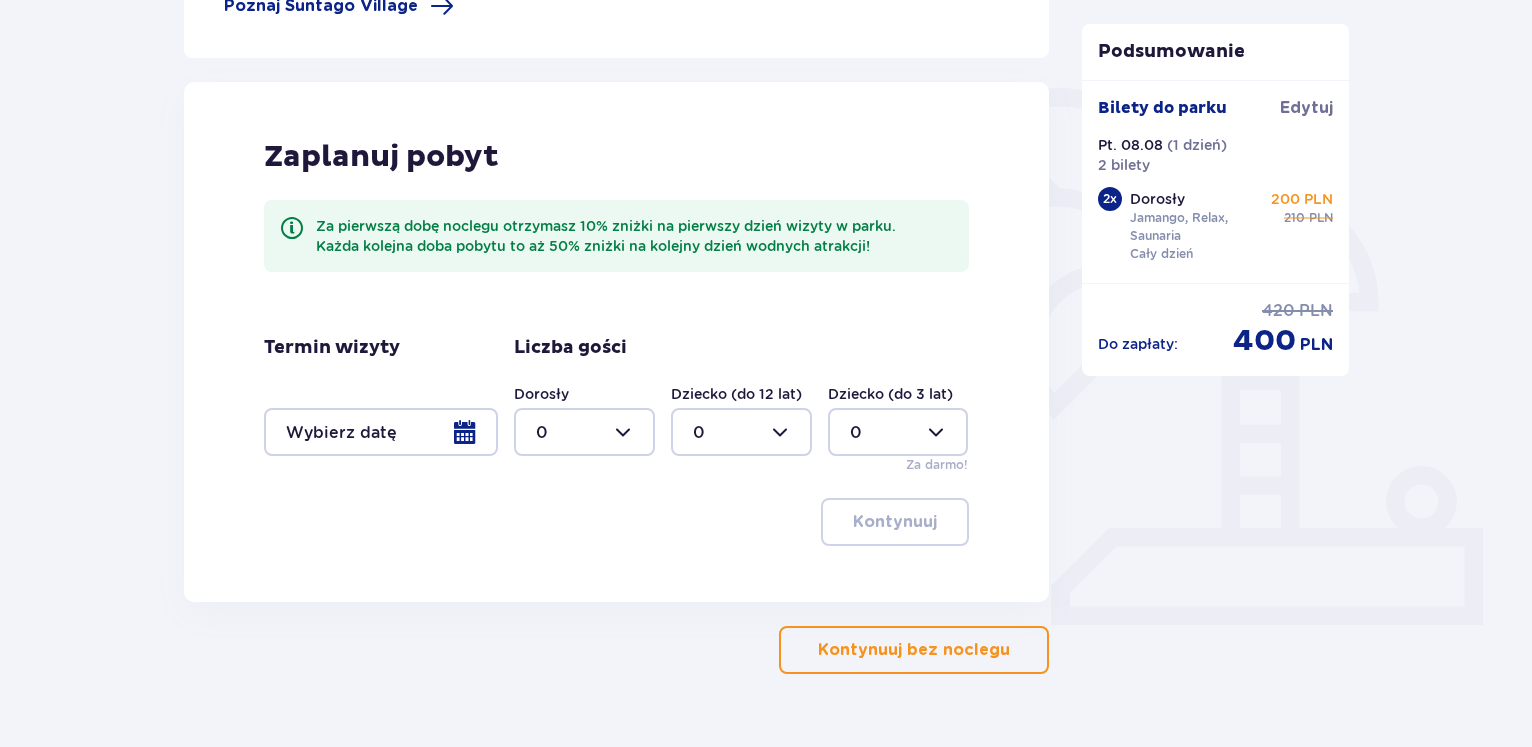 scroll, scrollTop: 0, scrollLeft: 0, axis: both 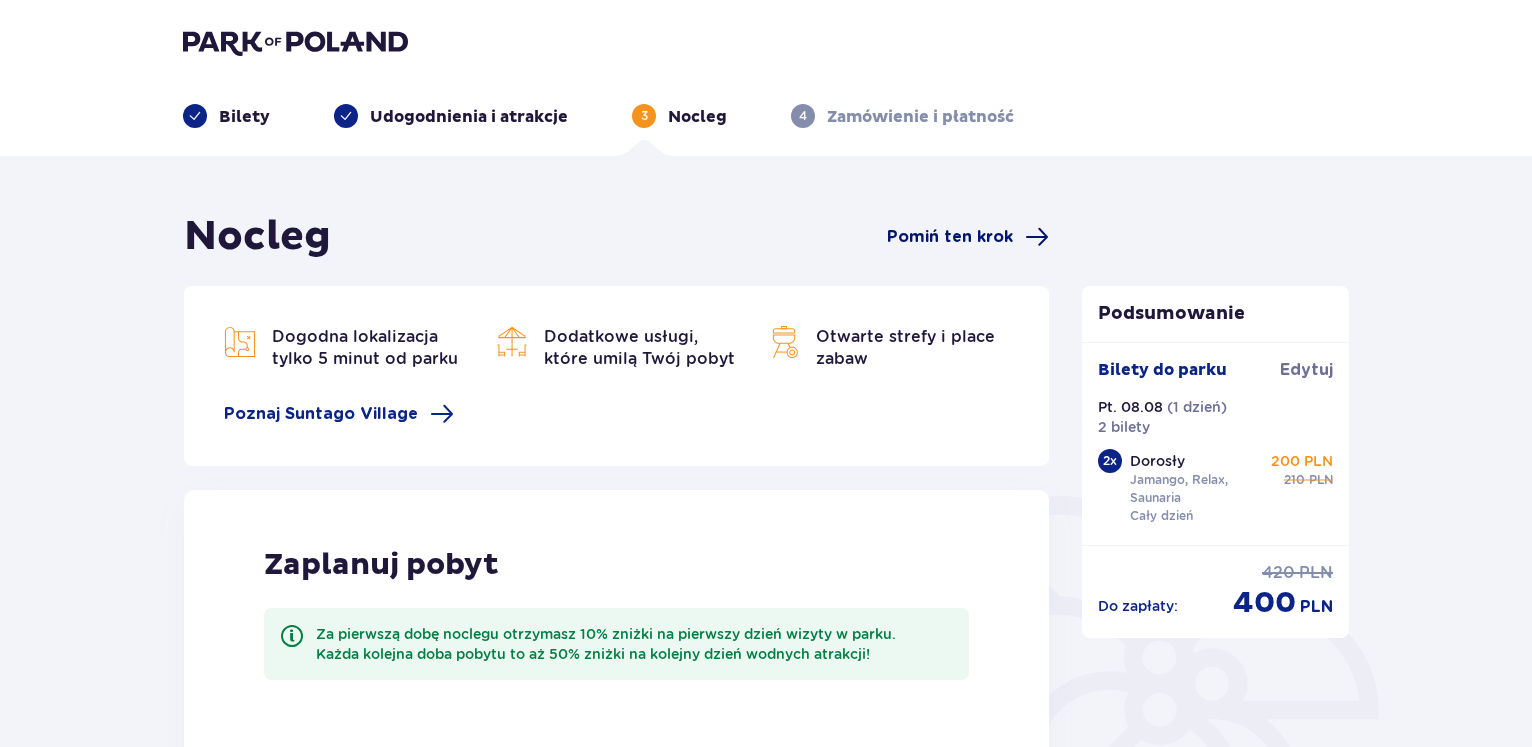 click on "Nocleg Pomiń ten krok" at bounding box center [616, 237] 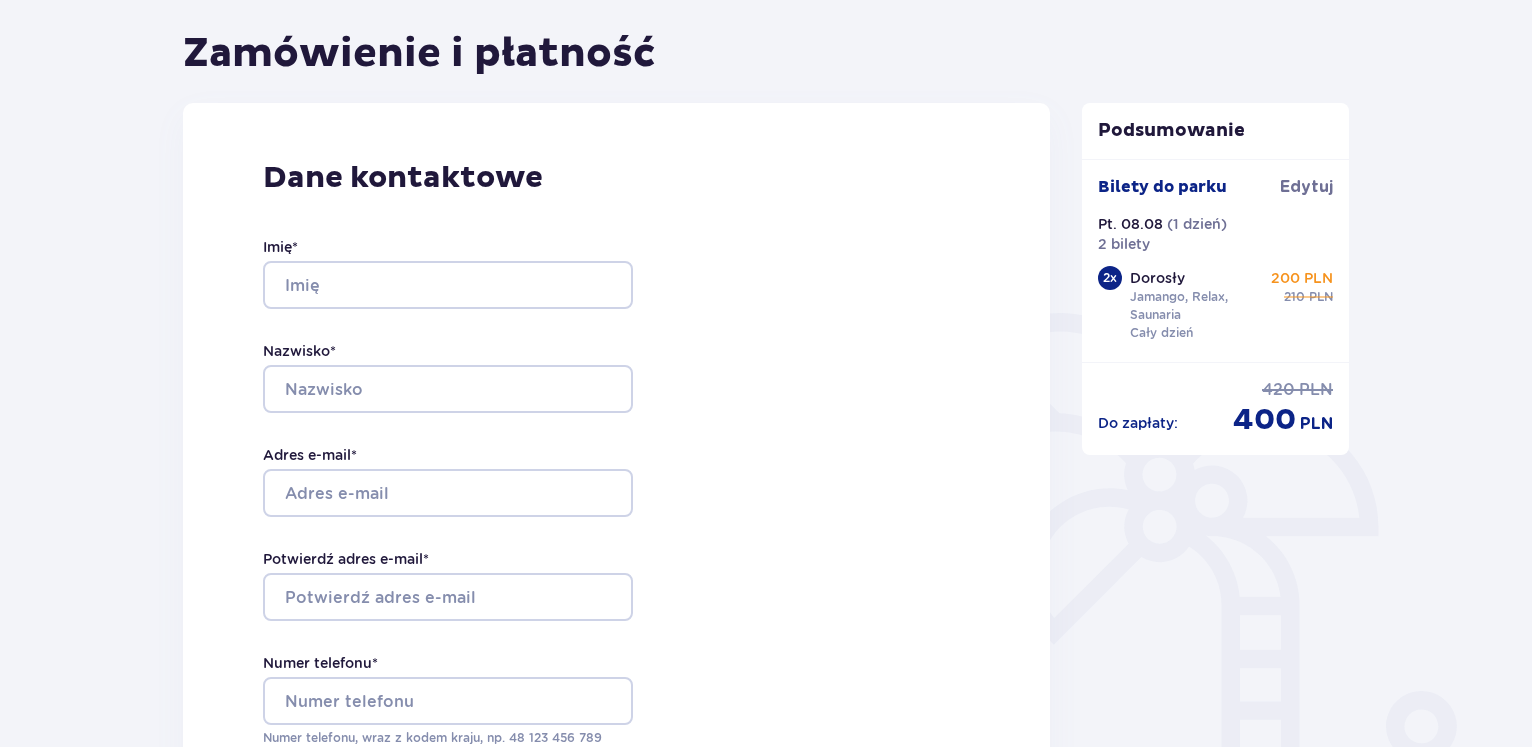 scroll, scrollTop: 0, scrollLeft: 0, axis: both 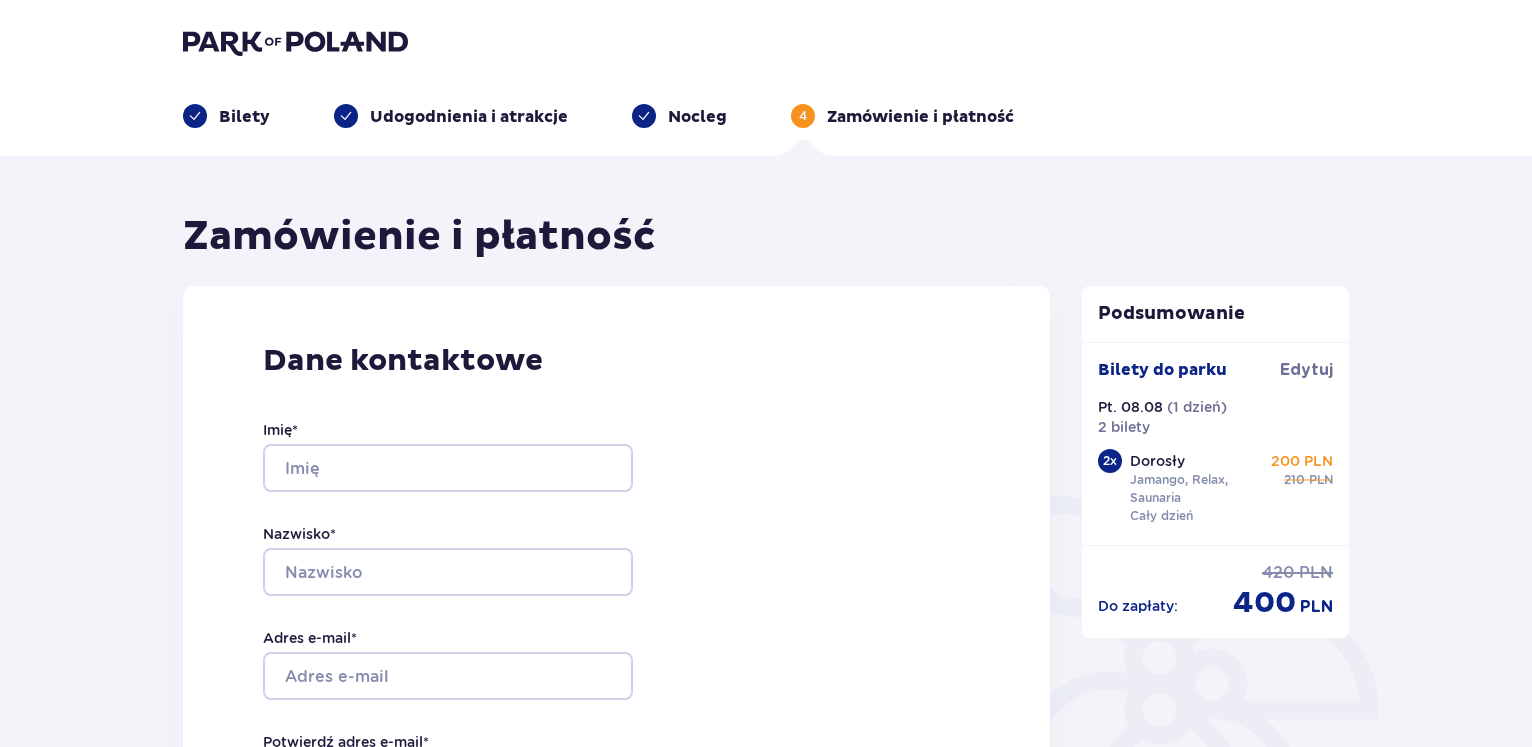 click on "Bilety" at bounding box center [244, 117] 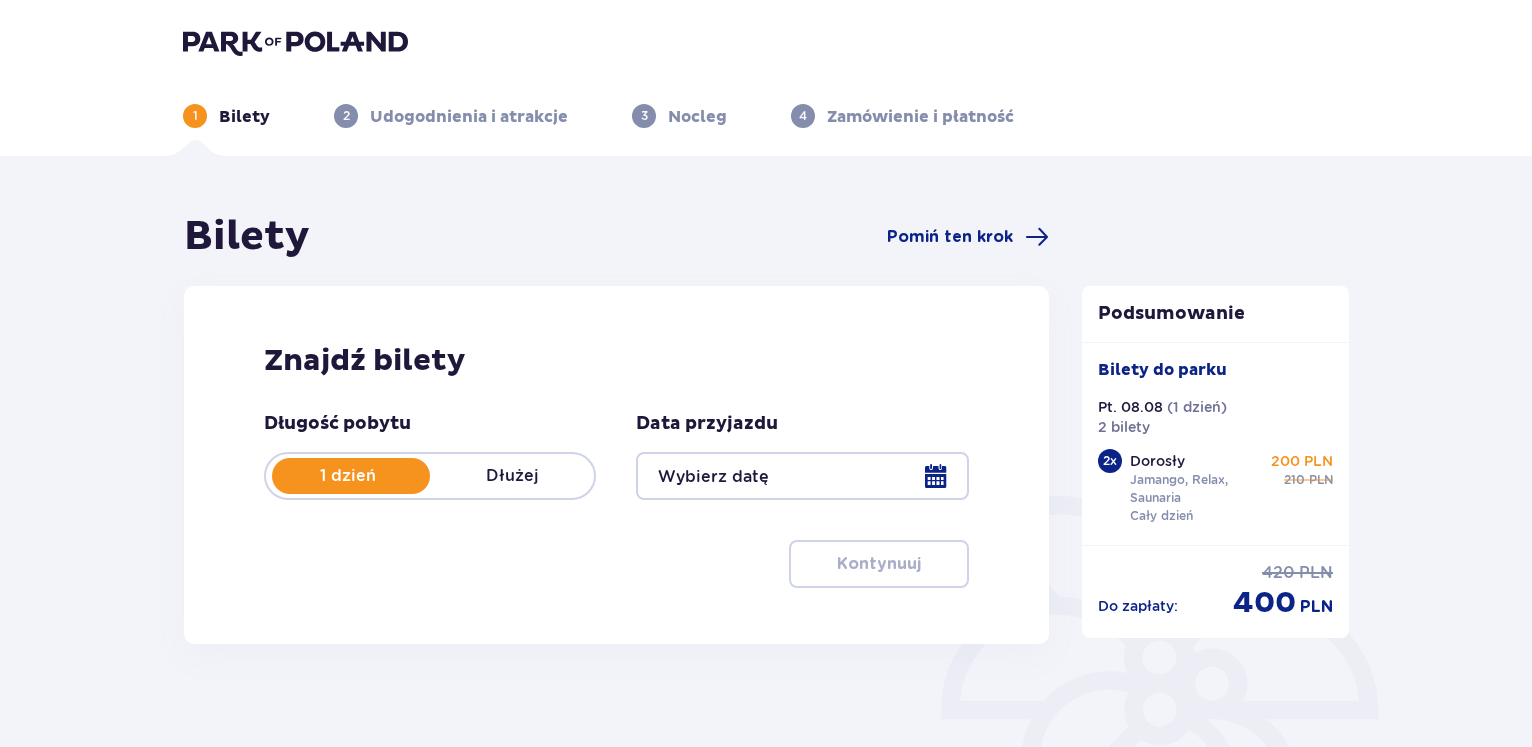 click on "1 Bilety 2 Udogodnienia i atrakcje 3 Nocleg 4 Zamówienie i płatność" at bounding box center [766, 78] 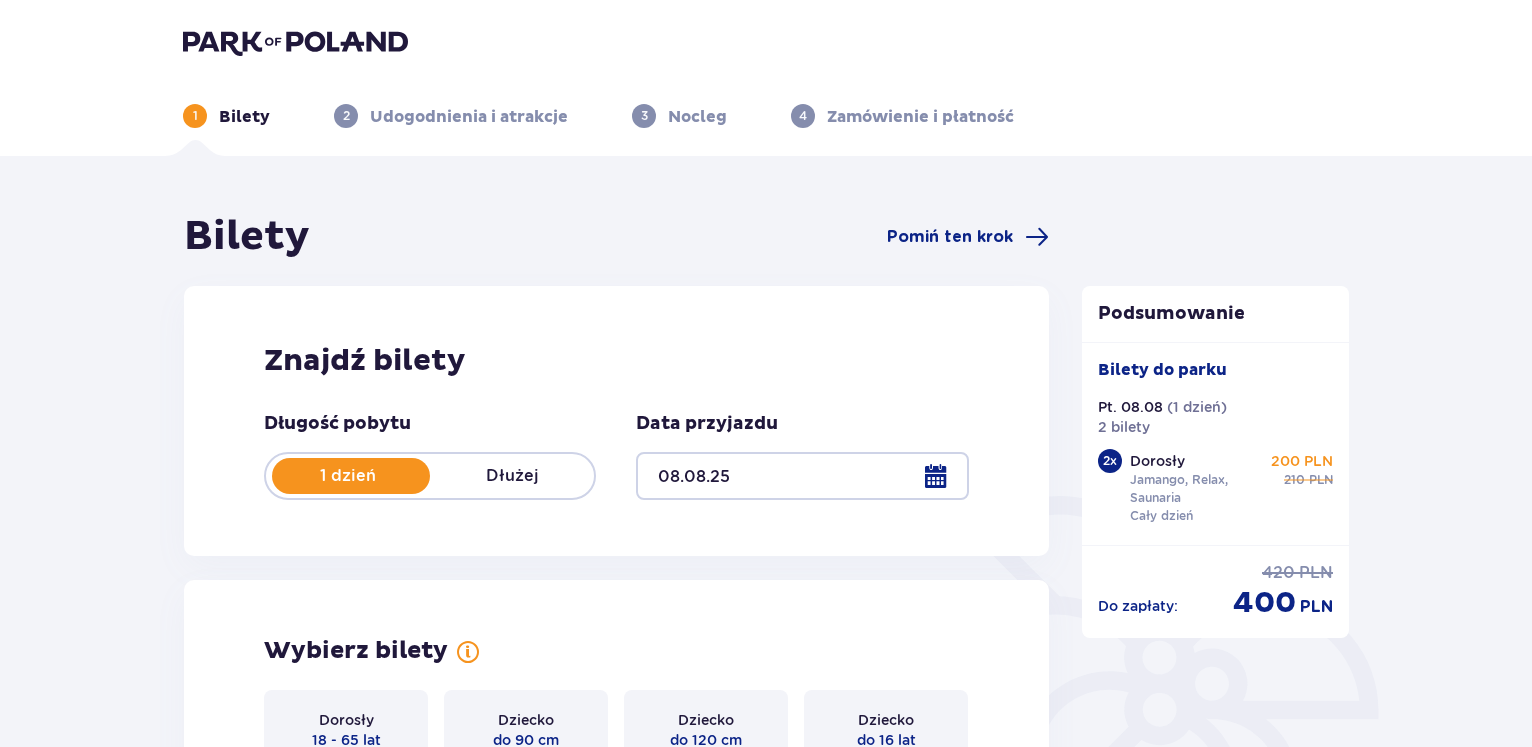 type on "08.08.25" 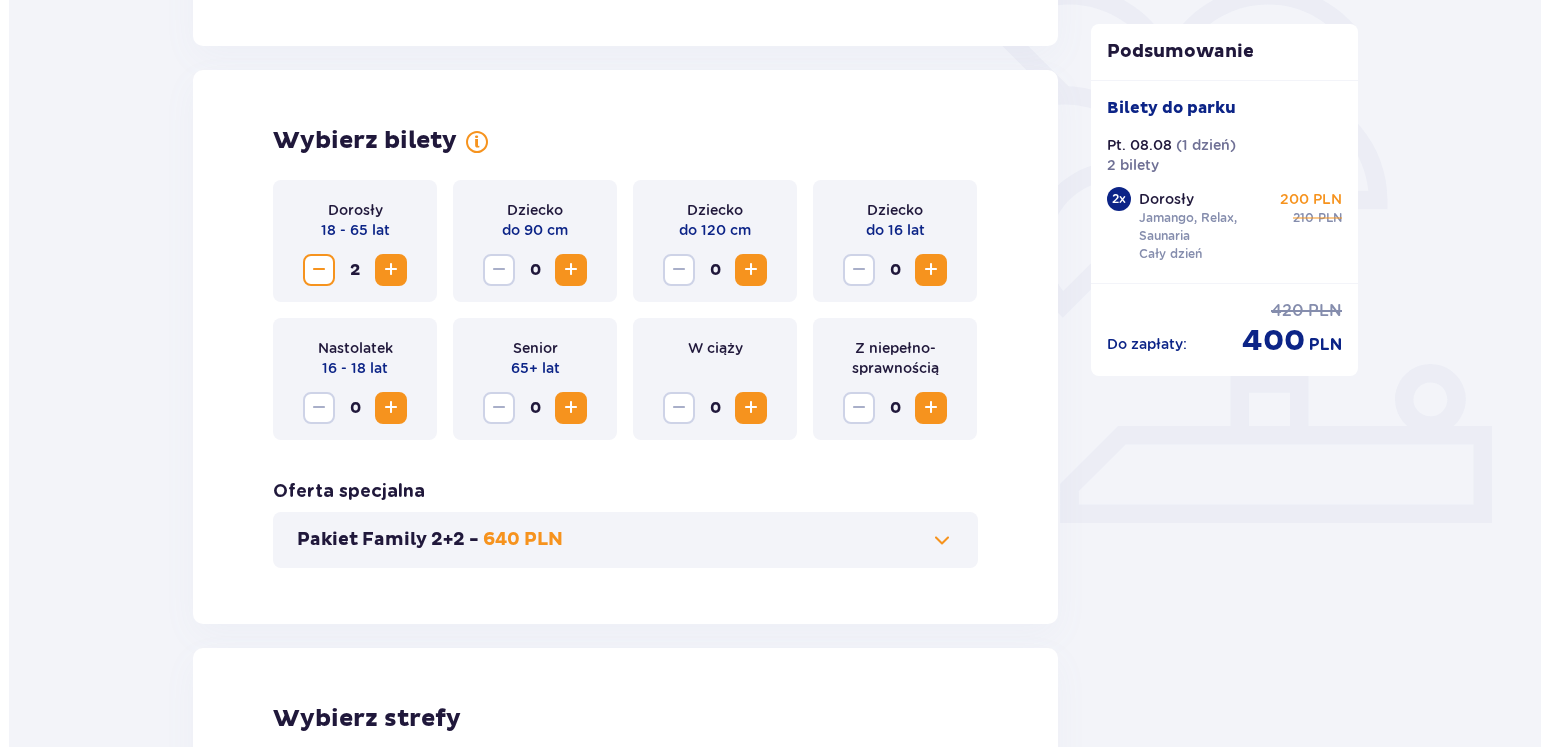 scroll, scrollTop: 0, scrollLeft: 0, axis: both 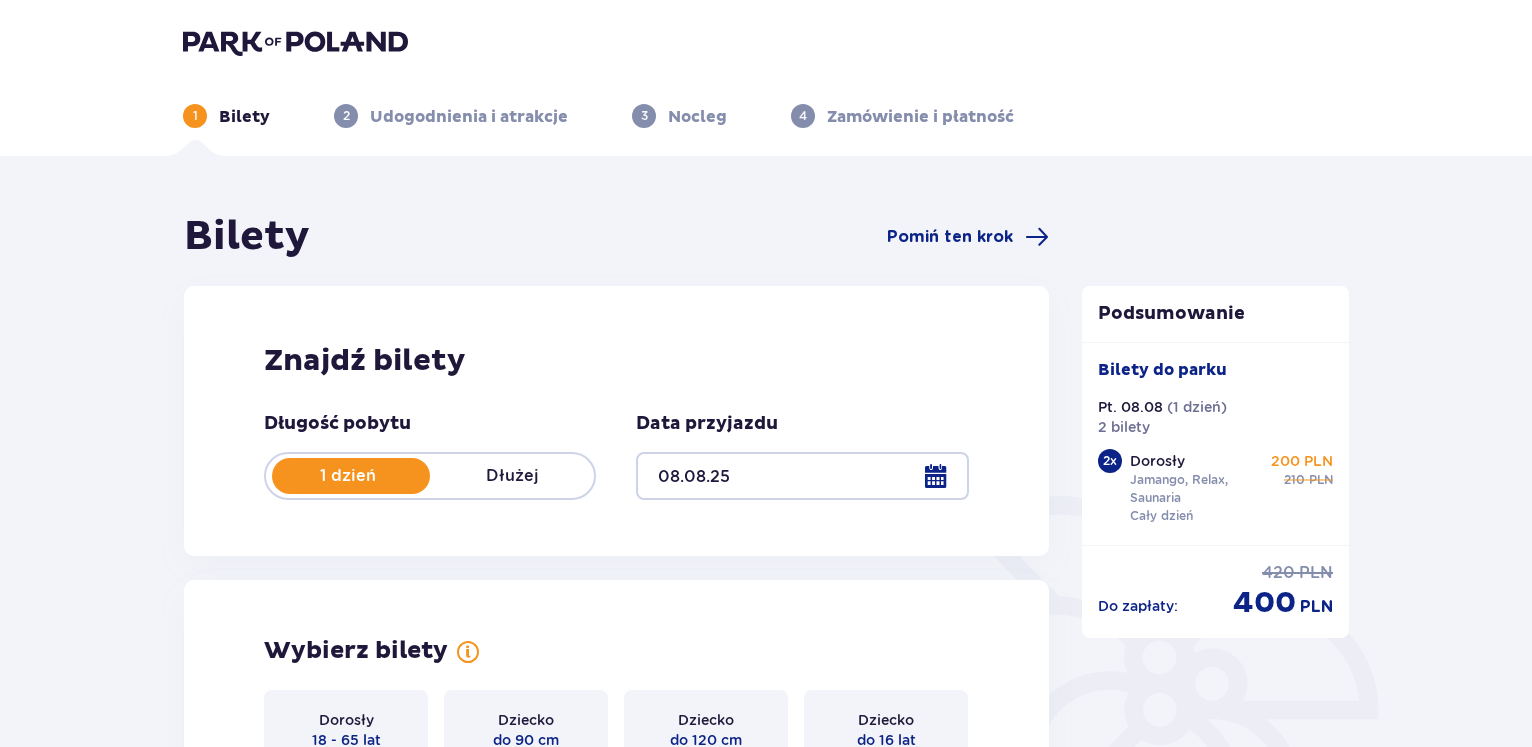 click on "Bilety" at bounding box center (244, 117) 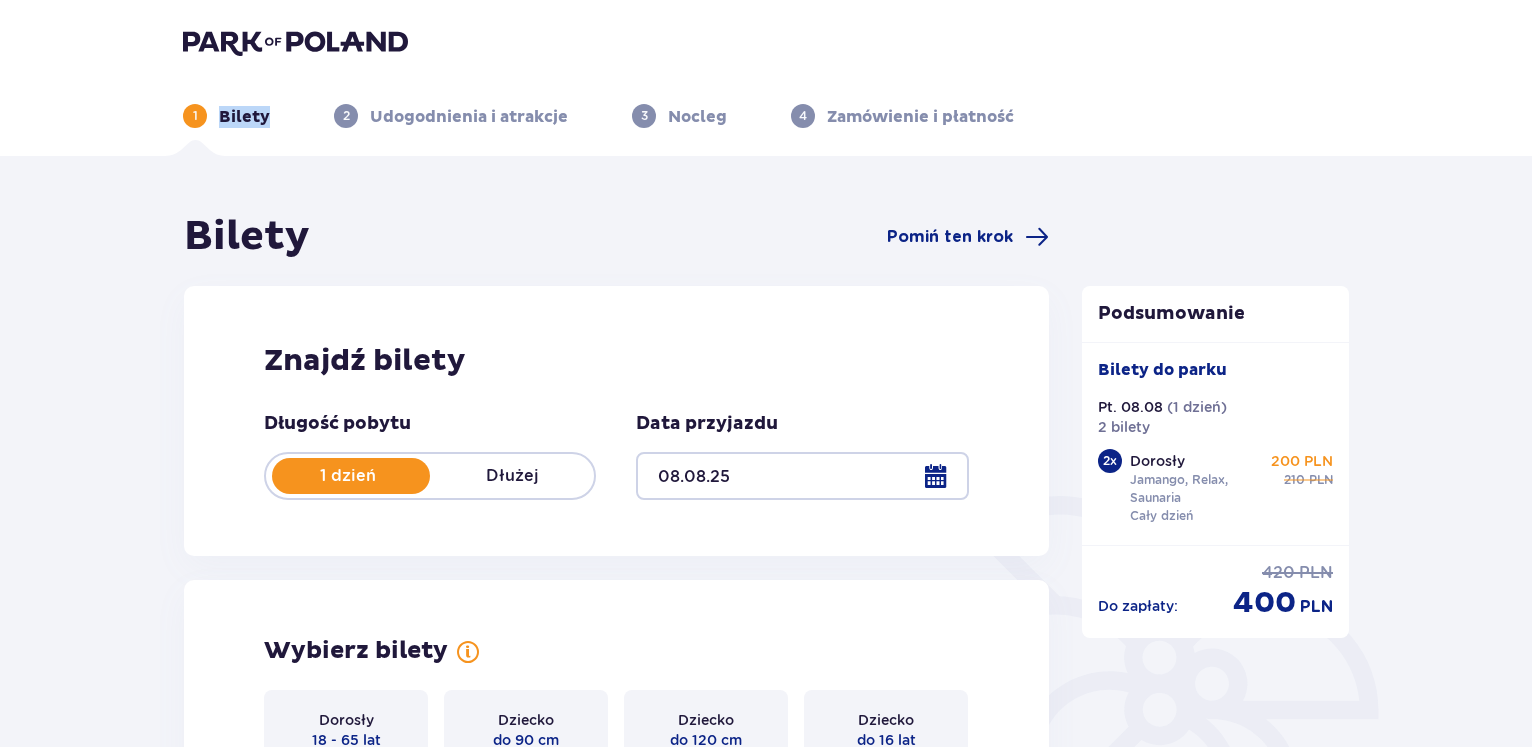 click on "Bilety" at bounding box center (244, 117) 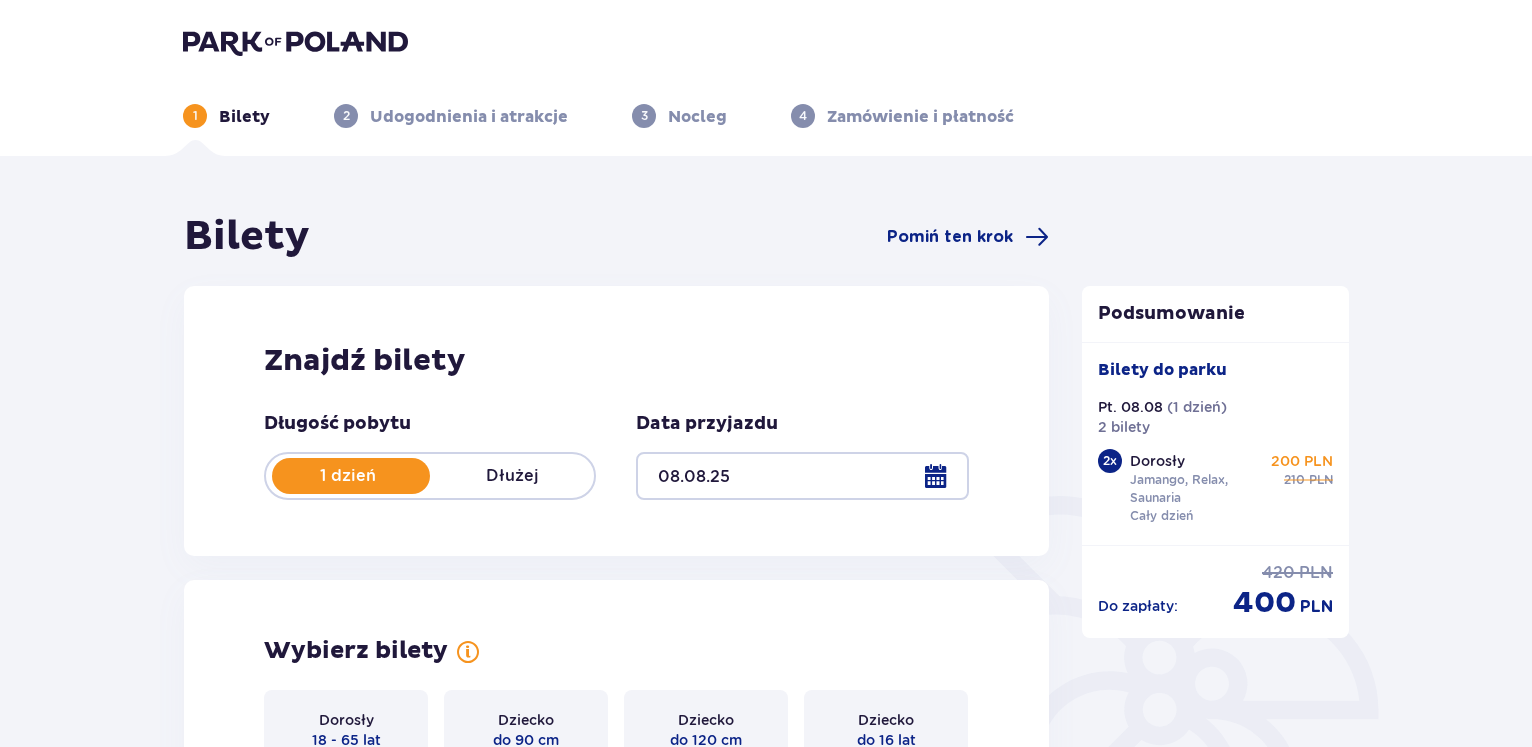 drag, startPoint x: 254, startPoint y: 110, endPoint x: 243, endPoint y: 299, distance: 189.31984 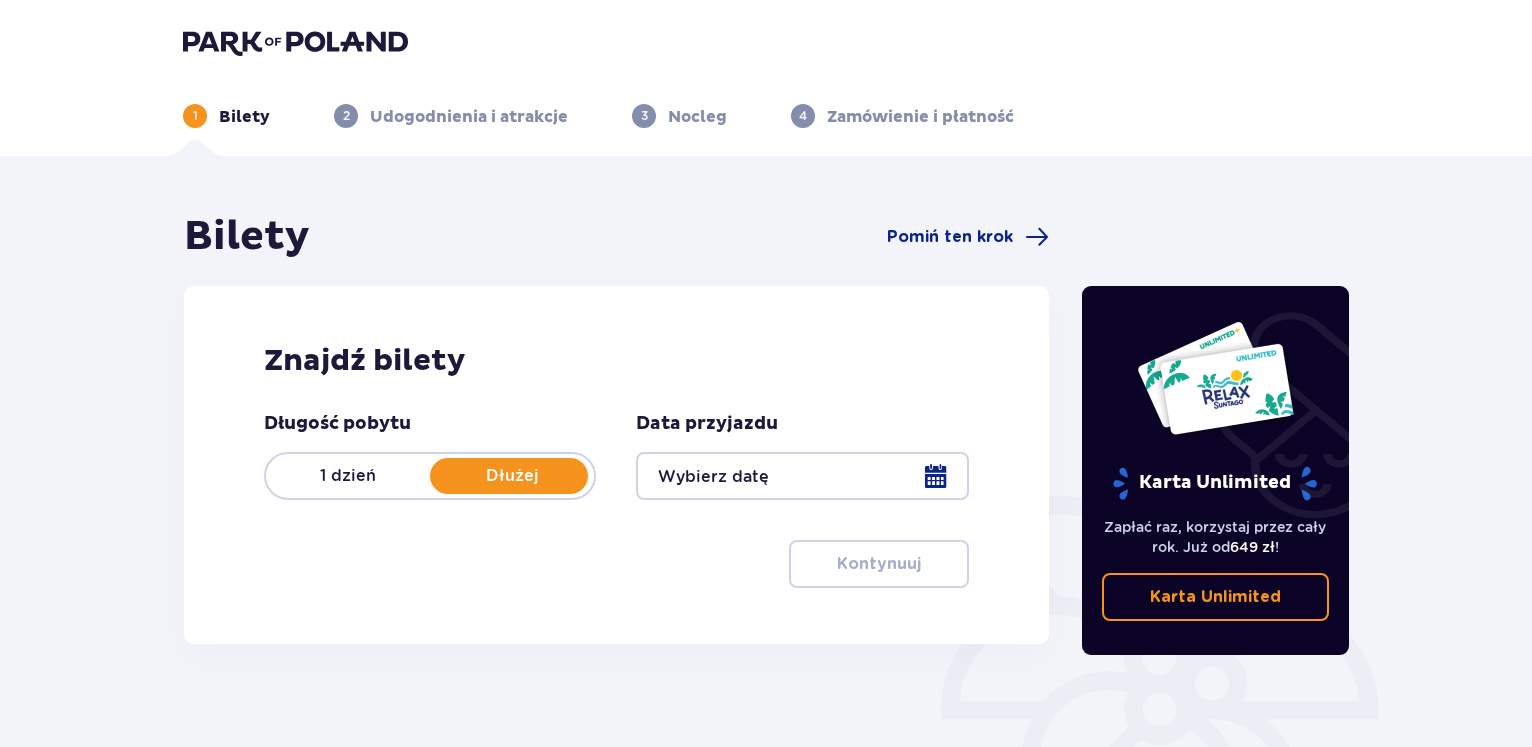 click at bounding box center [802, 476] 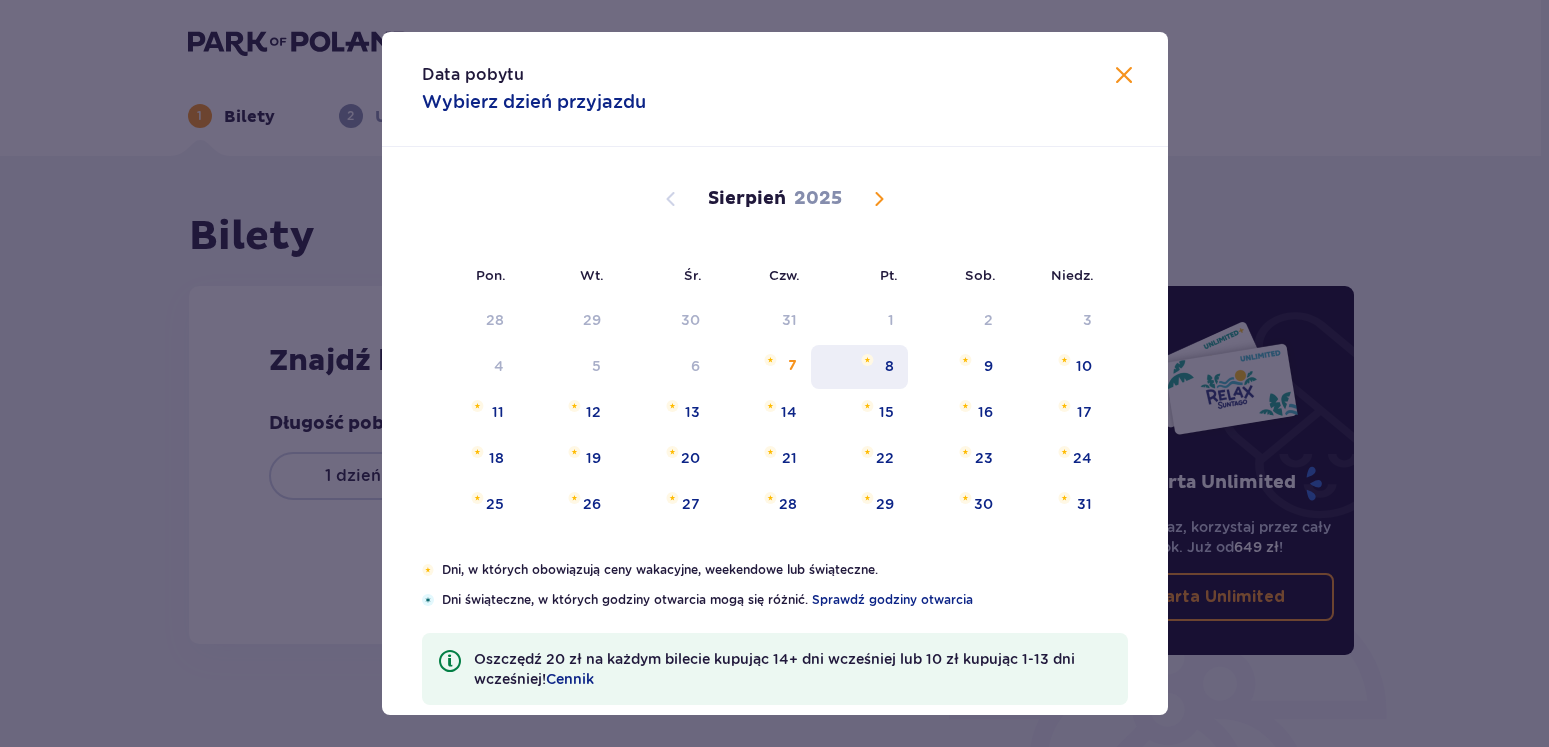 click on "8" at bounding box center [889, 366] 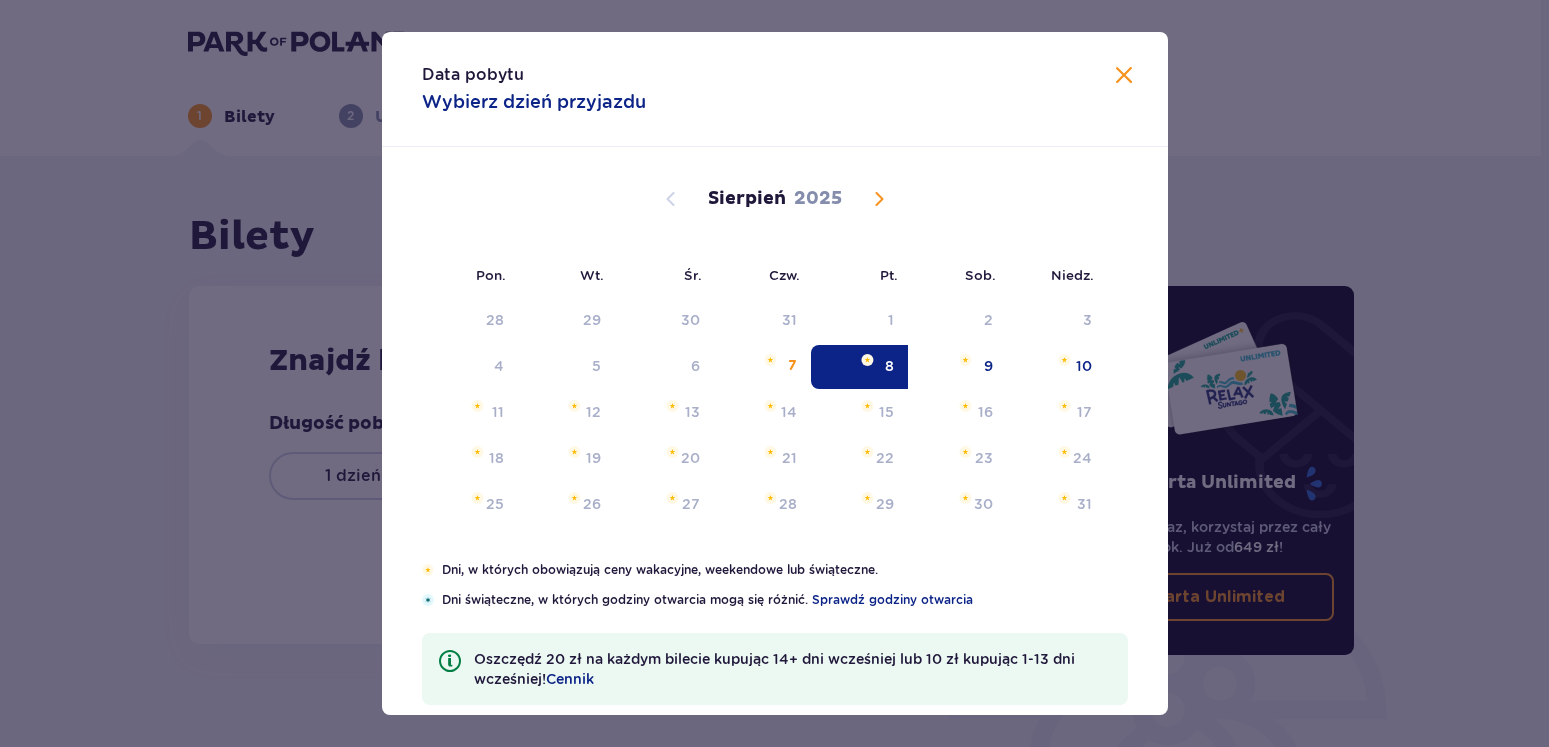 click at bounding box center [1124, 76] 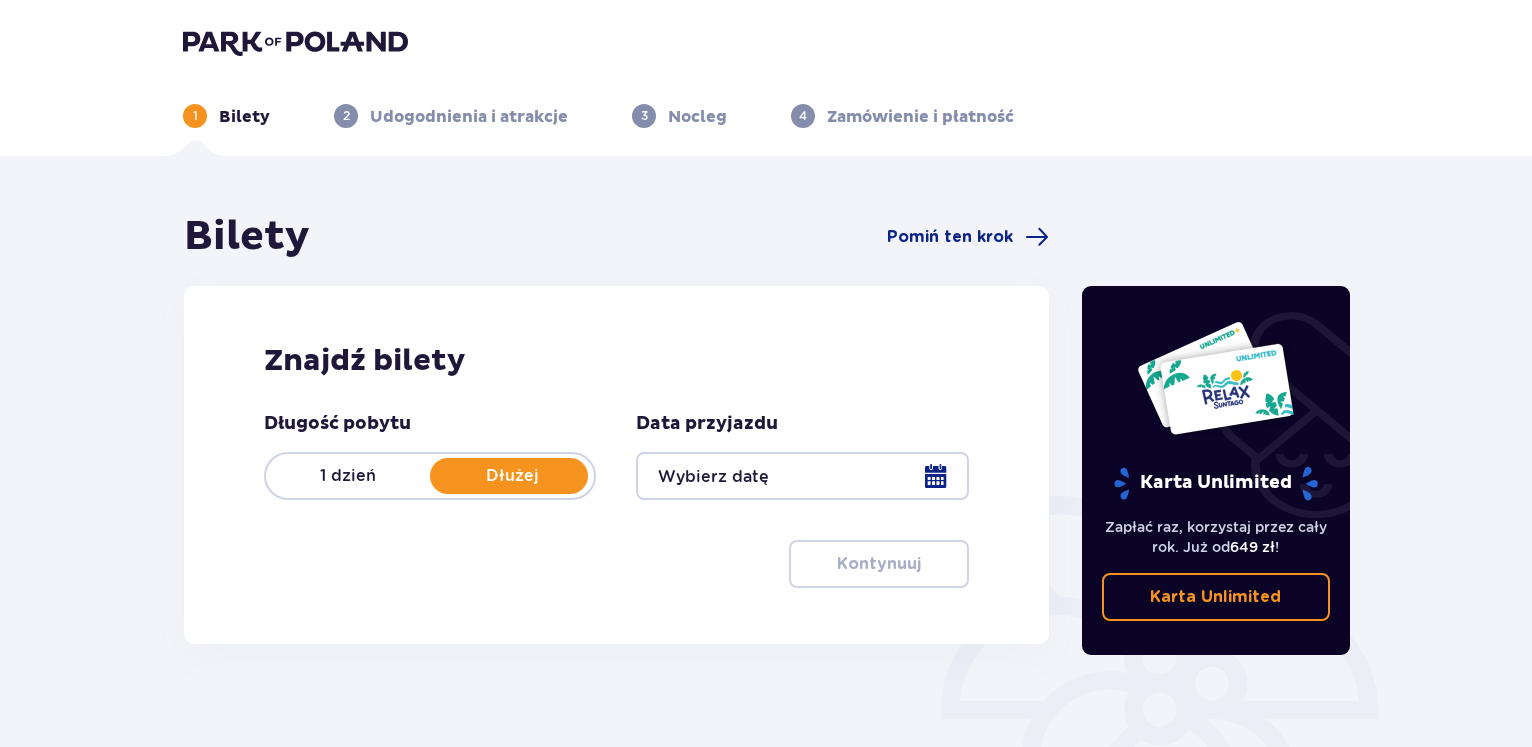 click at bounding box center [802, 476] 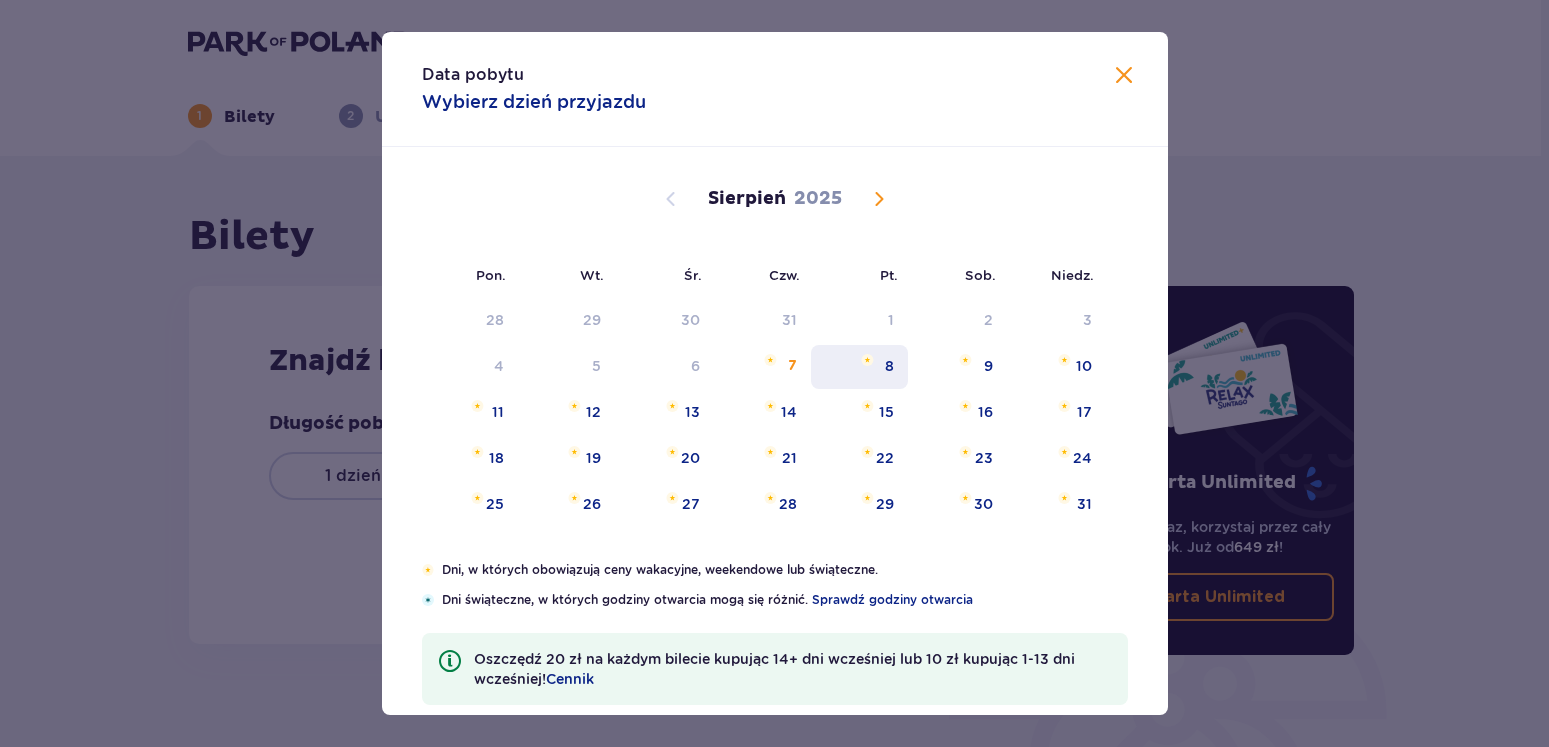 click on "8" at bounding box center [859, 367] 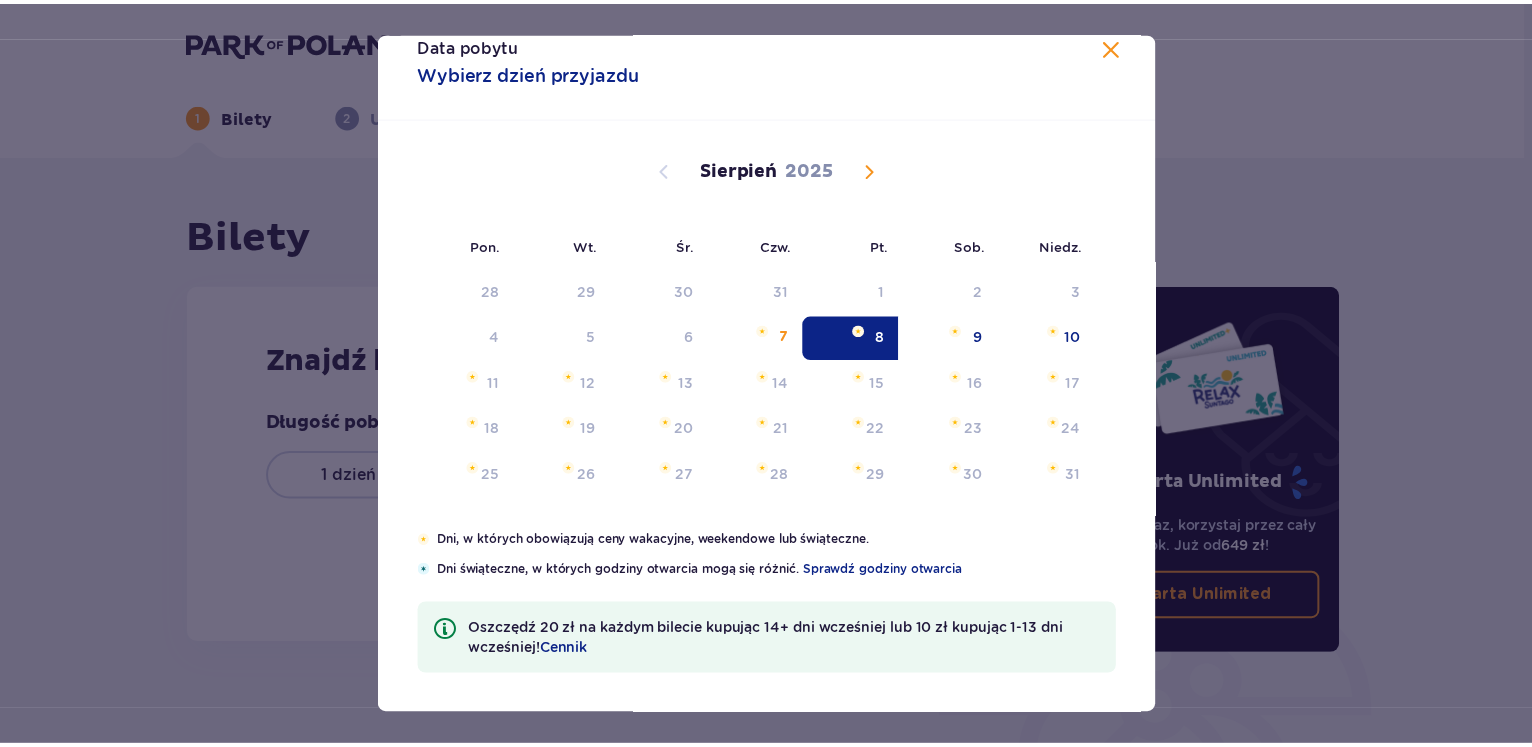 scroll, scrollTop: 30, scrollLeft: 0, axis: vertical 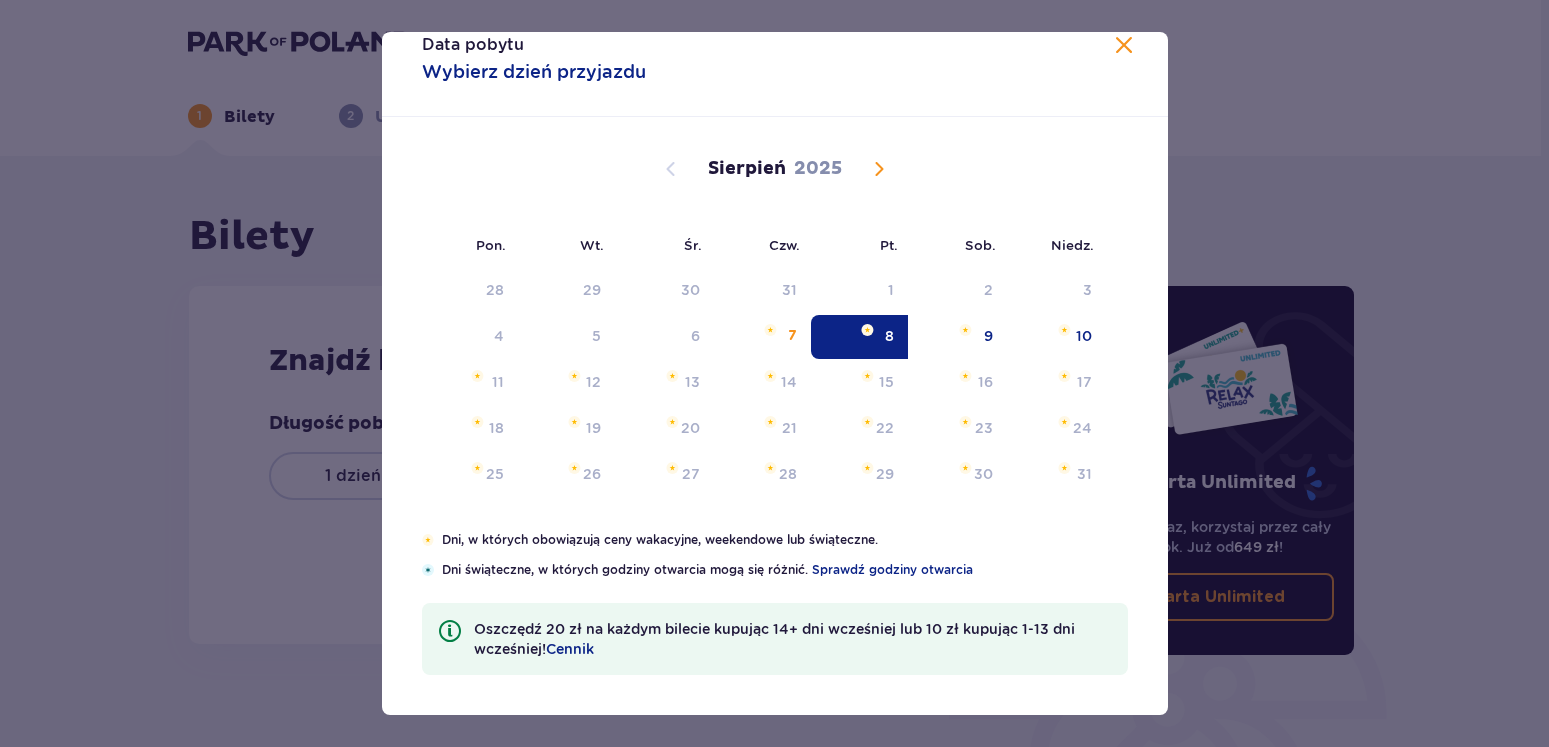 click at bounding box center (867, 330) 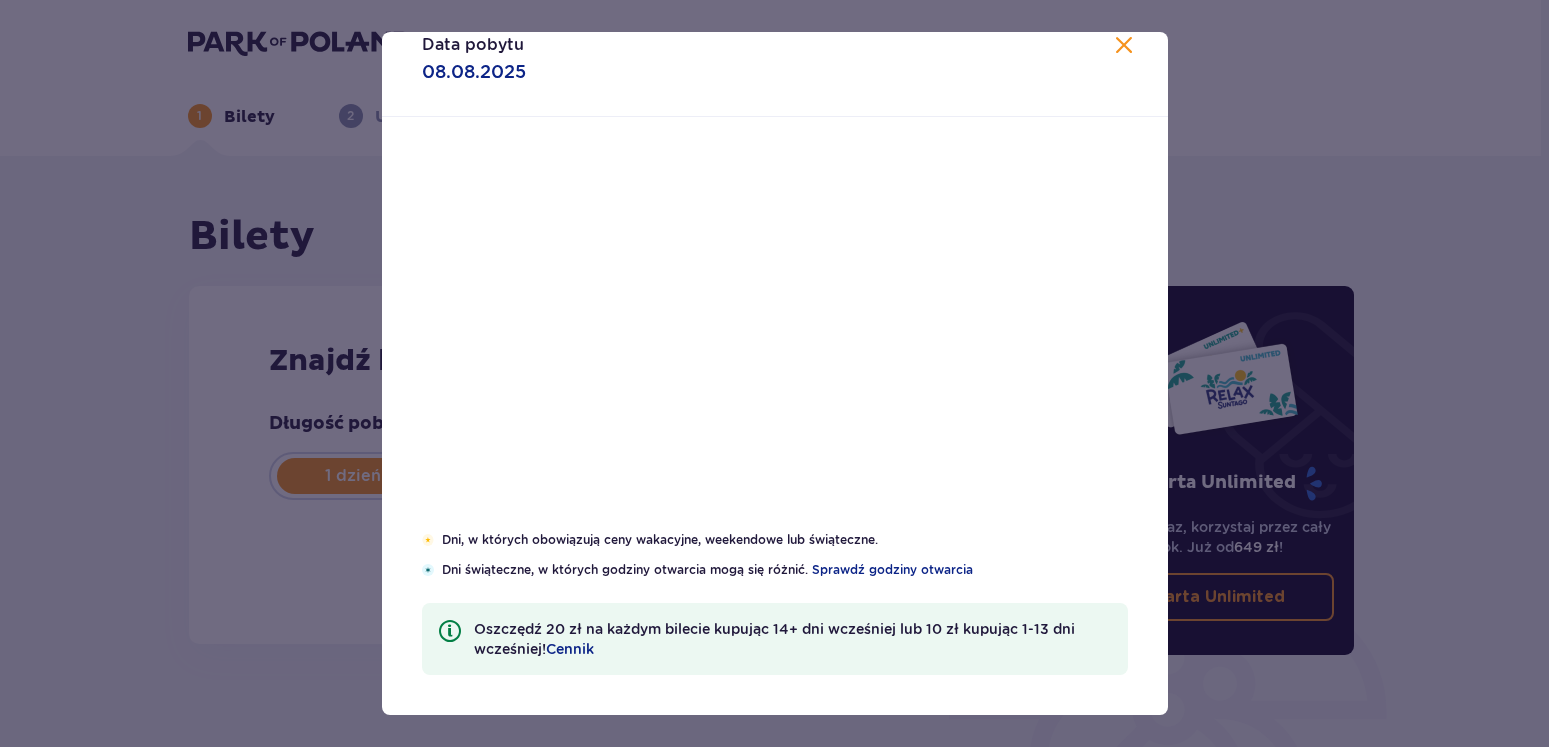 type on "08.08.25" 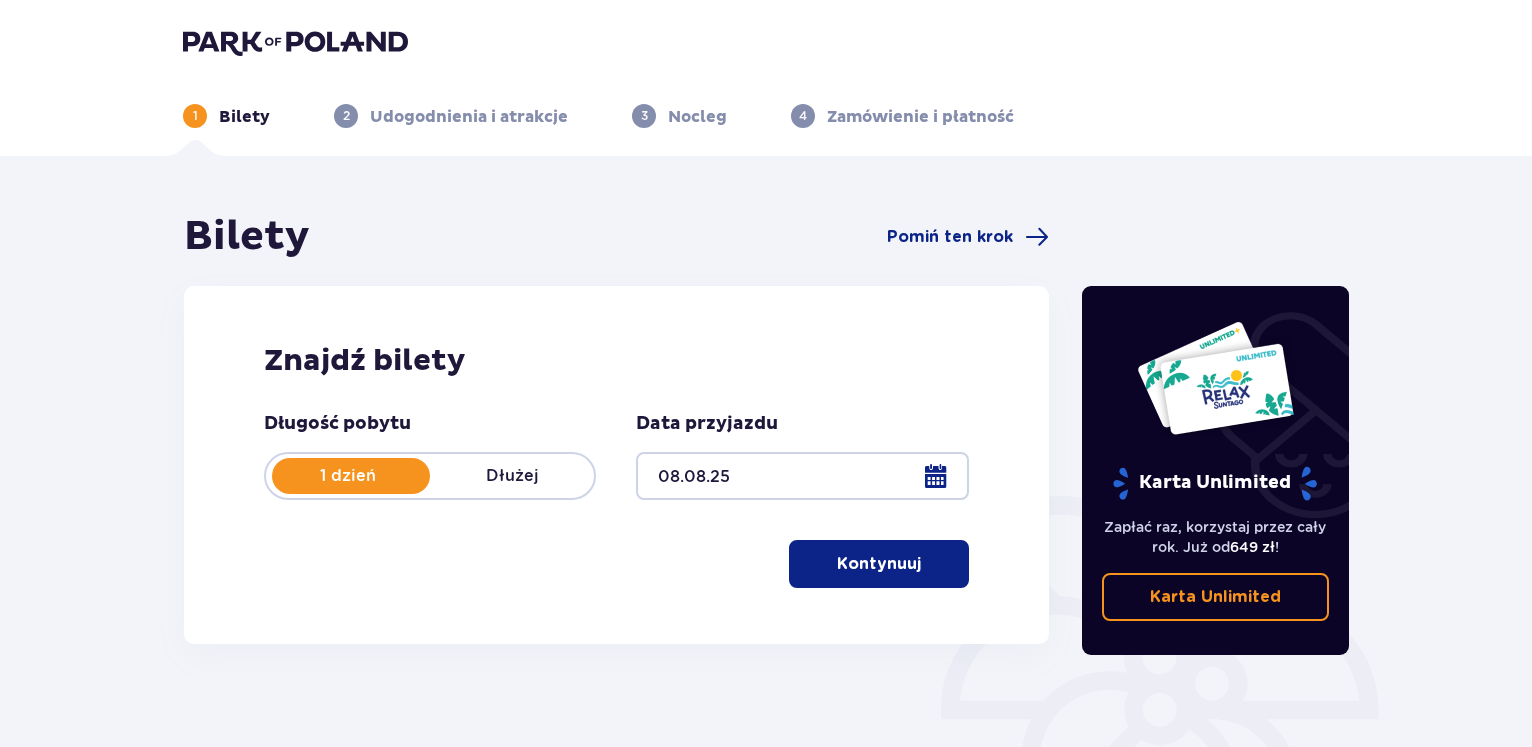 click on "Kontynuuj" at bounding box center (879, 564) 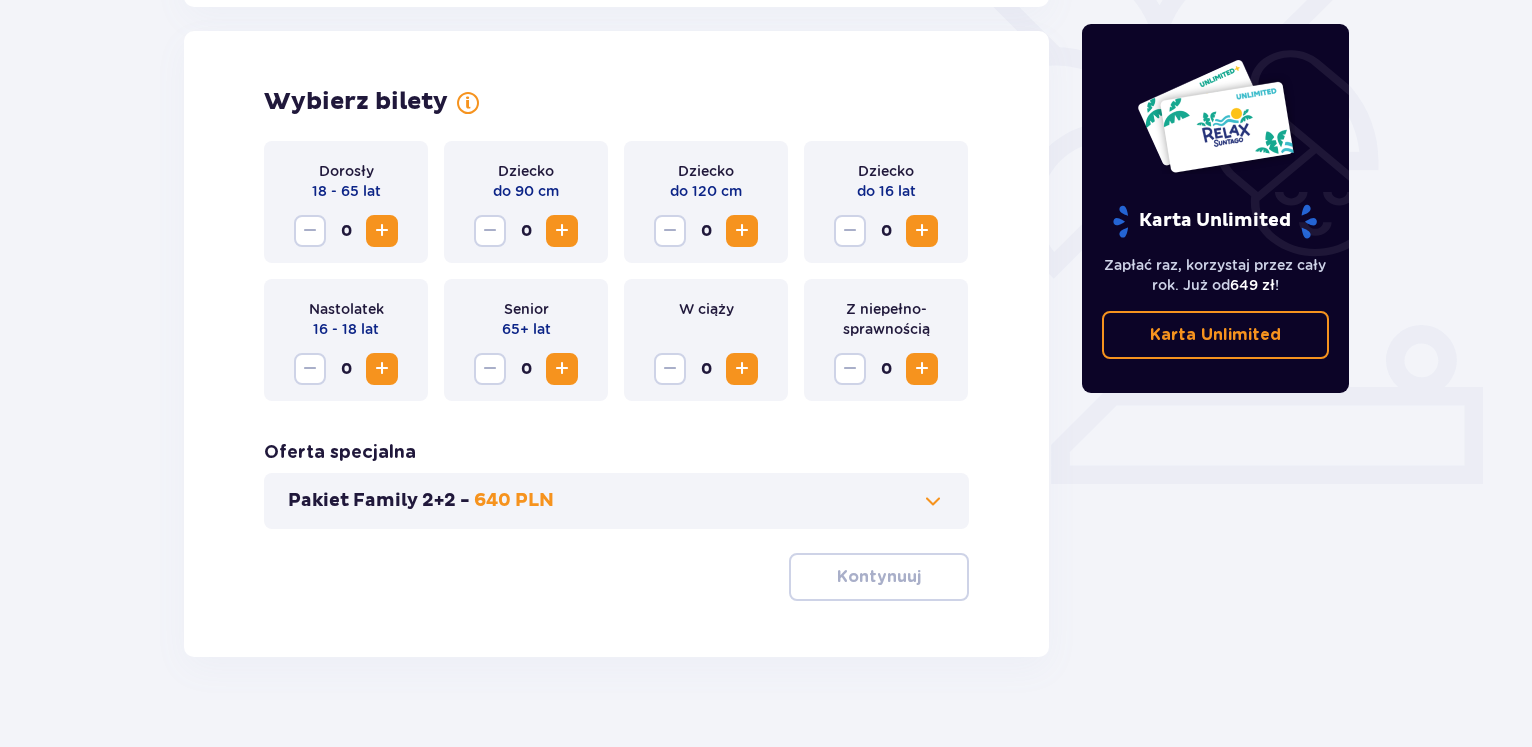 scroll, scrollTop: 556, scrollLeft: 0, axis: vertical 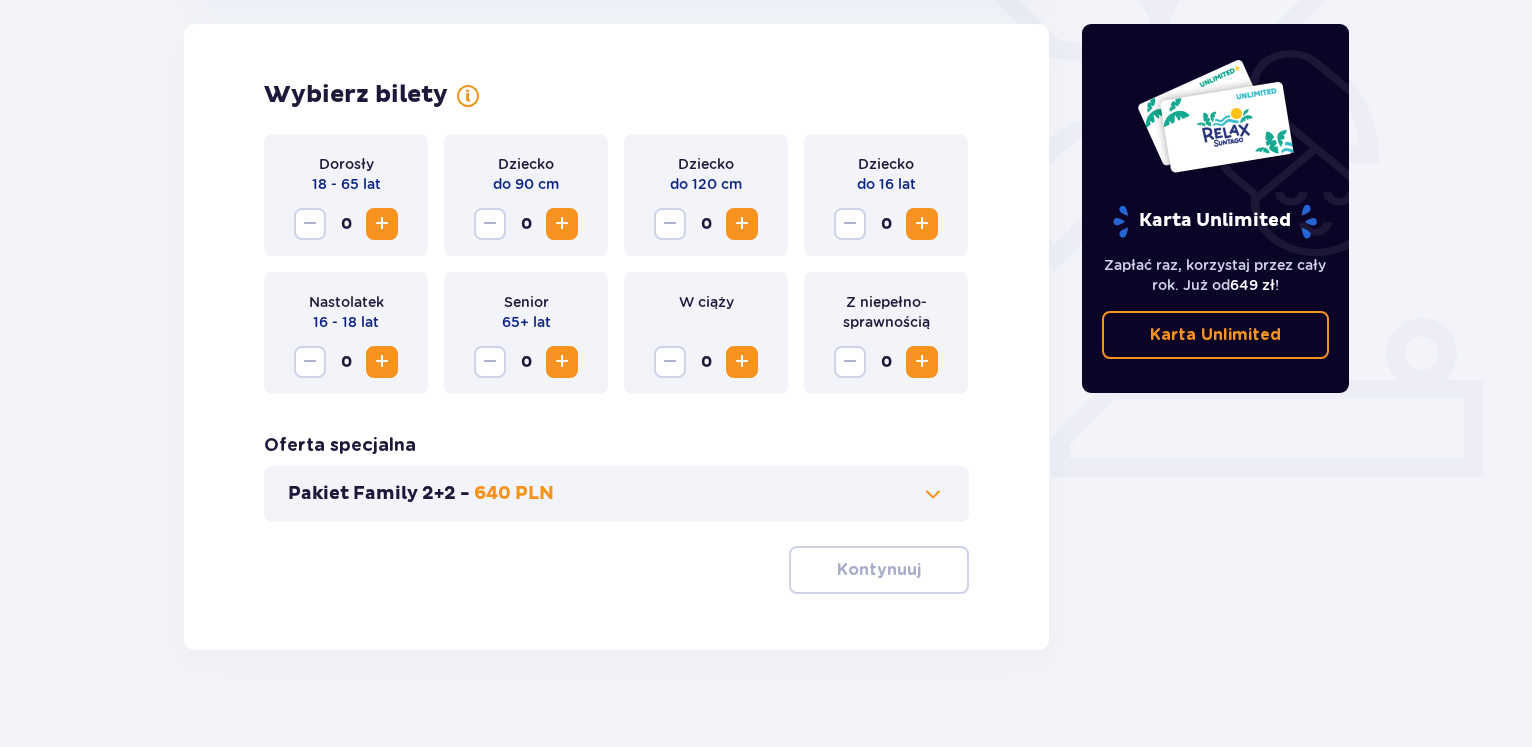 click at bounding box center (382, 224) 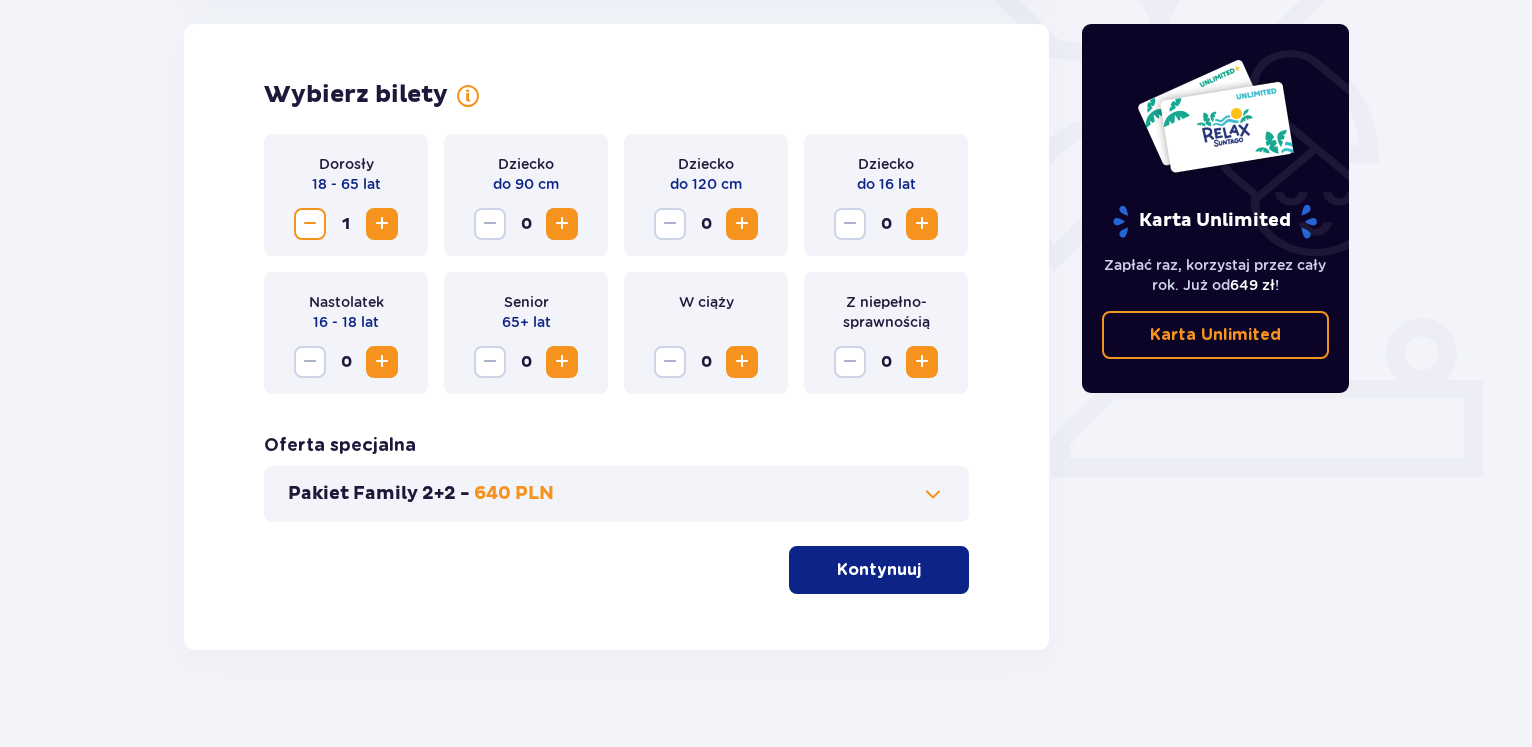 click at bounding box center (382, 224) 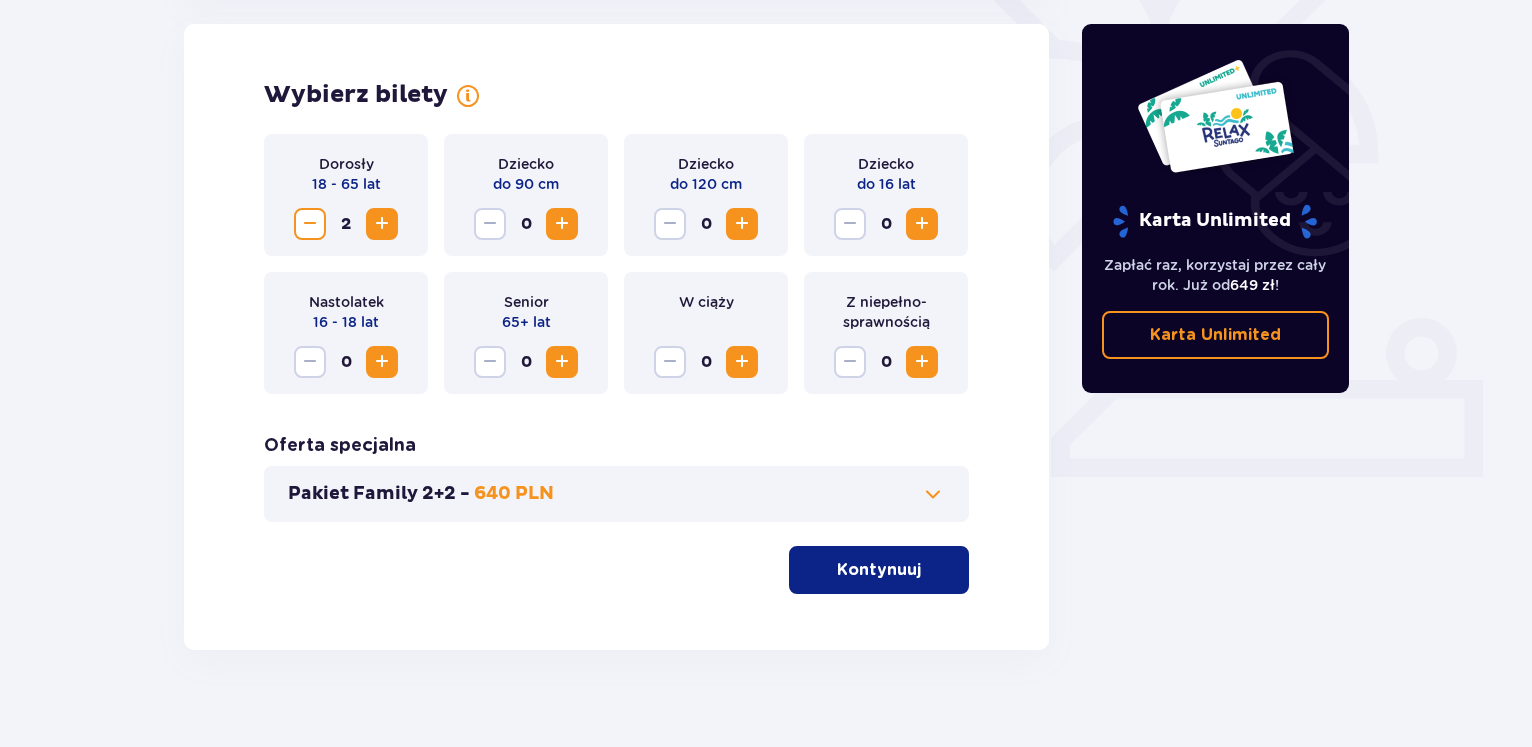 click on "Kontynuuj" at bounding box center [879, 570] 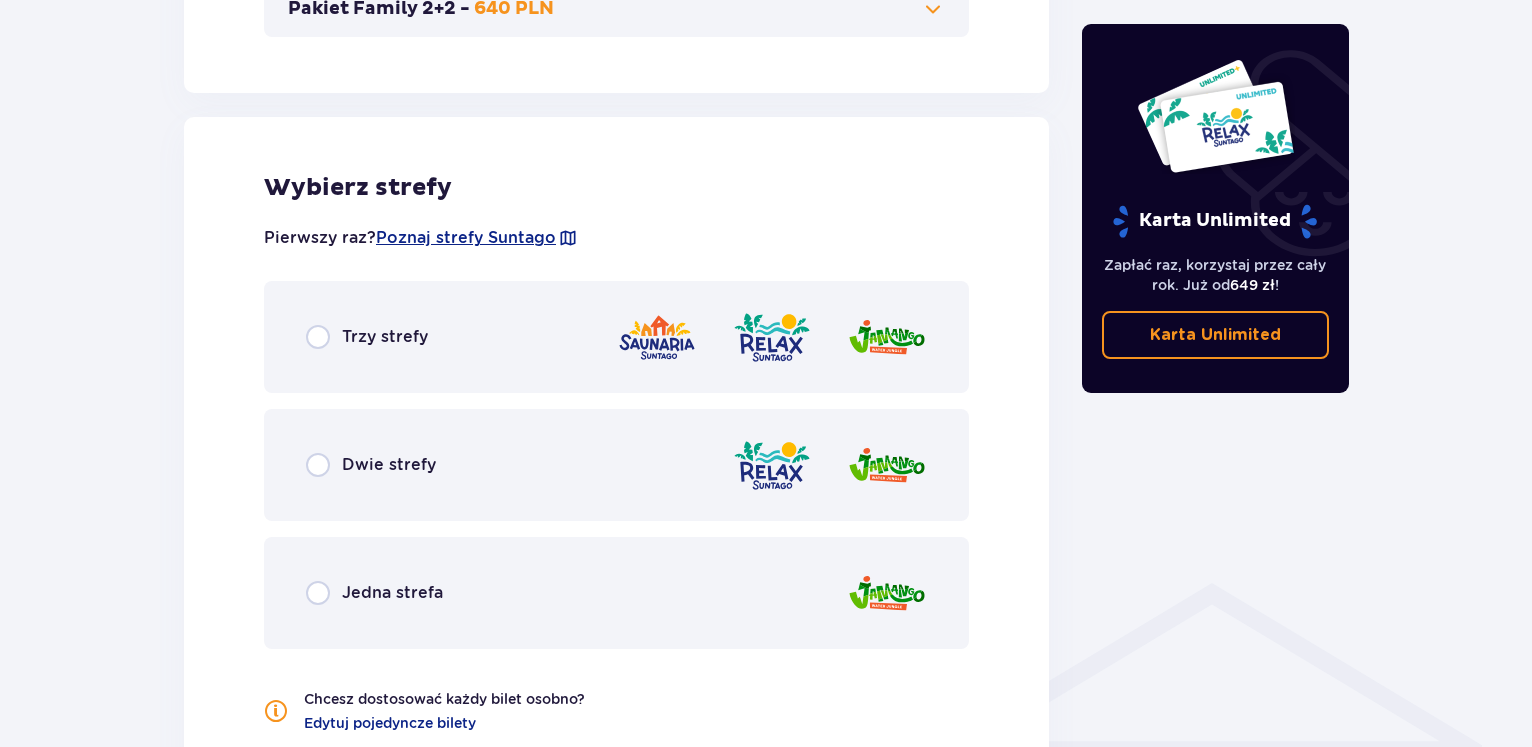 scroll, scrollTop: 1110, scrollLeft: 0, axis: vertical 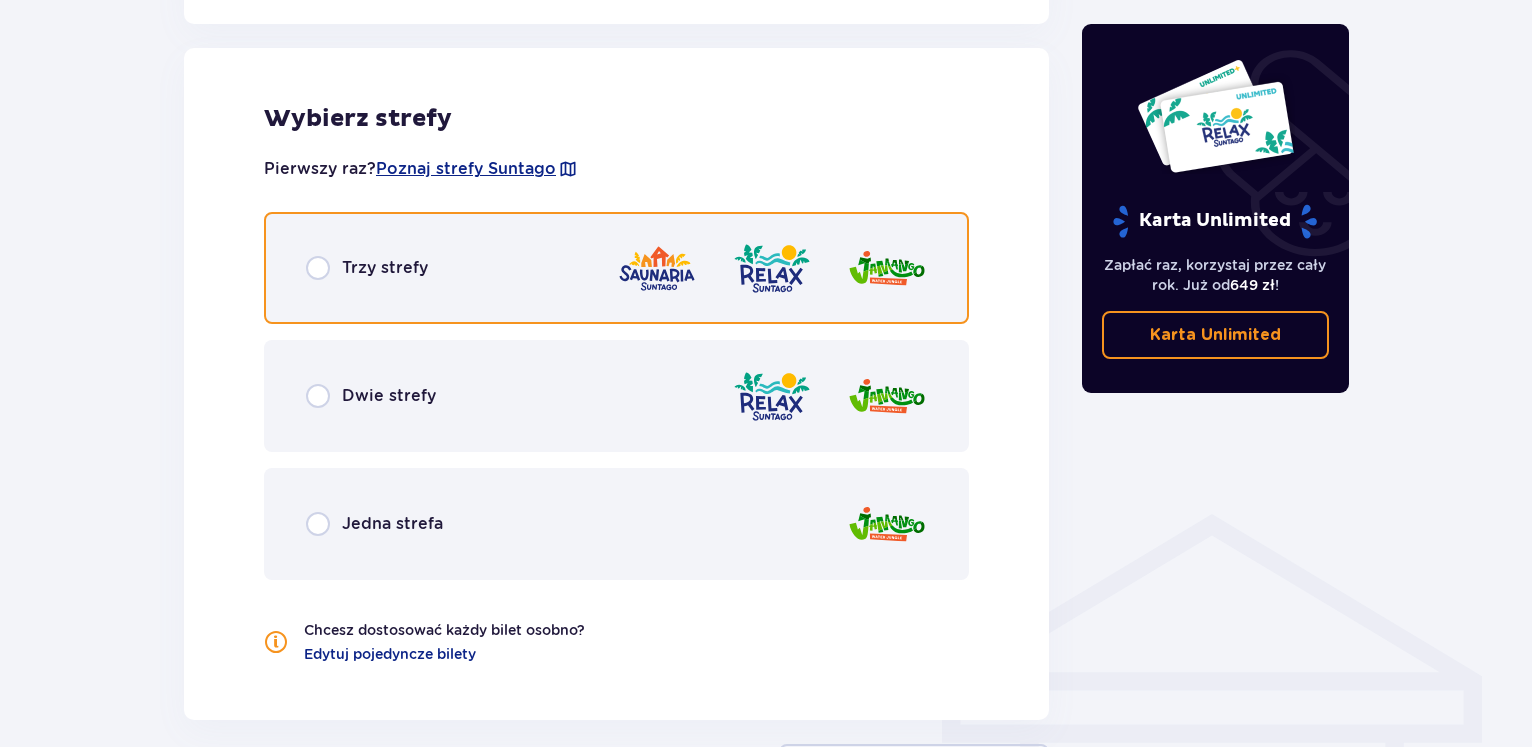 click at bounding box center (318, 268) 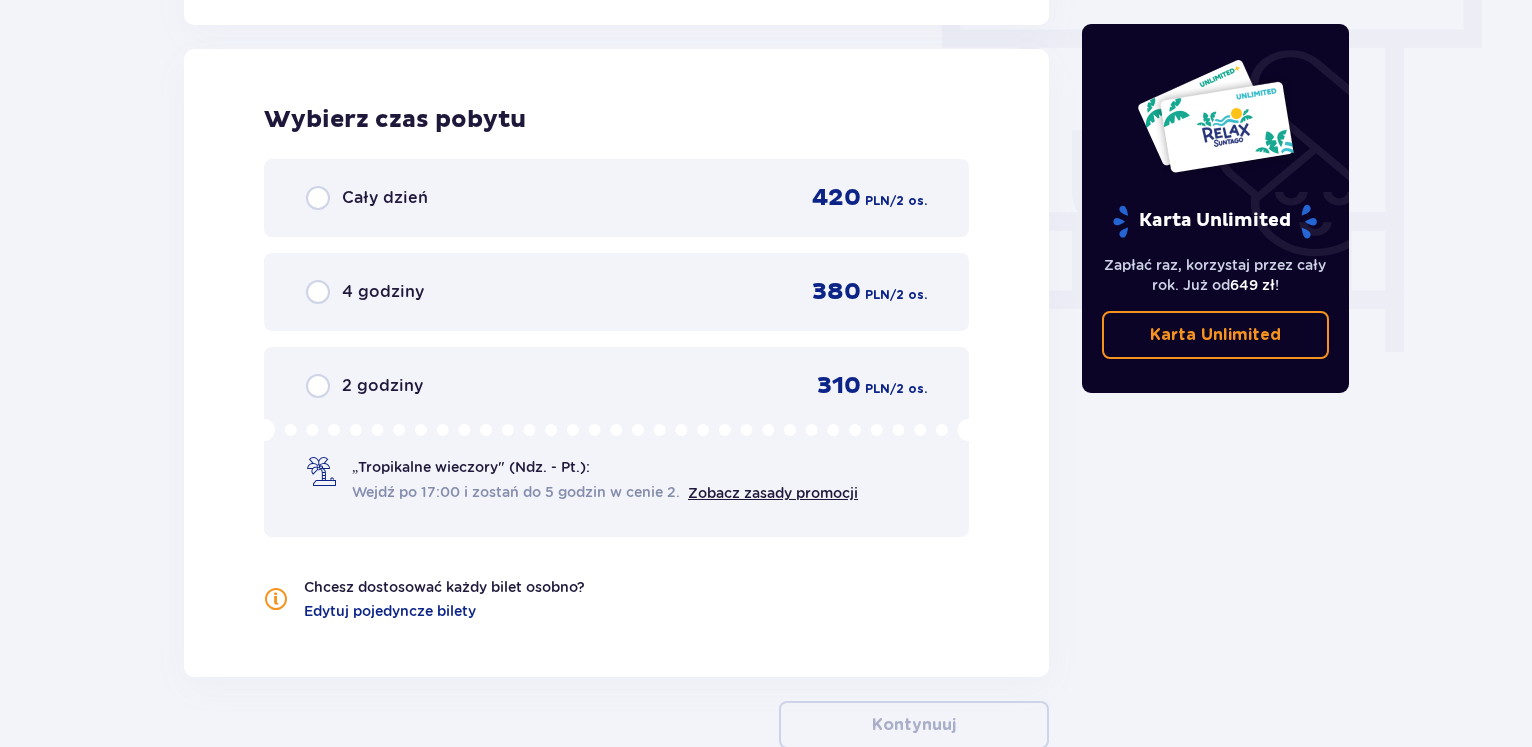 scroll, scrollTop: 1806, scrollLeft: 0, axis: vertical 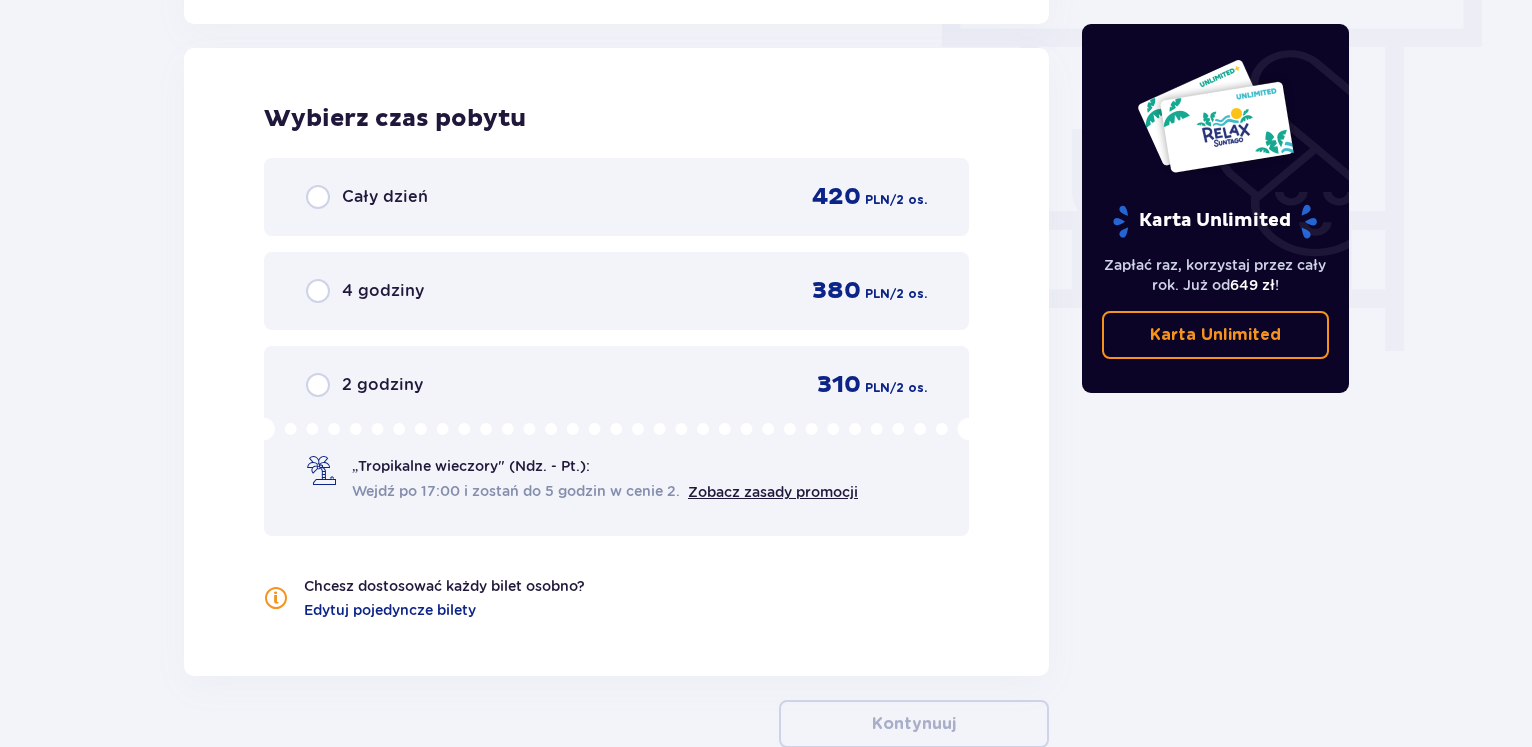 click on "Cały dzień" at bounding box center (385, 197) 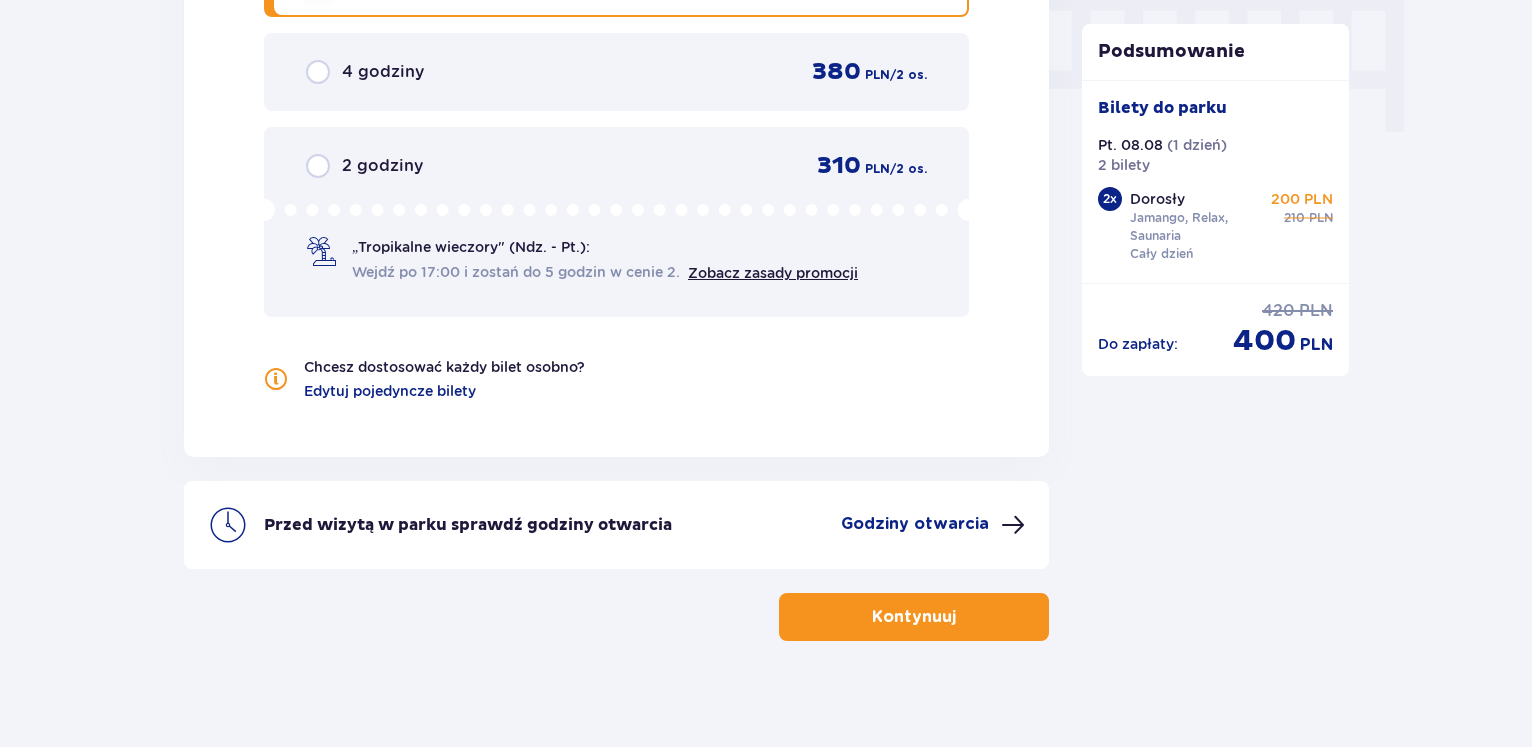 scroll, scrollTop: 2039, scrollLeft: 0, axis: vertical 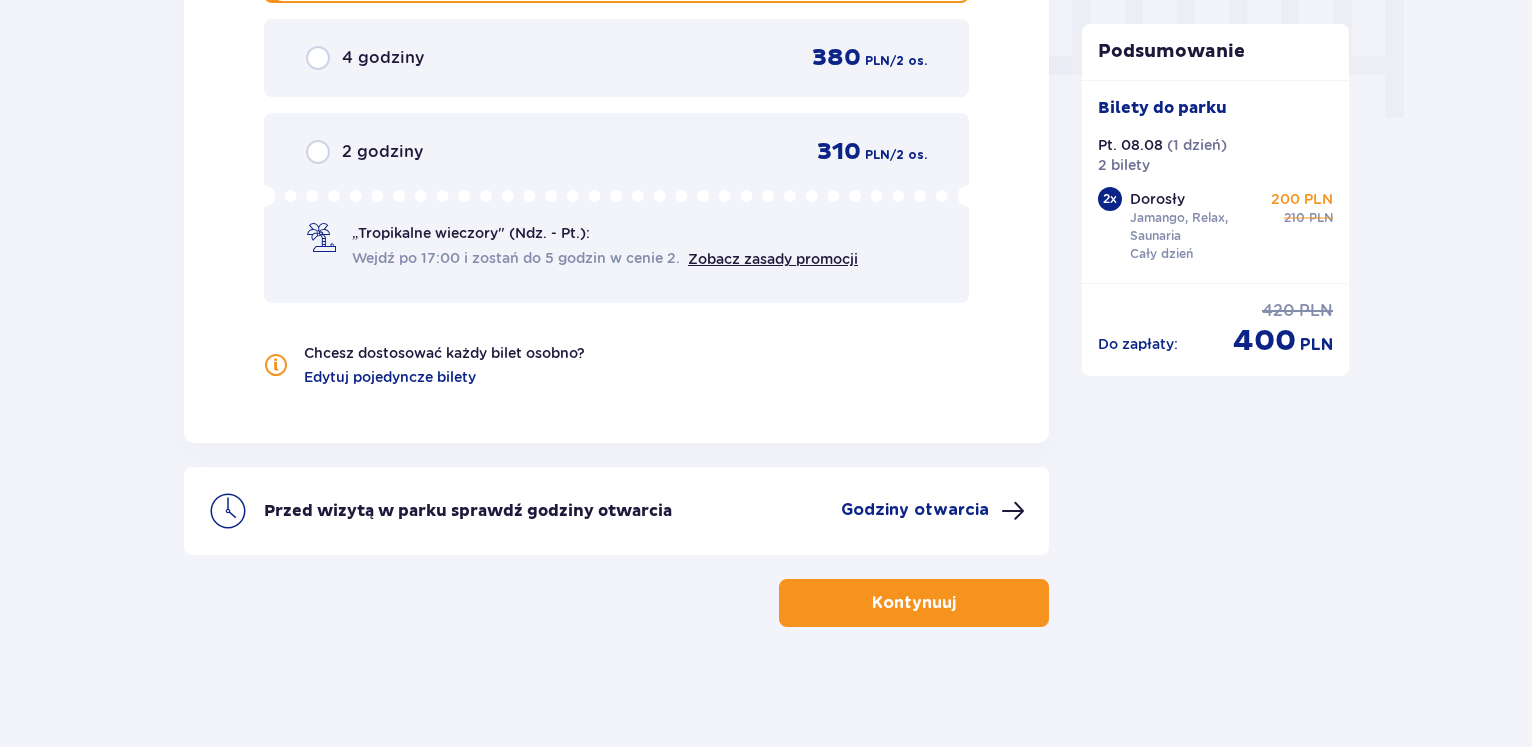 click on "Kontynuuj" at bounding box center [914, 603] 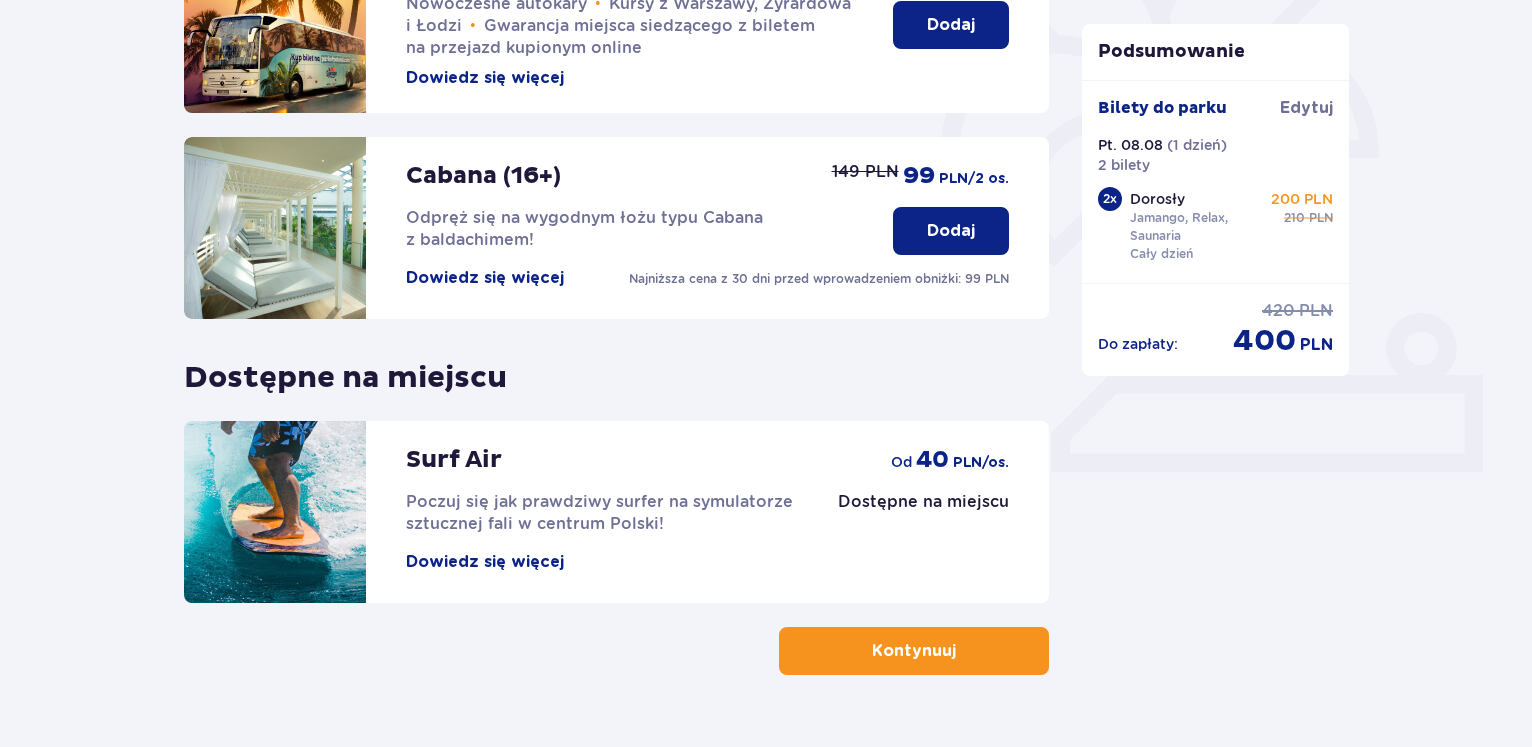 scroll, scrollTop: 609, scrollLeft: 0, axis: vertical 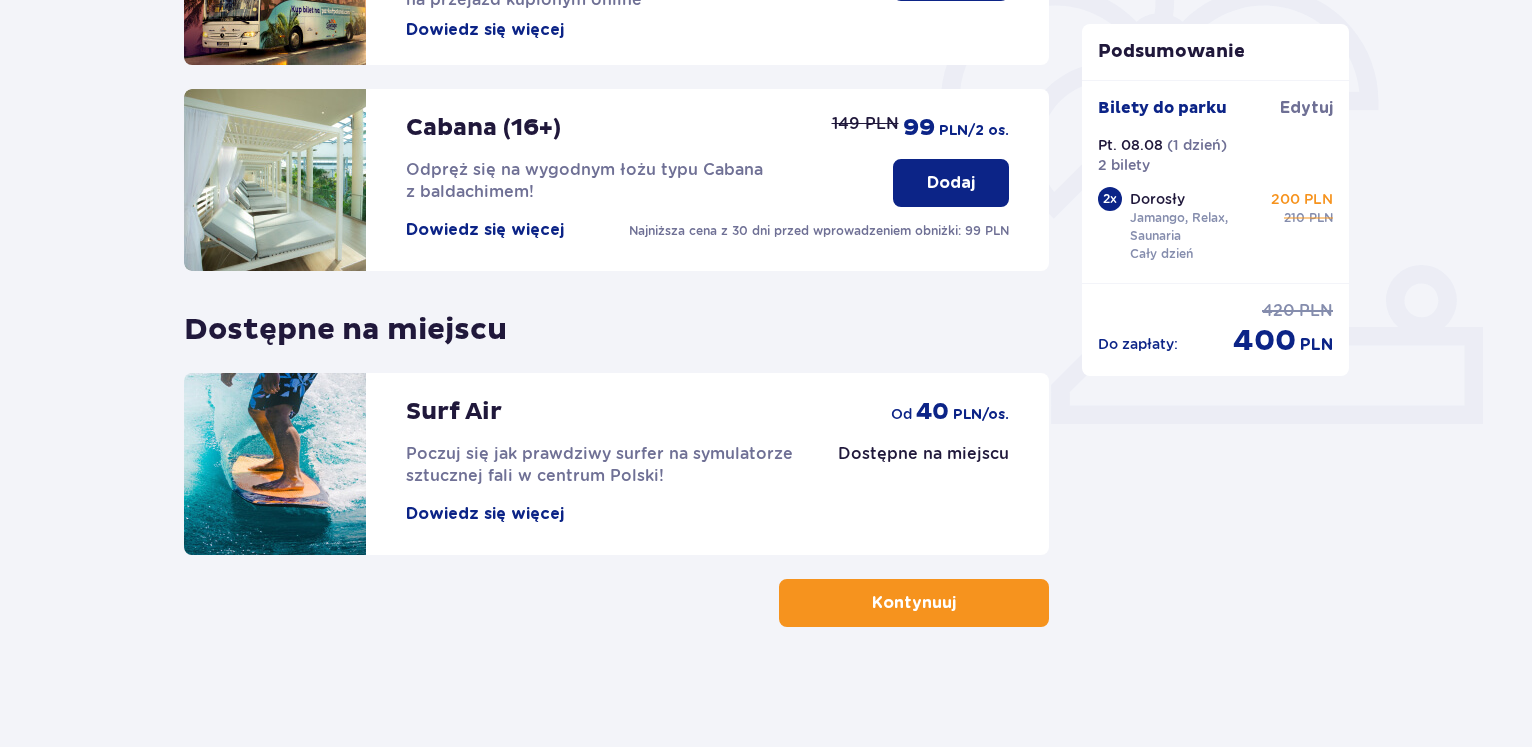 click on "Kontynuuj" at bounding box center (914, 603) 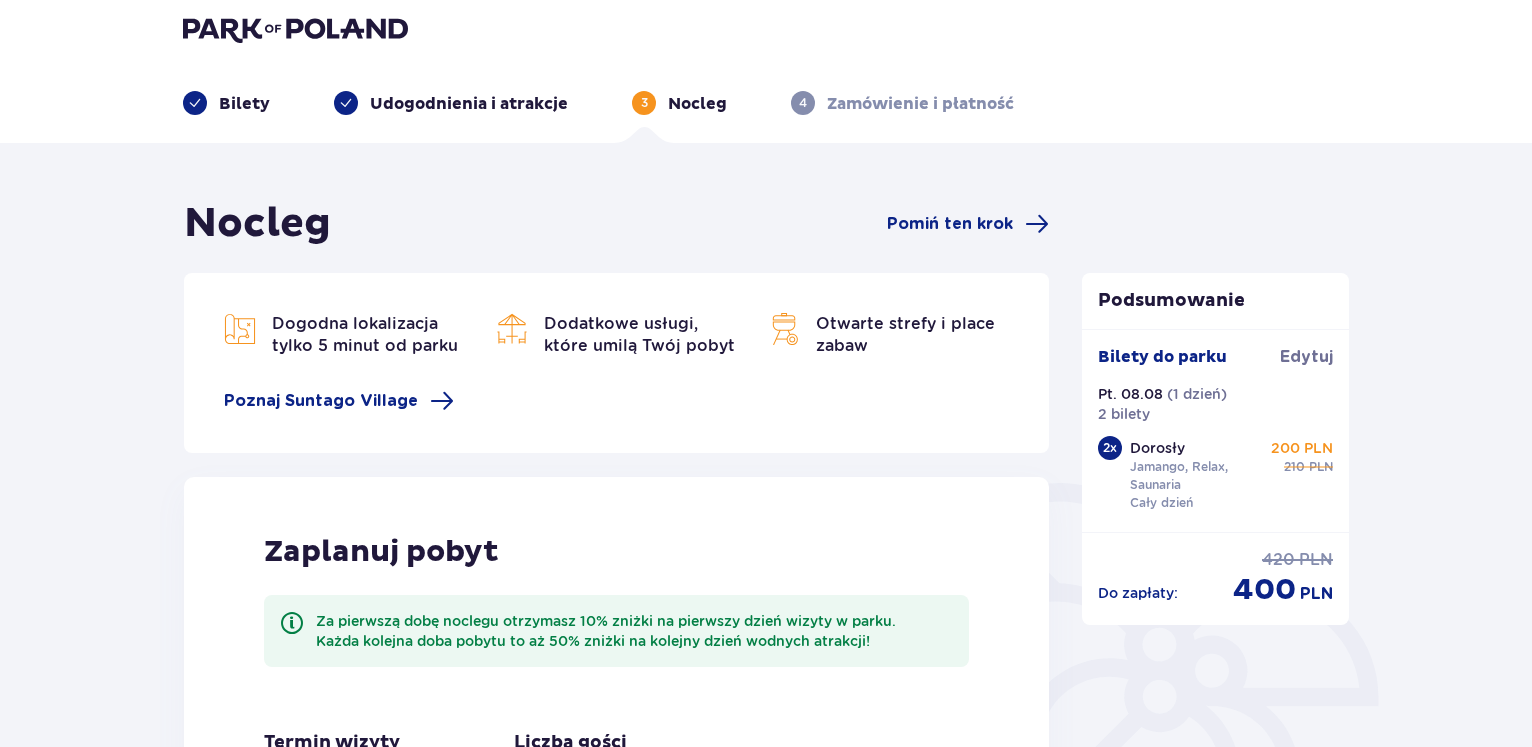 scroll, scrollTop: 0, scrollLeft: 0, axis: both 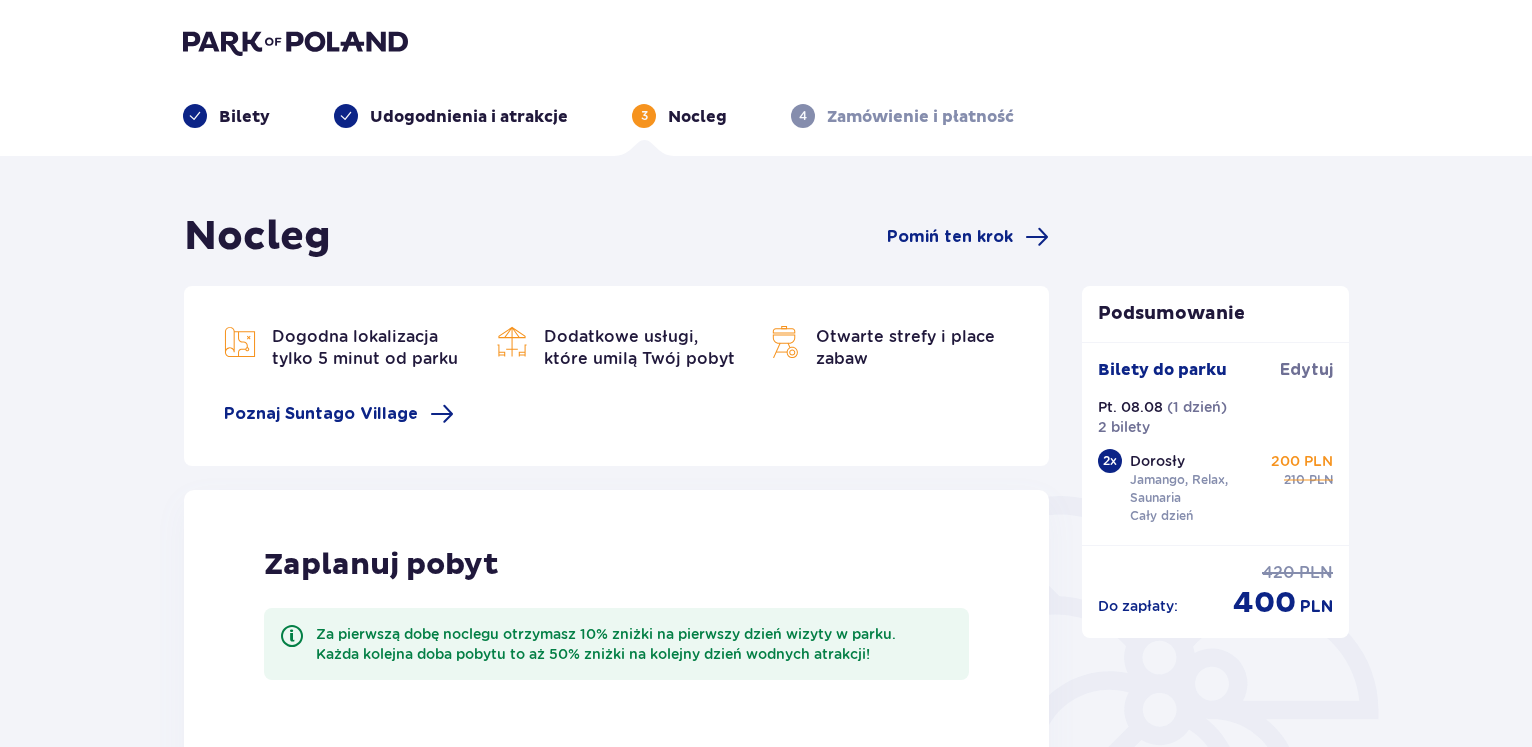 click on "Nocleg Pomiń ten krok" at bounding box center (616, 237) 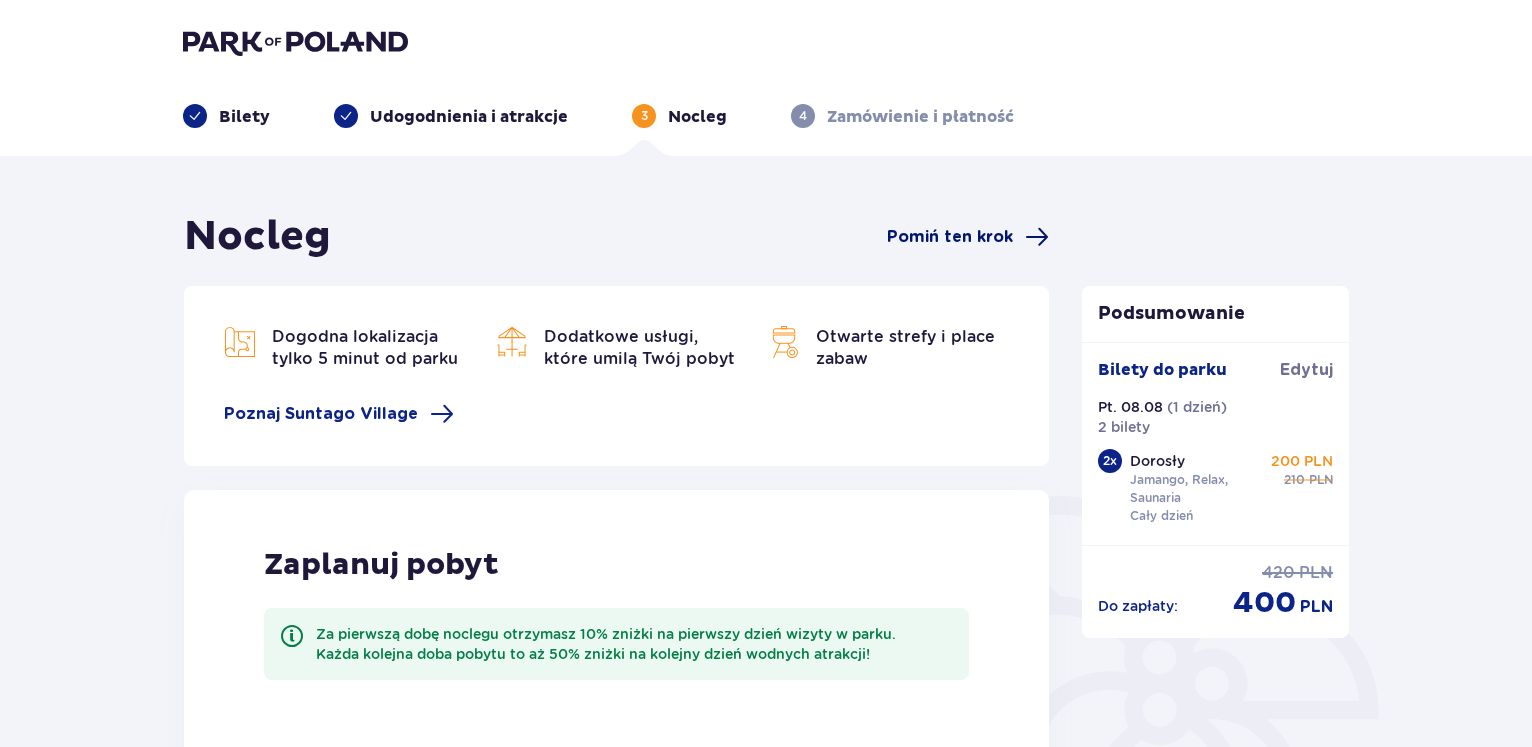 click on "Pomiń ten krok" at bounding box center [950, 237] 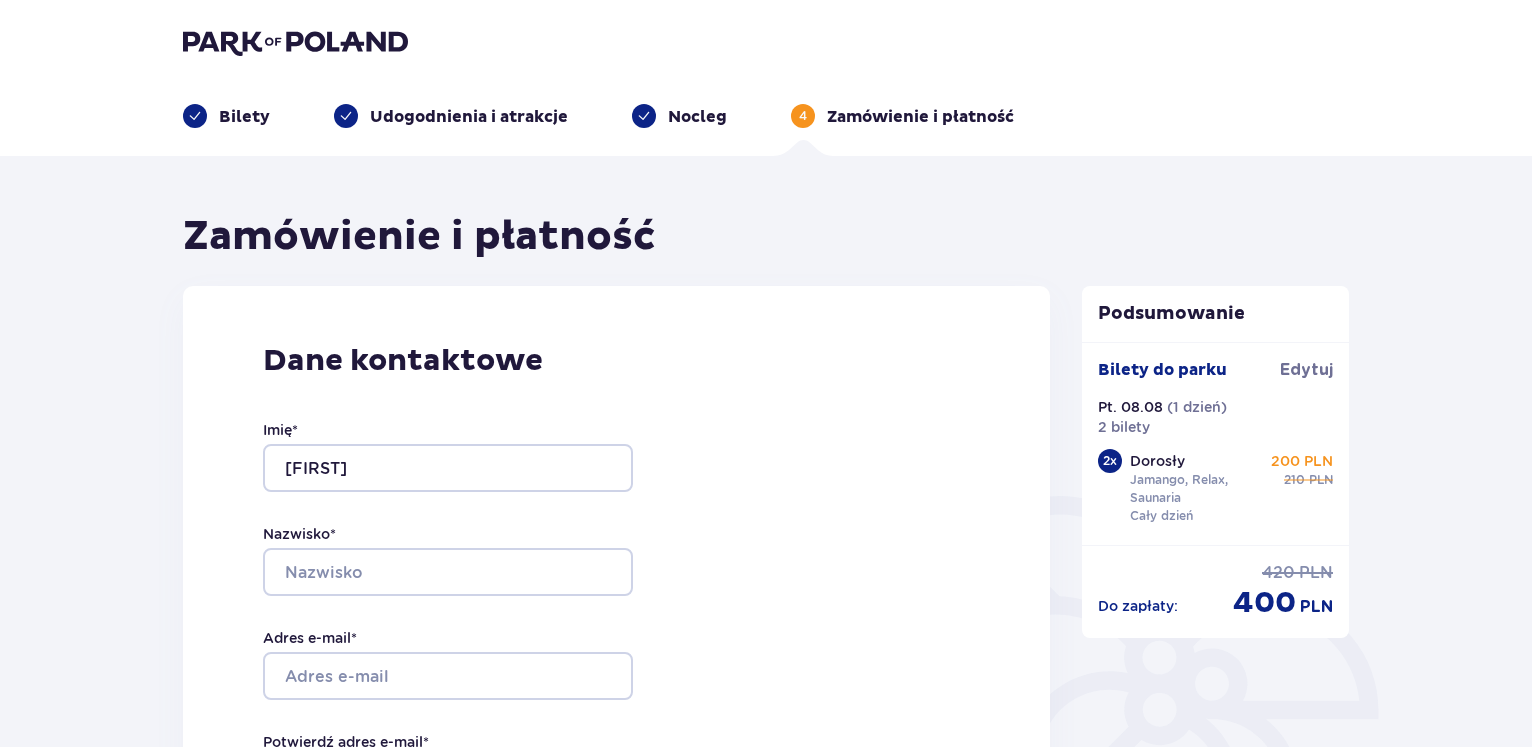 type on "[FIRST]" 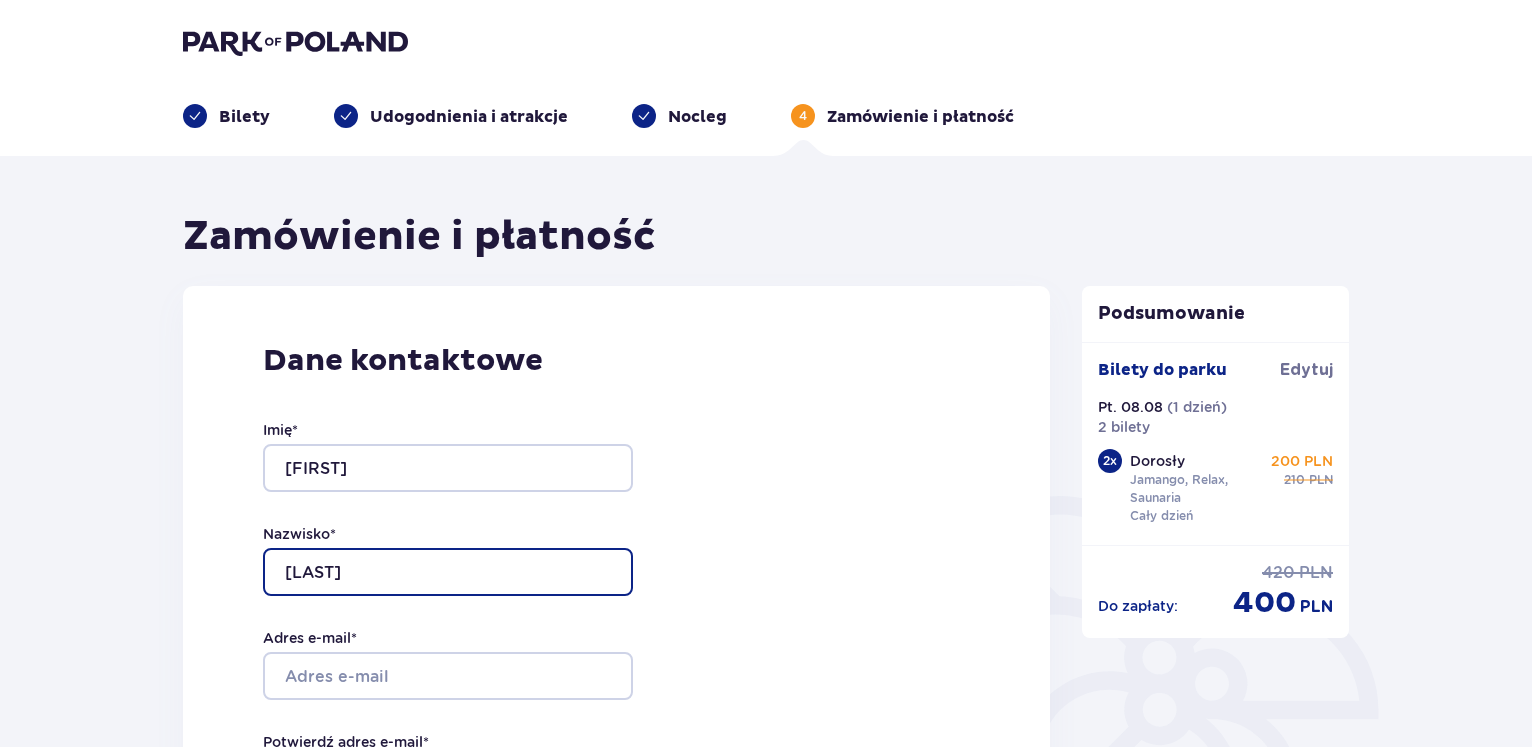 type on "[LAST]" 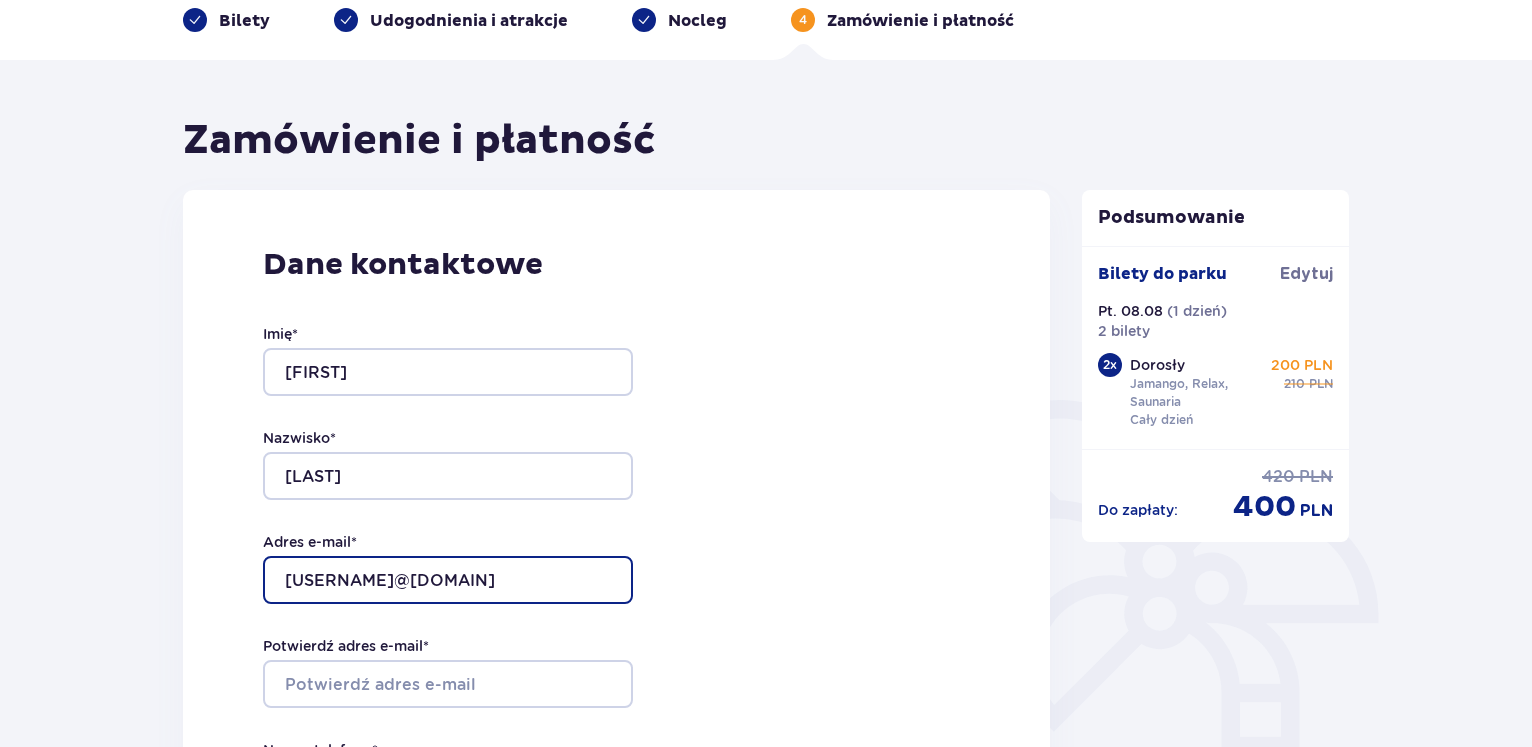 scroll, scrollTop: 306, scrollLeft: 0, axis: vertical 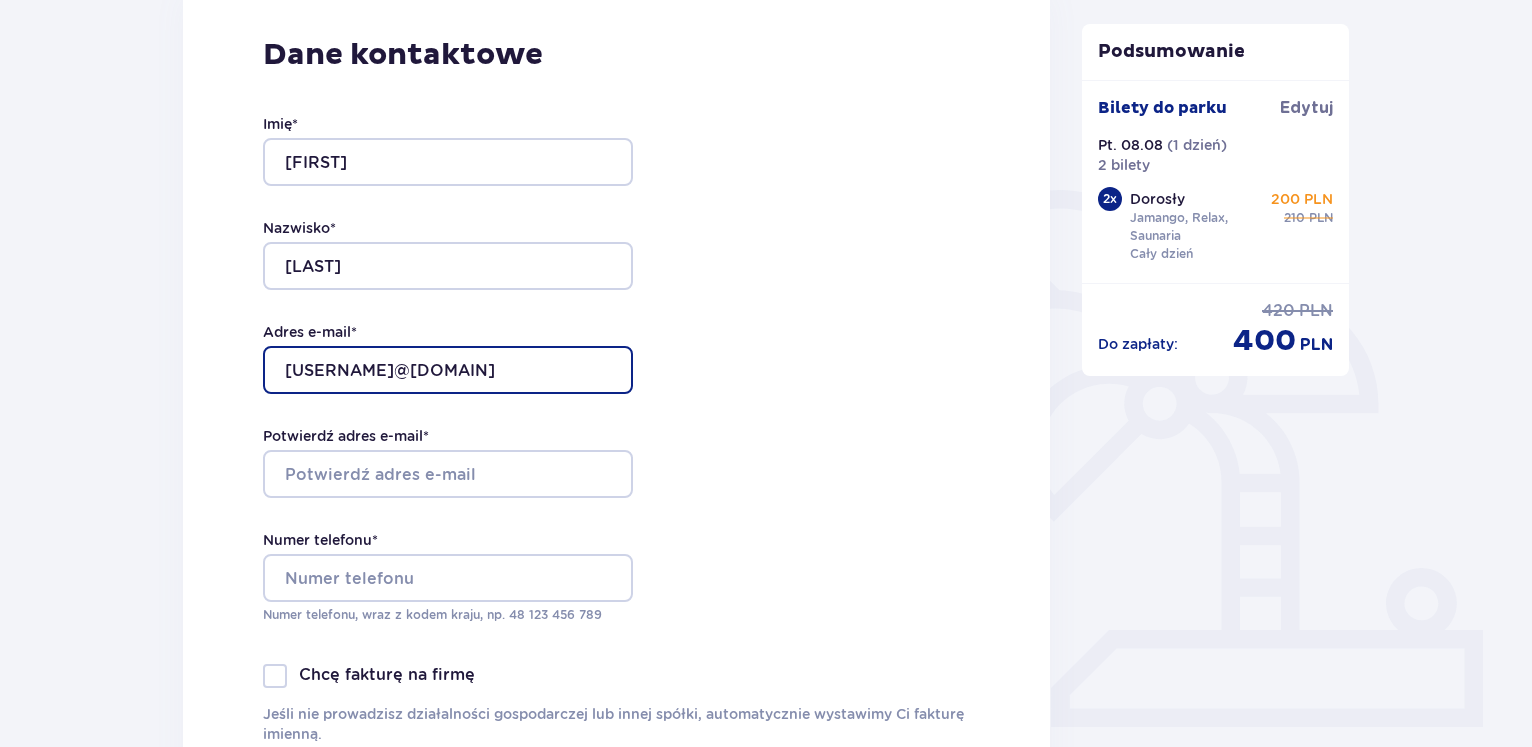 type on "[USERNAME]@[DOMAIN]" 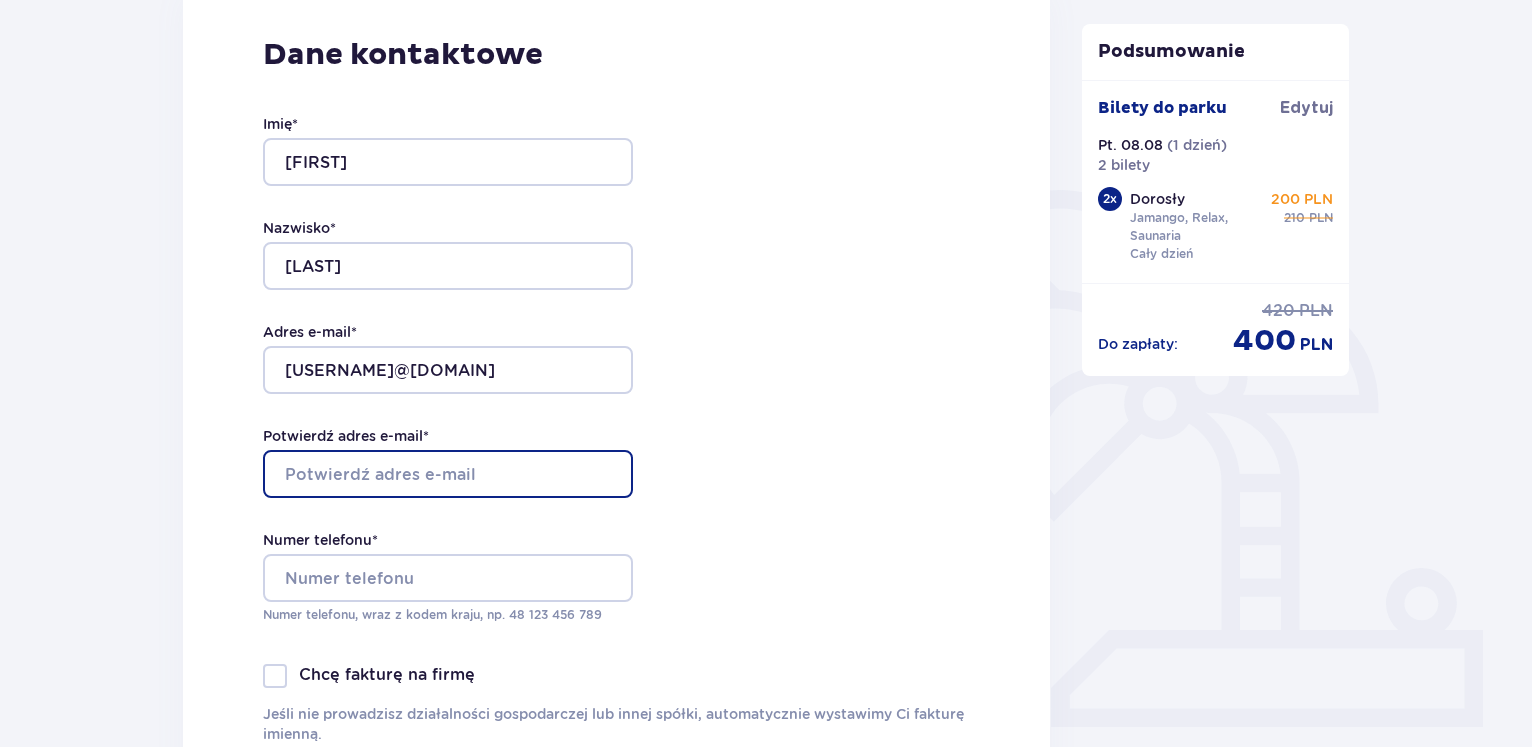 click on "Potwierdź adres e-mail *" at bounding box center [448, 474] 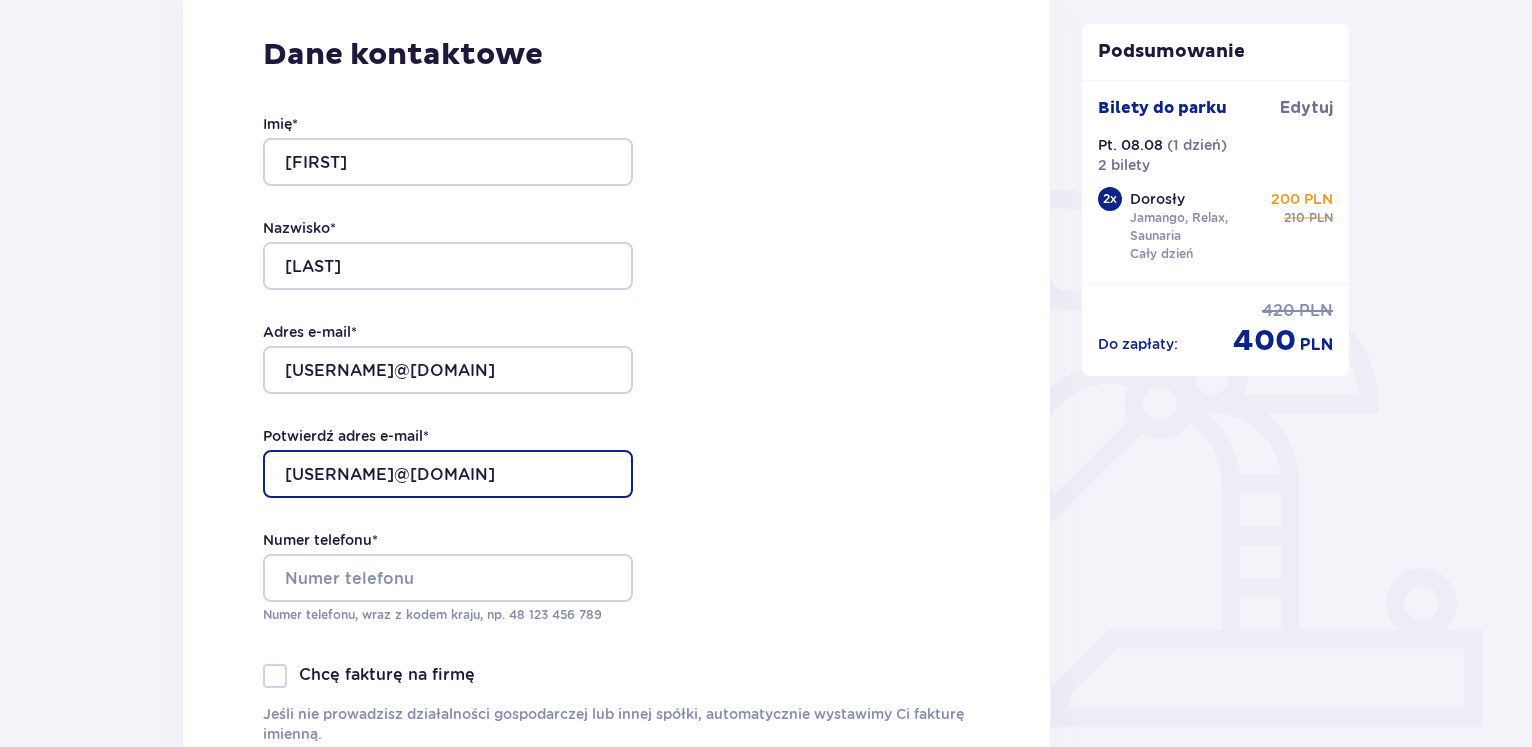 type on "[USERNAME]@[DOMAIN]" 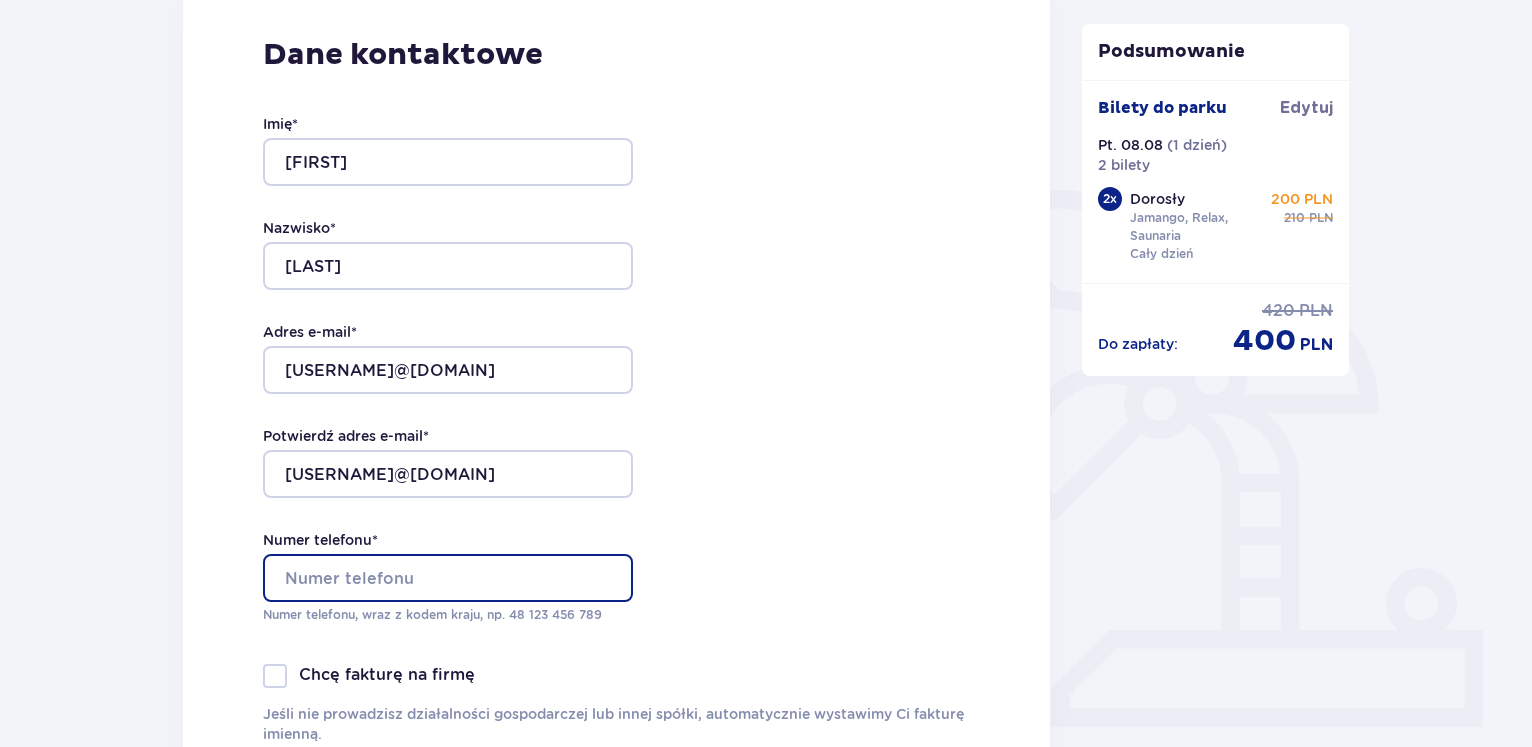 click on "Numer telefonu *" at bounding box center (448, 578) 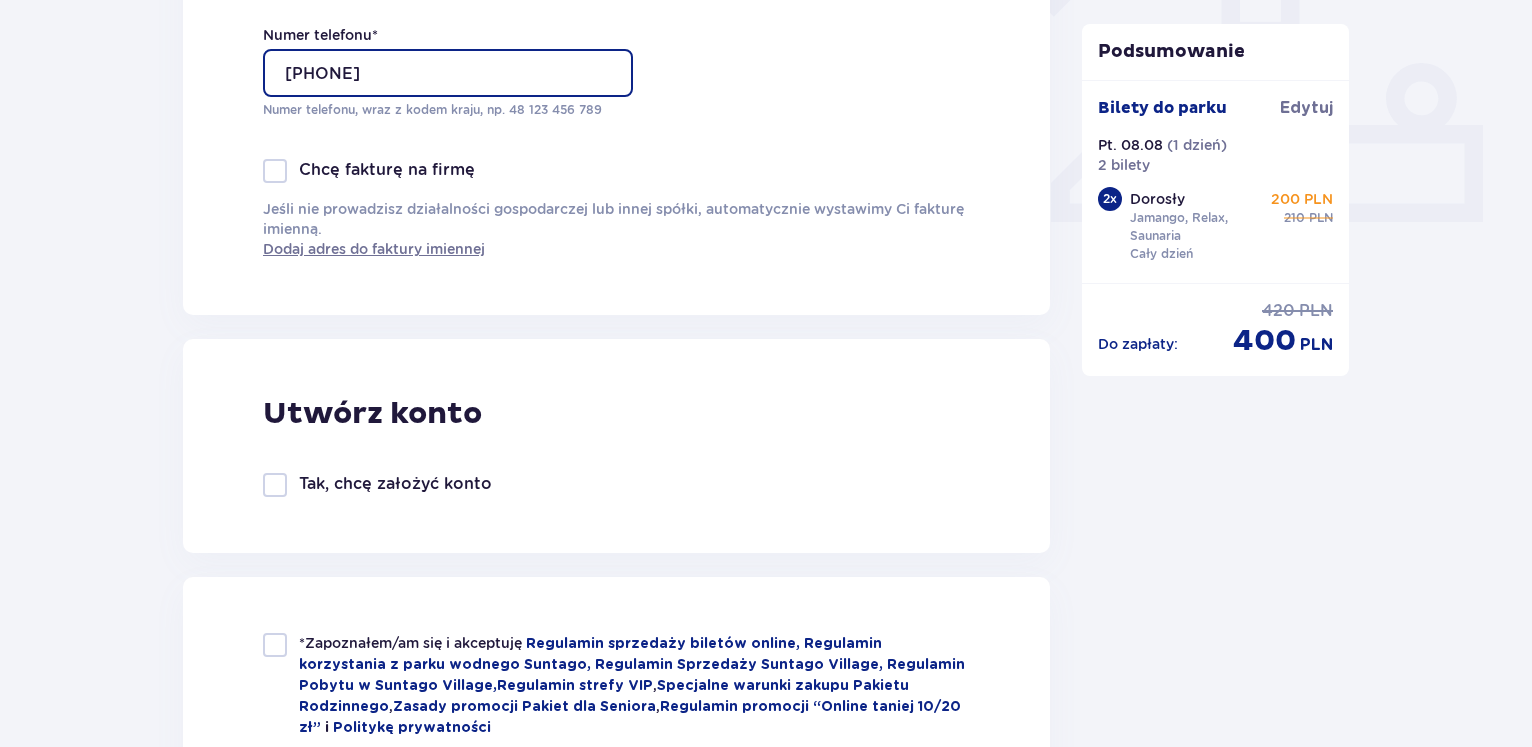 scroll, scrollTop: 816, scrollLeft: 0, axis: vertical 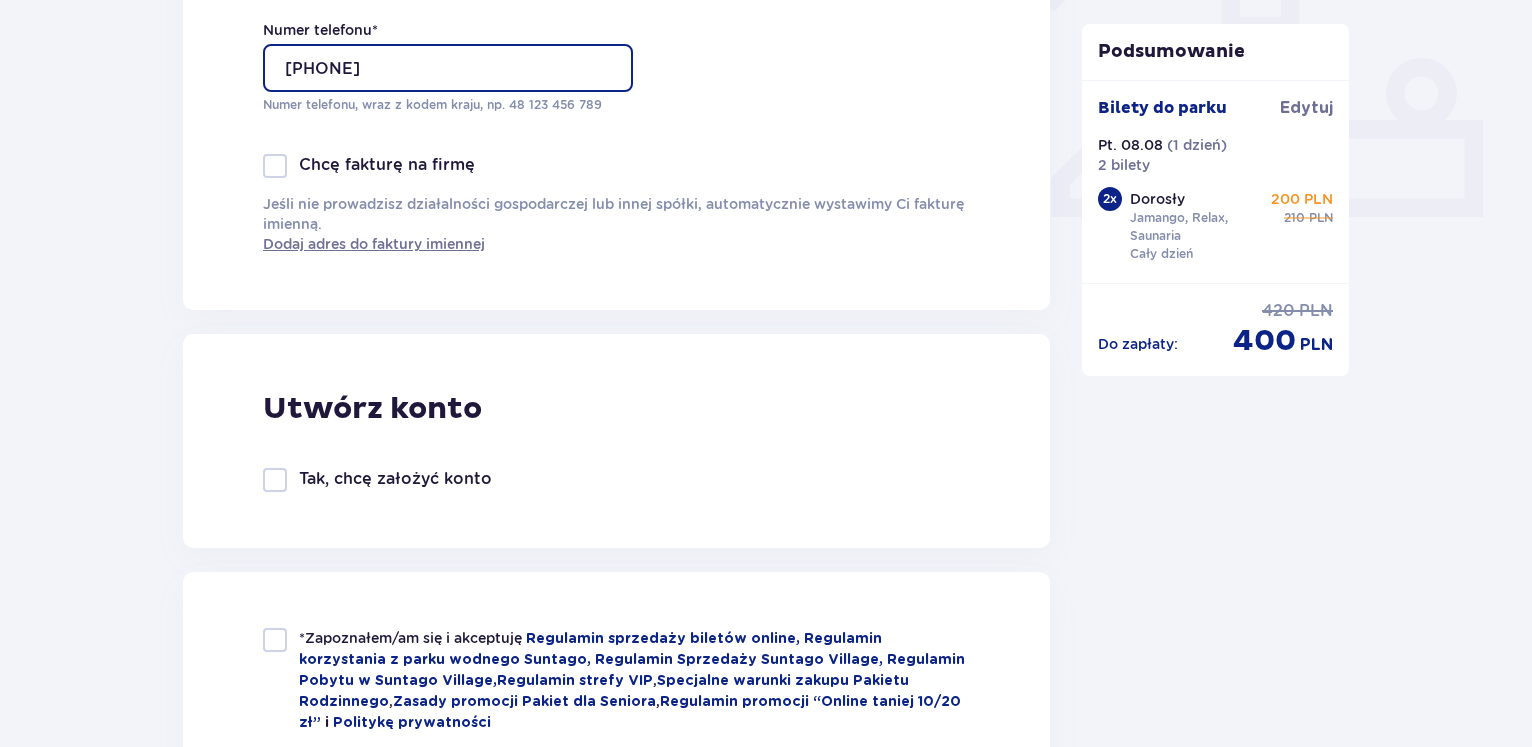type on "[PHONE]" 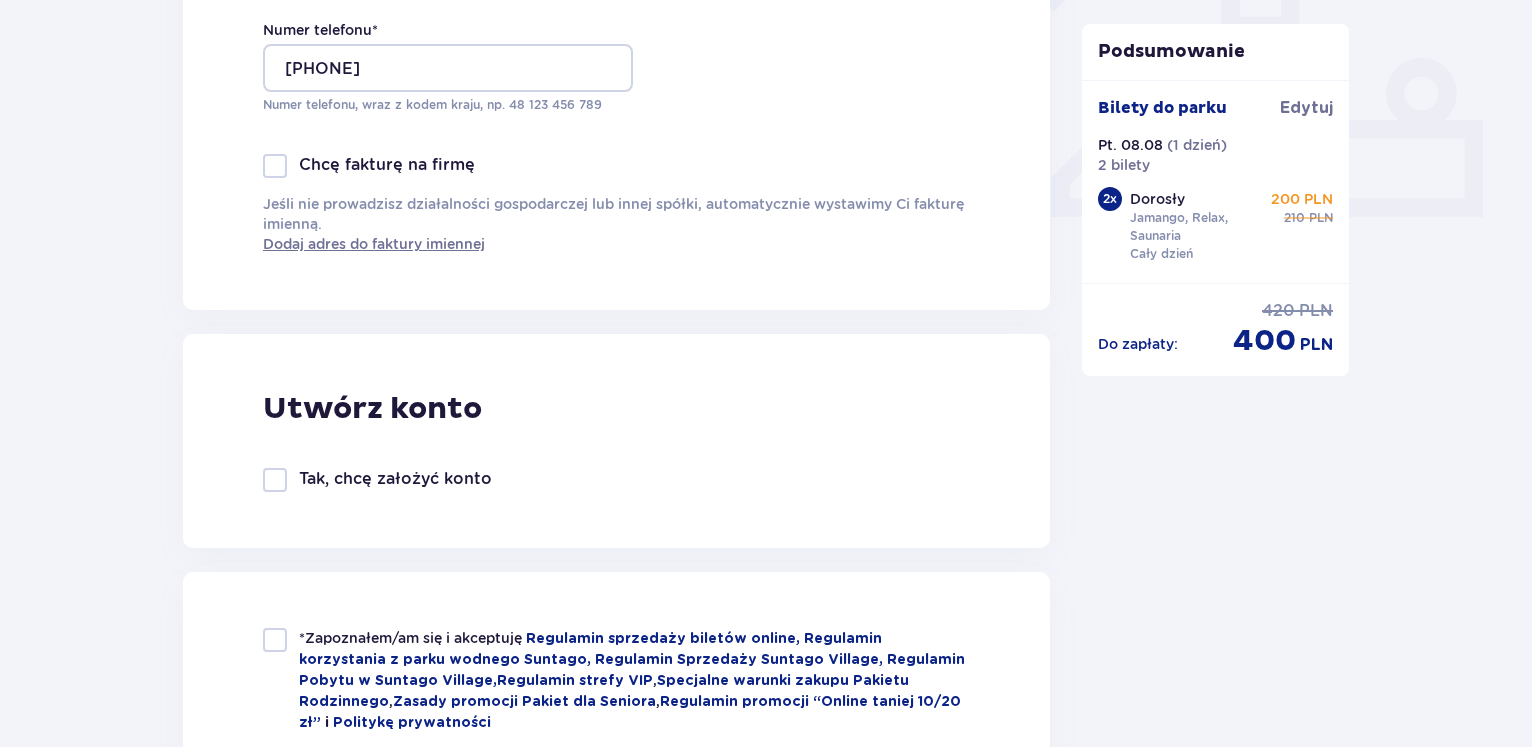 click on "Tak, chcę założyć konto" at bounding box center (395, 479) 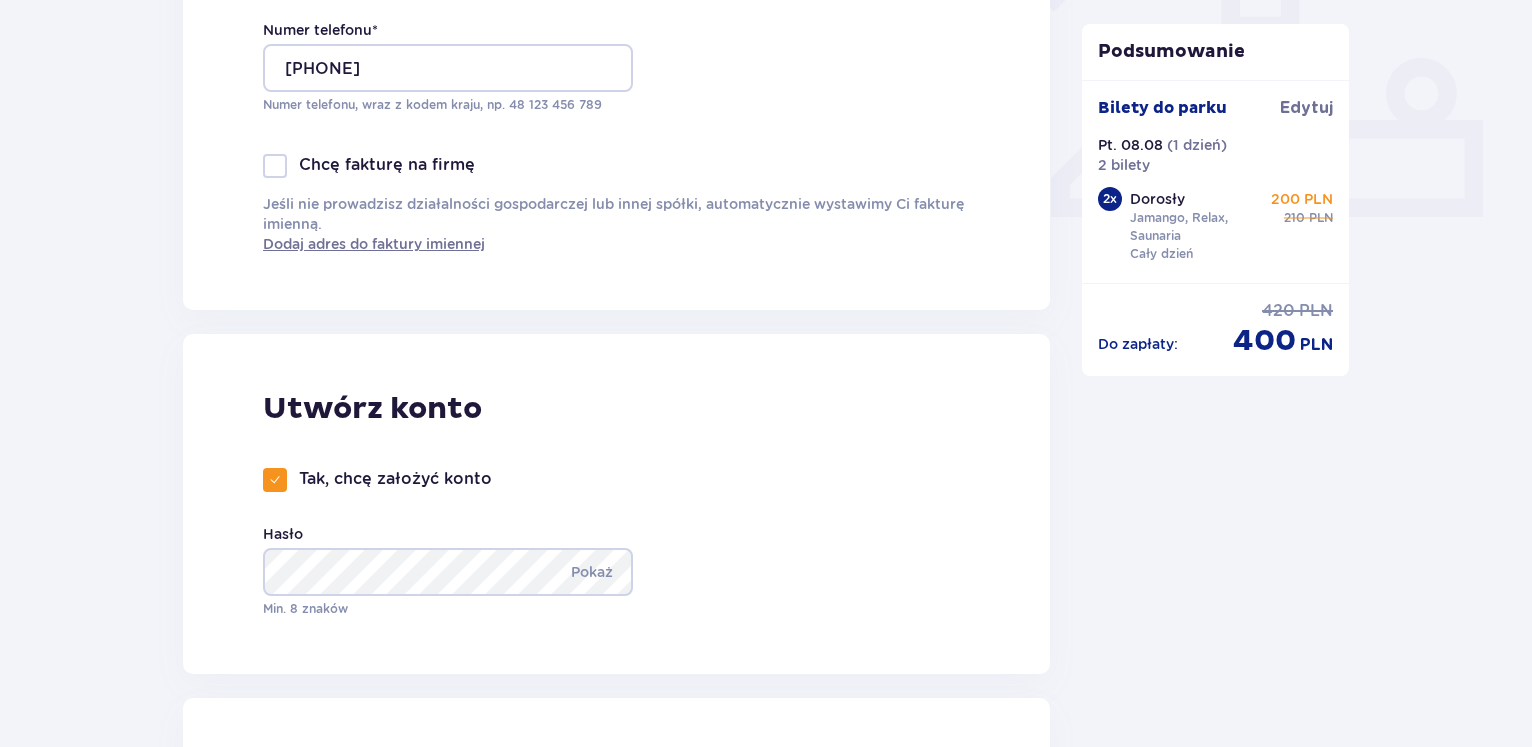 checkbox on "true" 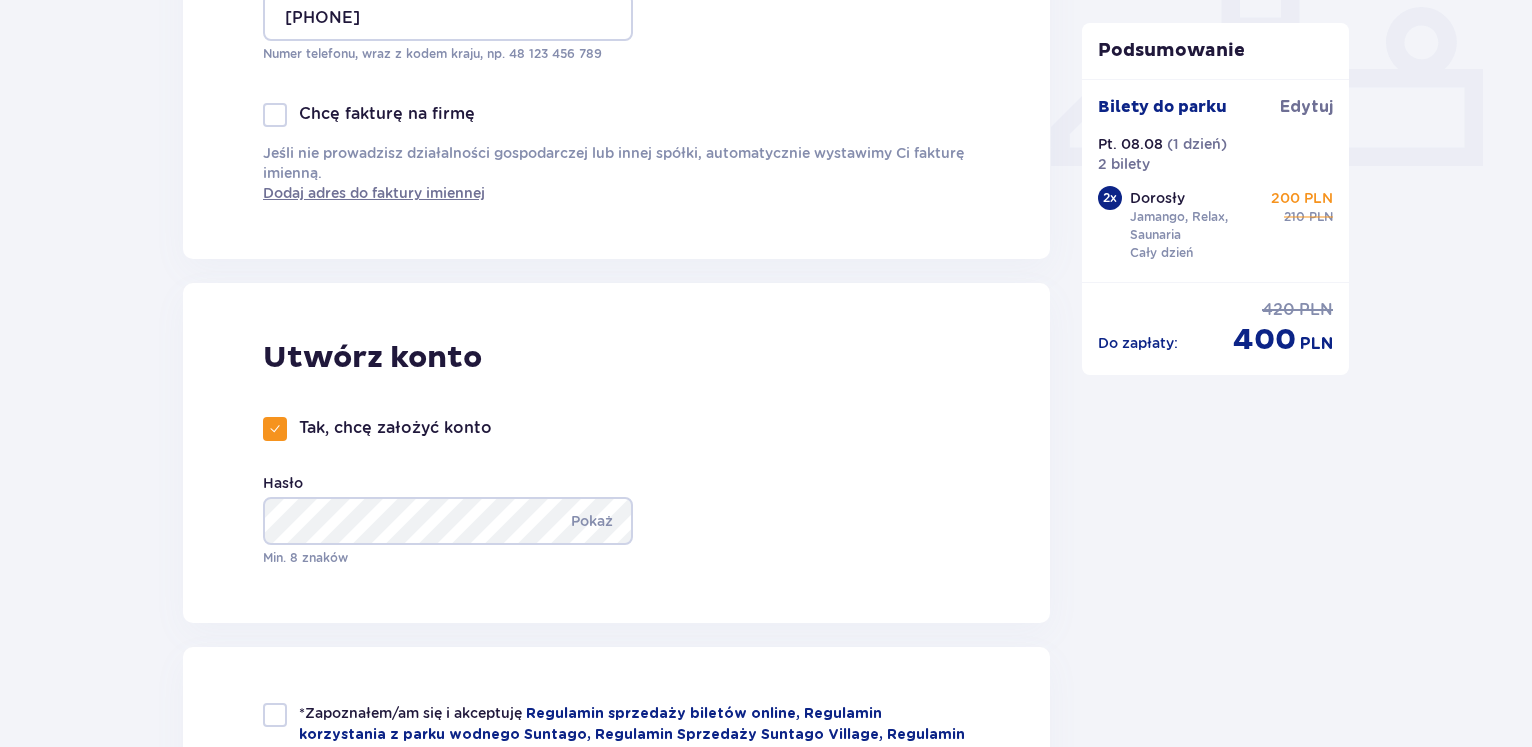 scroll, scrollTop: 918, scrollLeft: 0, axis: vertical 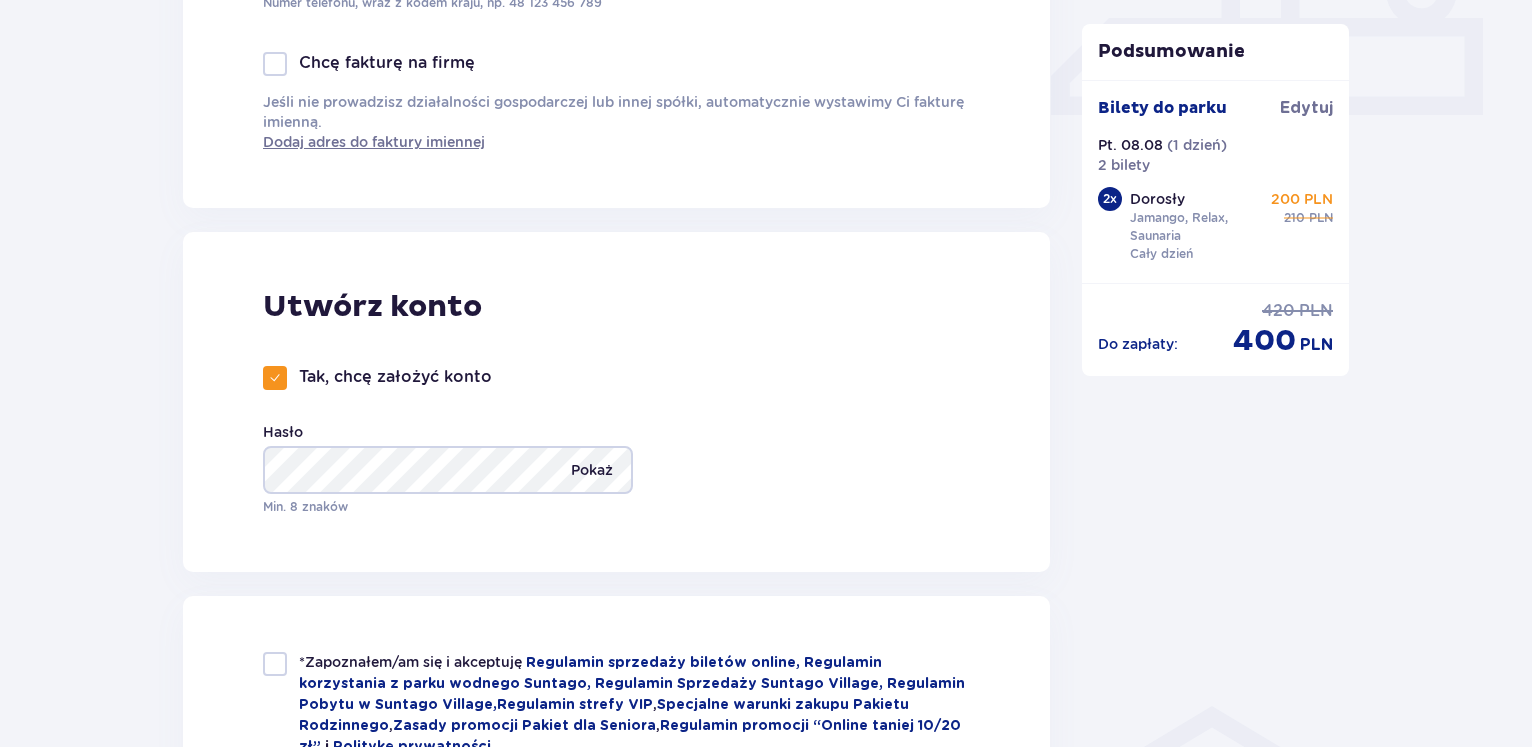click on "Pokaż" at bounding box center (592, 470) 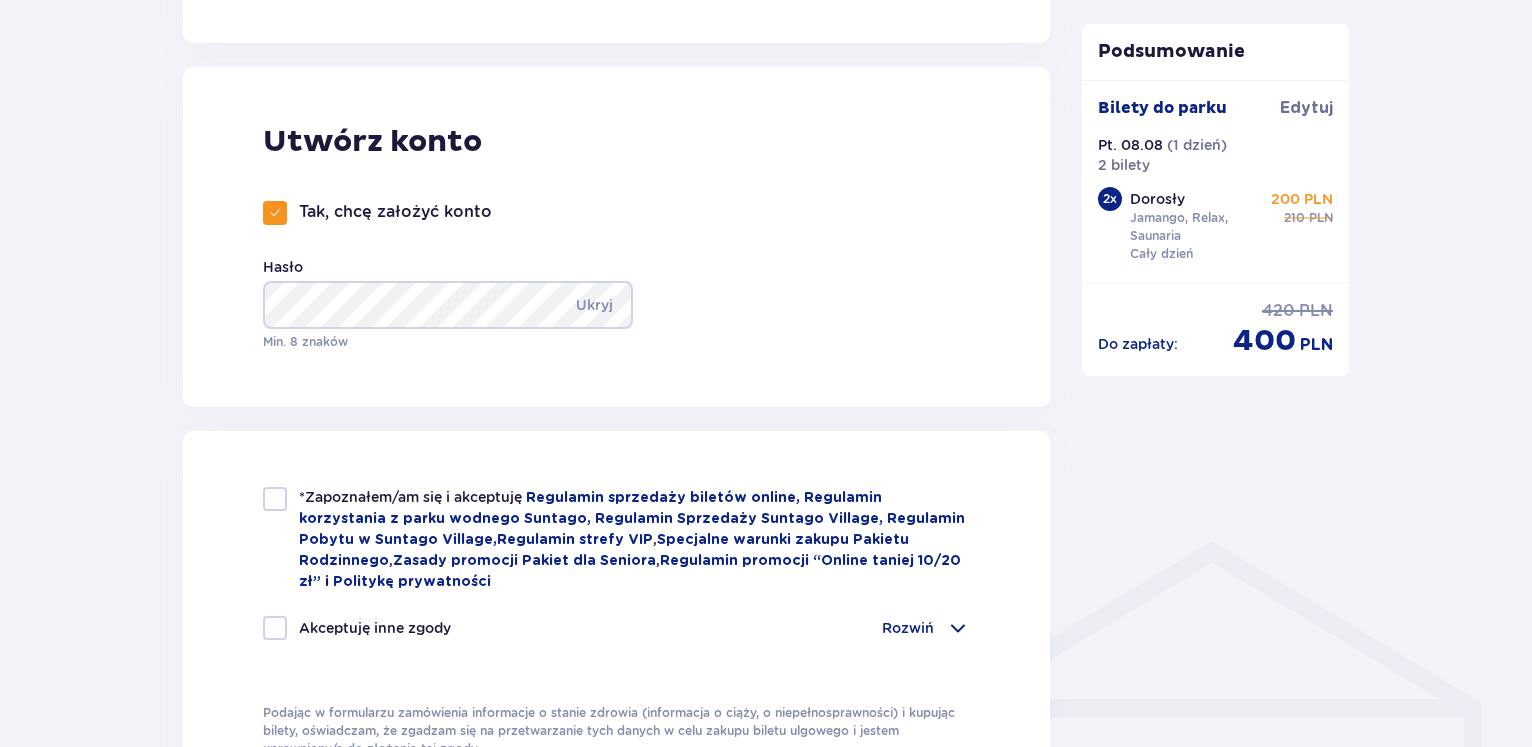 scroll, scrollTop: 1020, scrollLeft: 0, axis: vertical 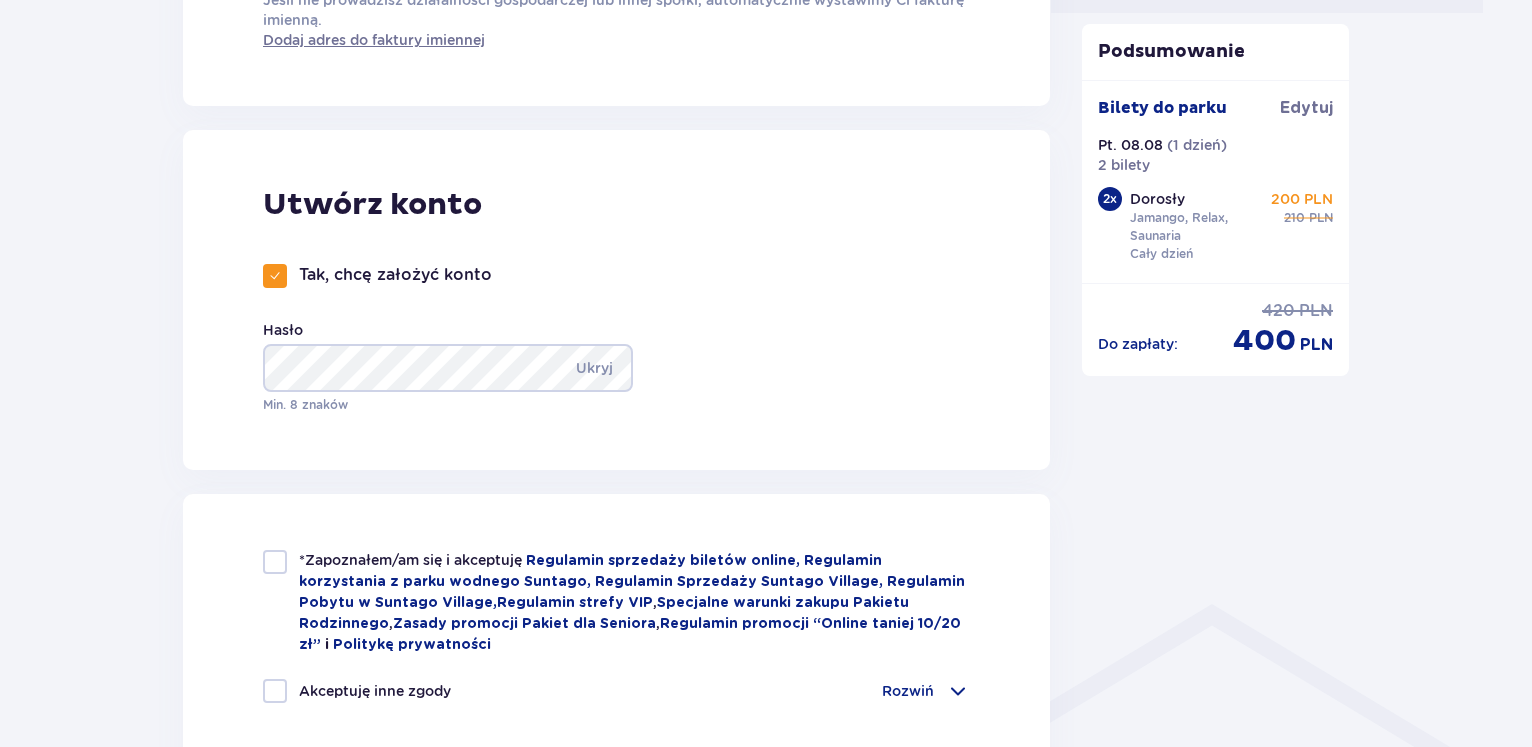 click at bounding box center [275, 562] 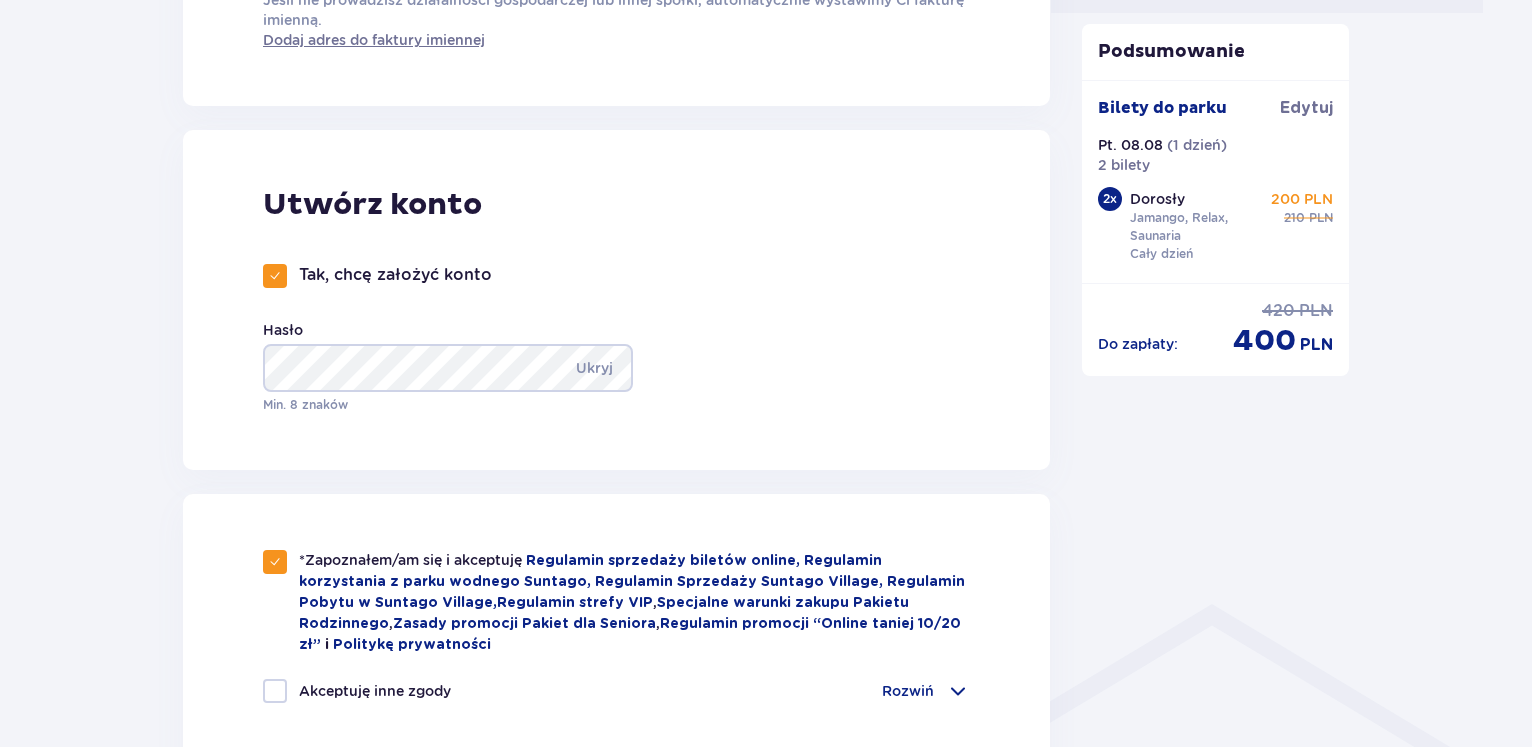 checkbox on "true" 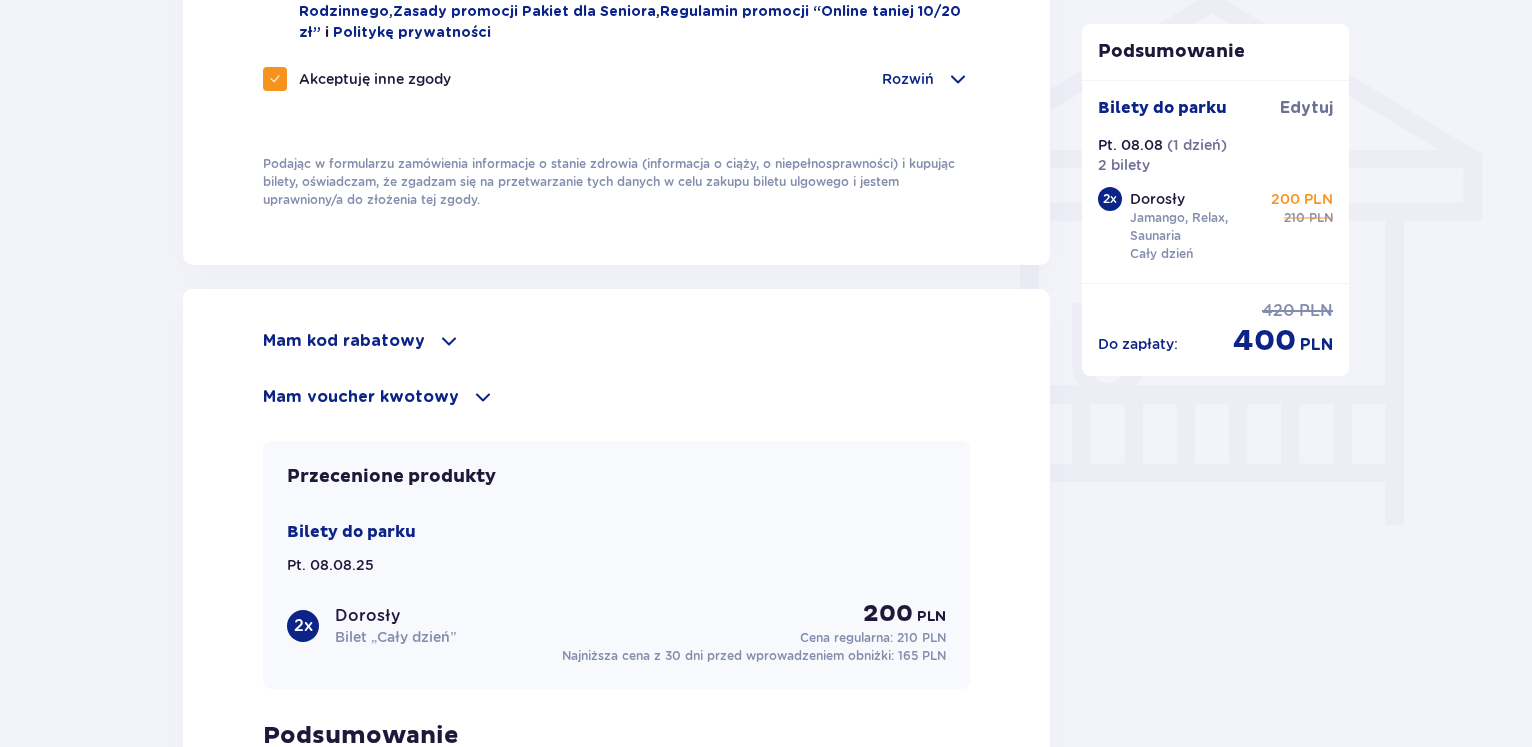 scroll, scrollTop: 2040, scrollLeft: 0, axis: vertical 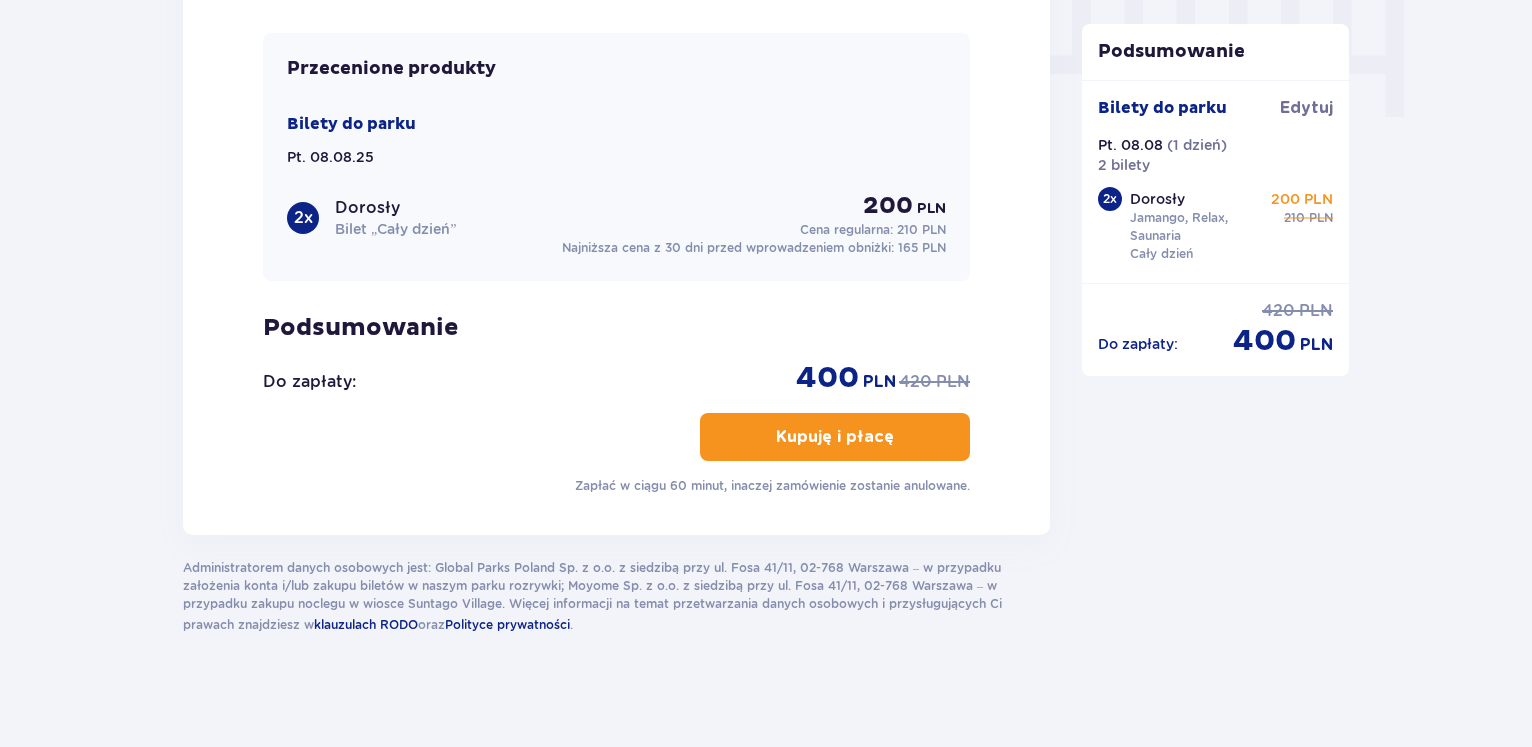 click on "Kupuję i płacę" at bounding box center [835, 437] 